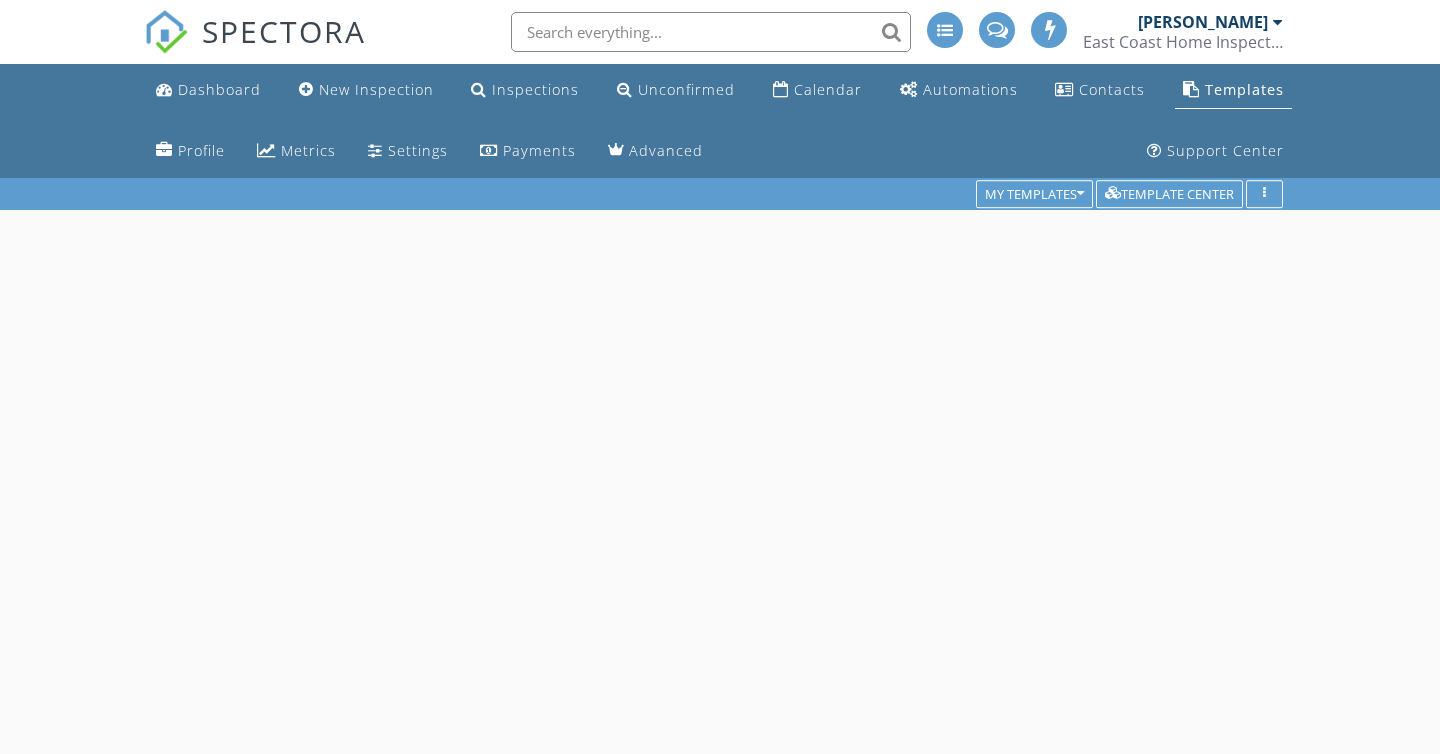 scroll, scrollTop: 0, scrollLeft: 0, axis: both 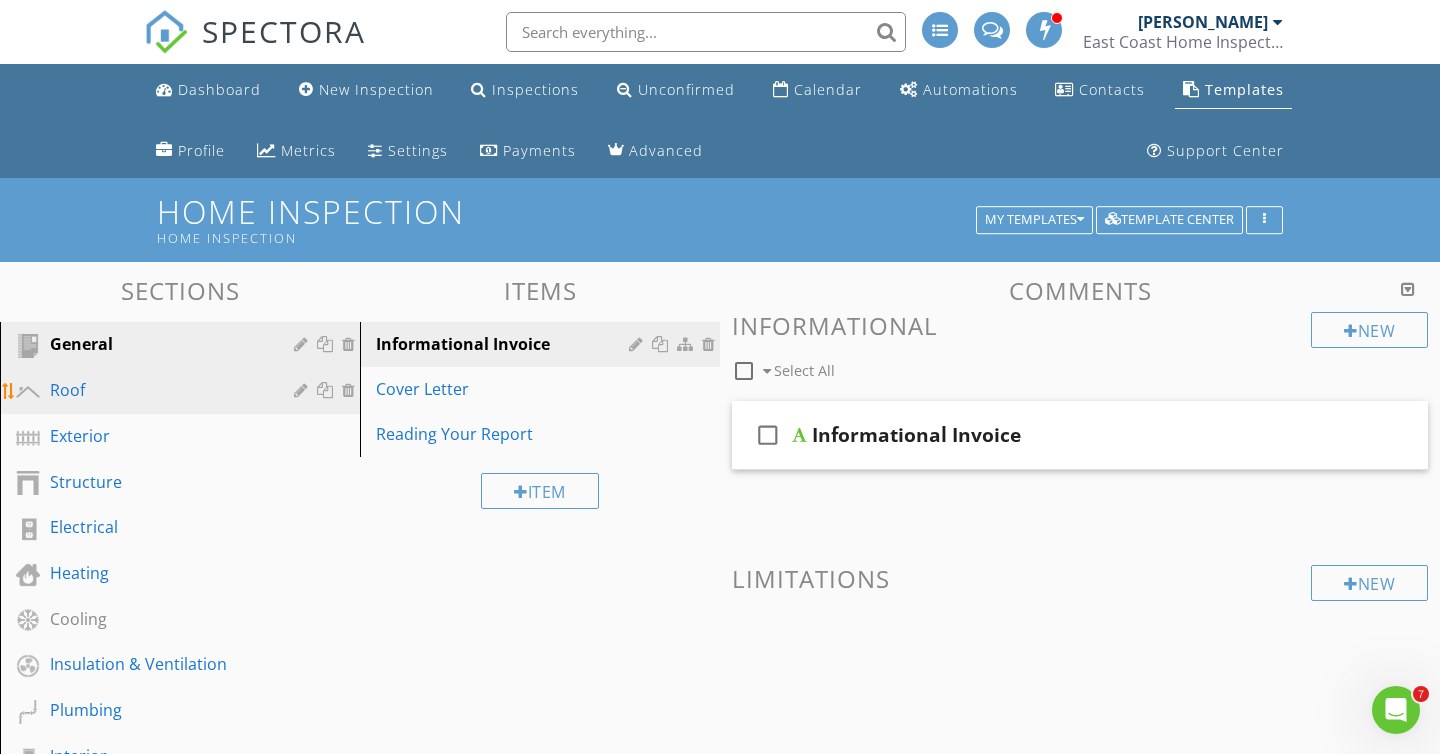 click on "Roof" at bounding box center (195, 391) 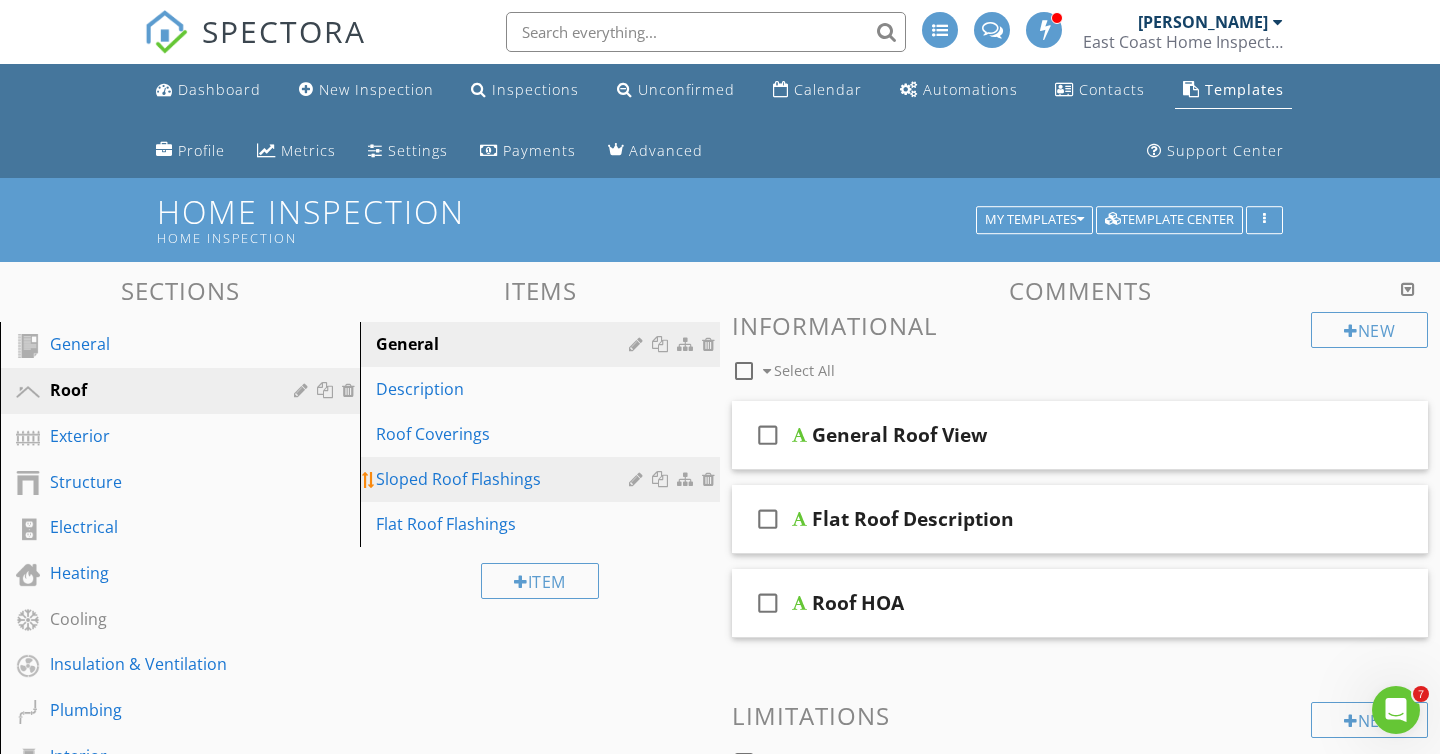 click on "Sloped Roof Flashings" at bounding box center [505, 479] 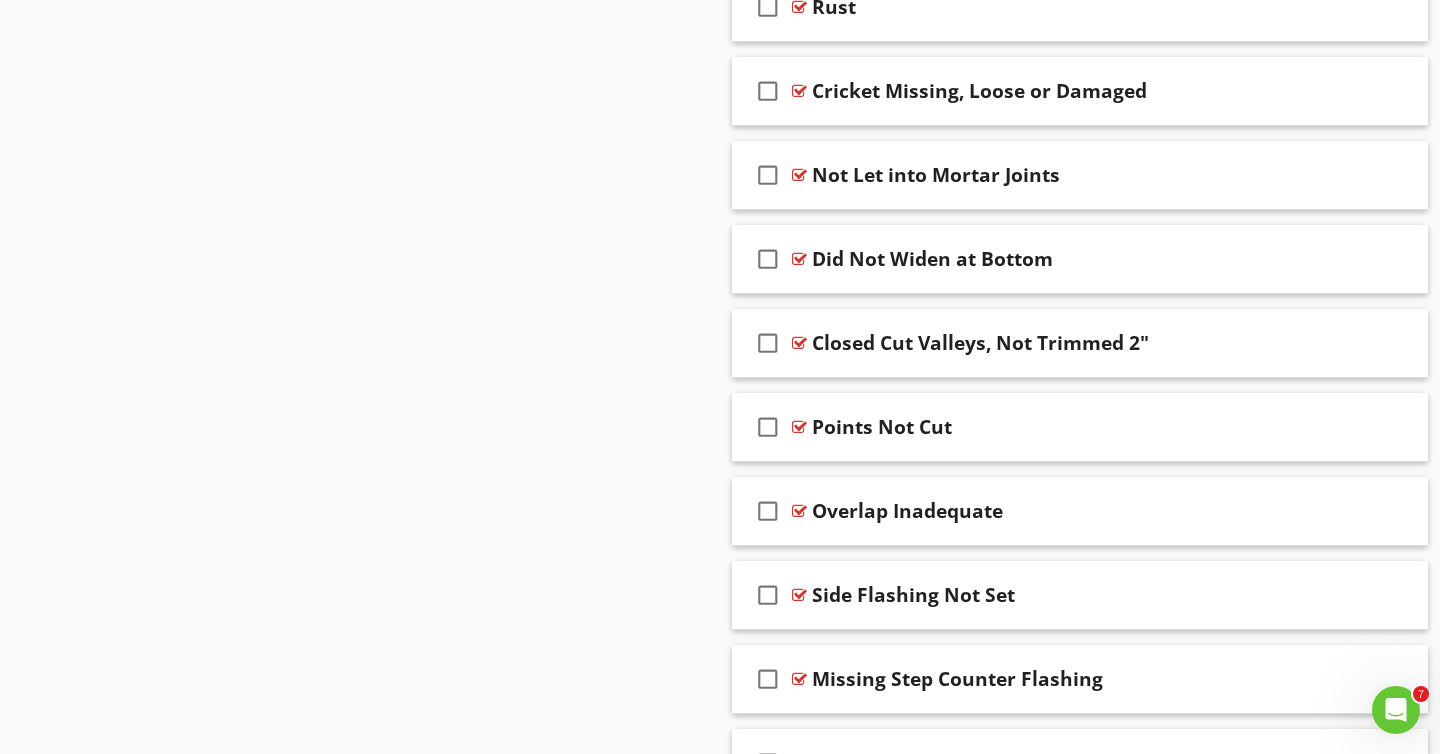 scroll, scrollTop: 1605, scrollLeft: 0, axis: vertical 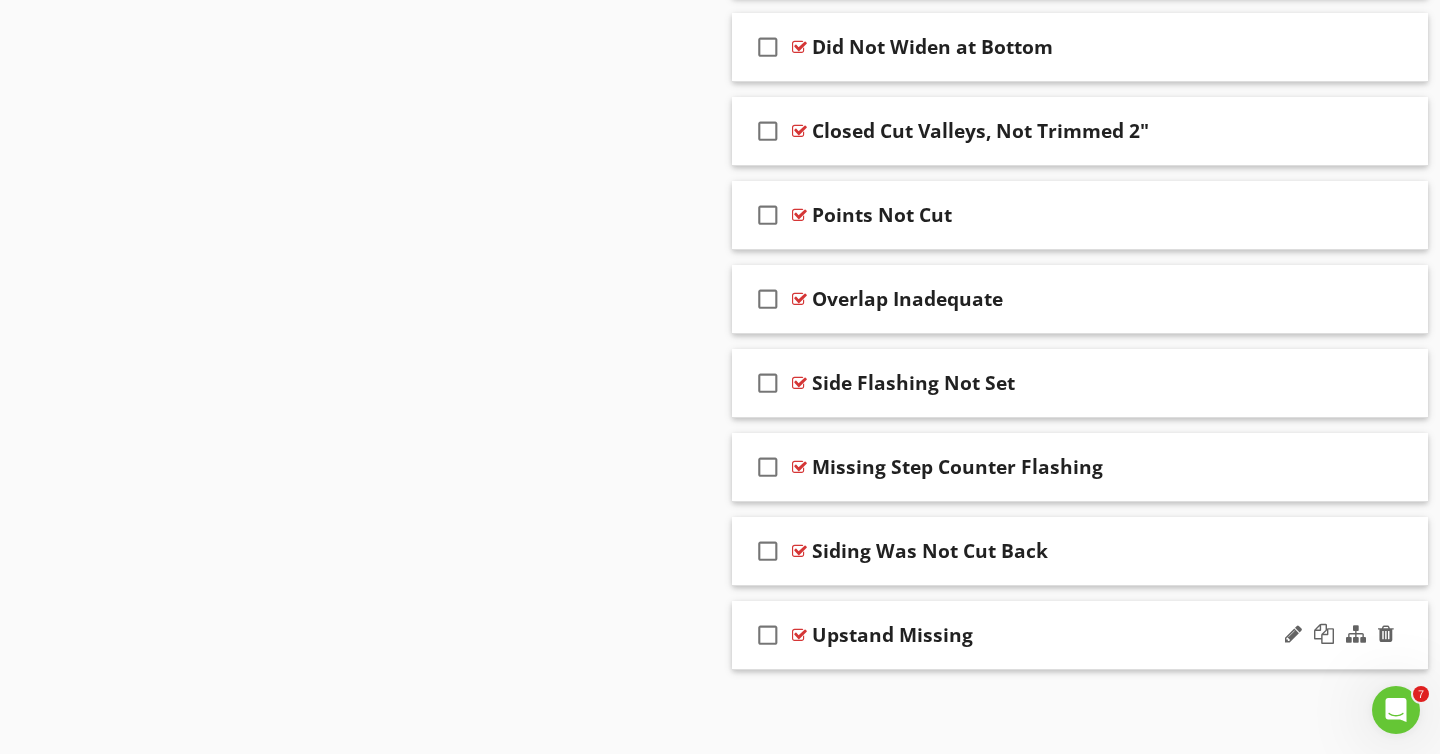 click on "check_box_outline_blank
Upstand Missing" at bounding box center (1080, 635) 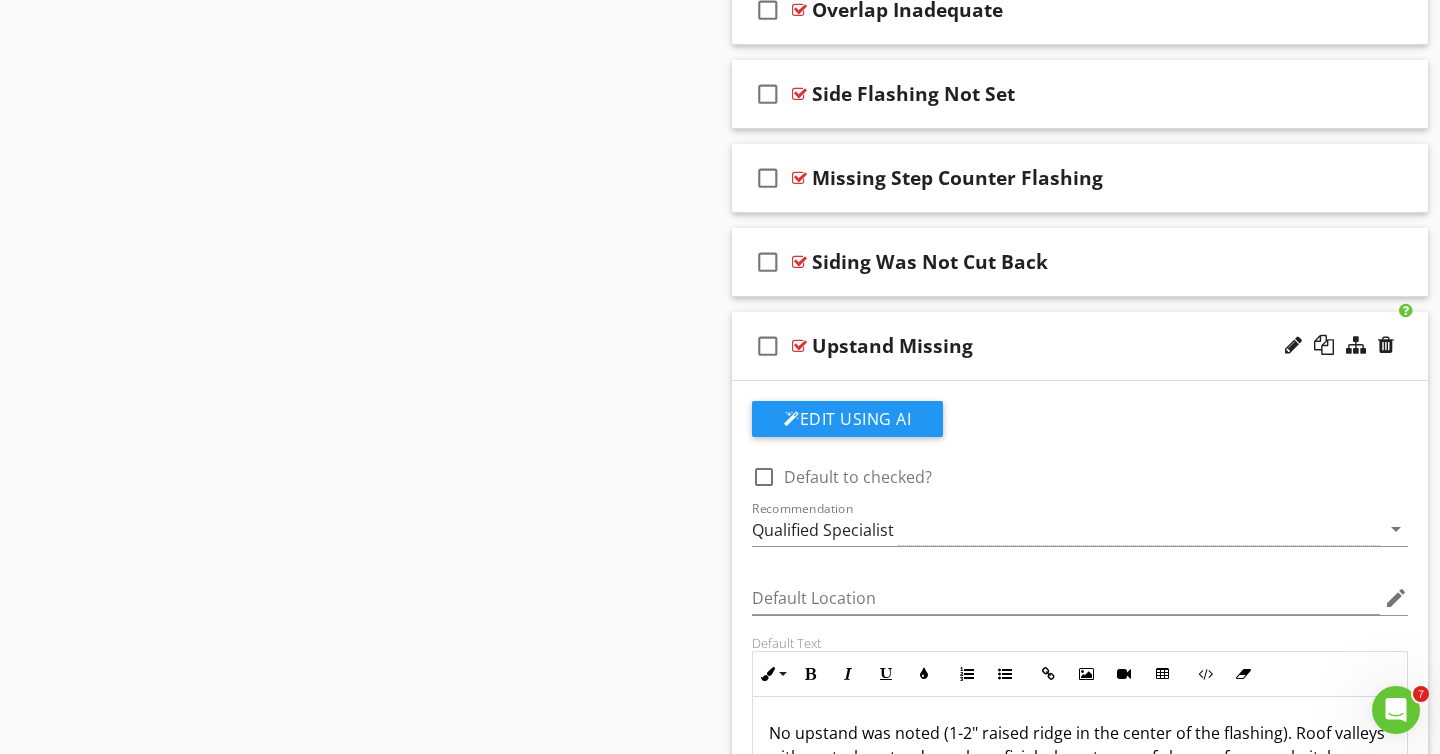 scroll, scrollTop: 2433, scrollLeft: 0, axis: vertical 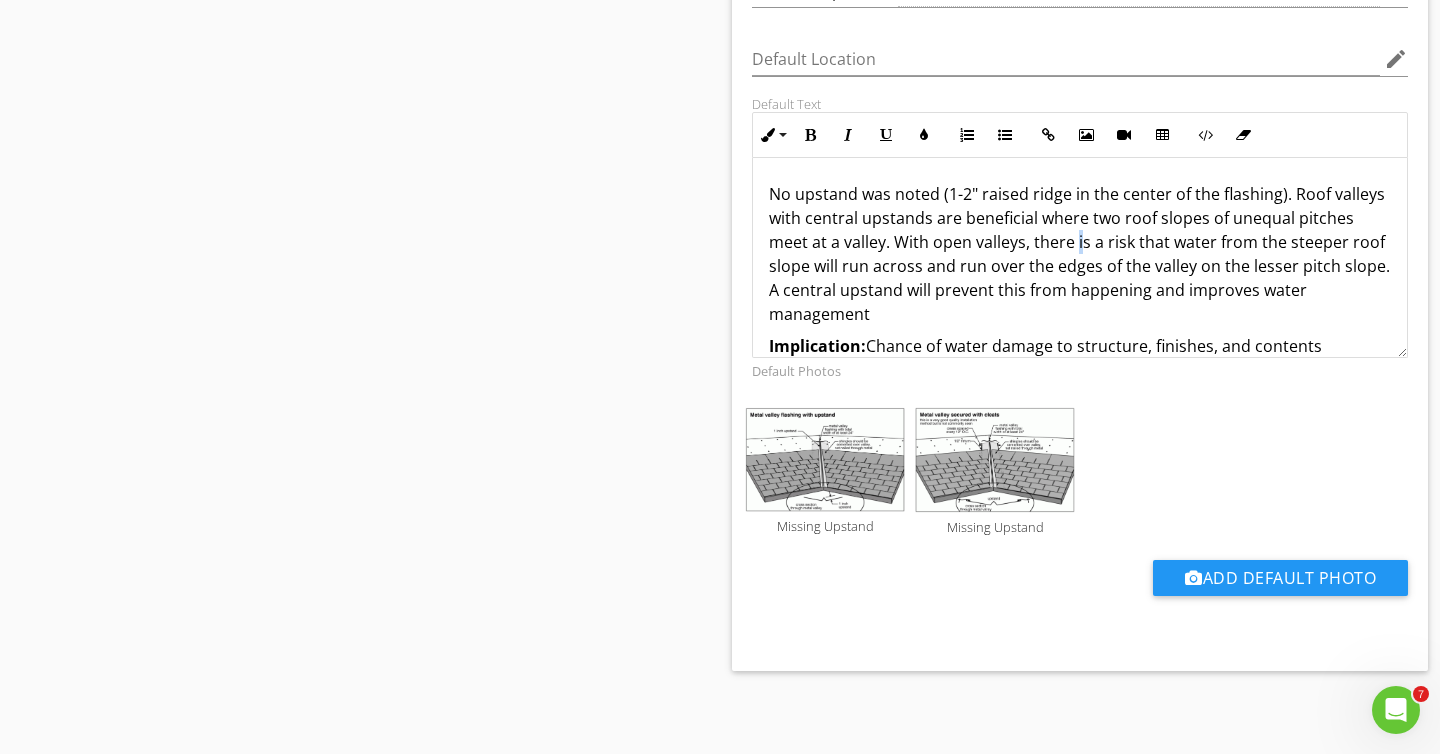 click on "No upstand was noted (1-2" raised ridge in the center of the flashing). Roof valleys with central upstands are beneficial where two roof slopes of unequal pitches meet at a valley. With open valleys, there is a risk that water from the steeper roof slope will run across and run over the edges of the valley on the lesser pitch slope. A central upstand will prevent this from happening and improves water management" at bounding box center [1080, 254] 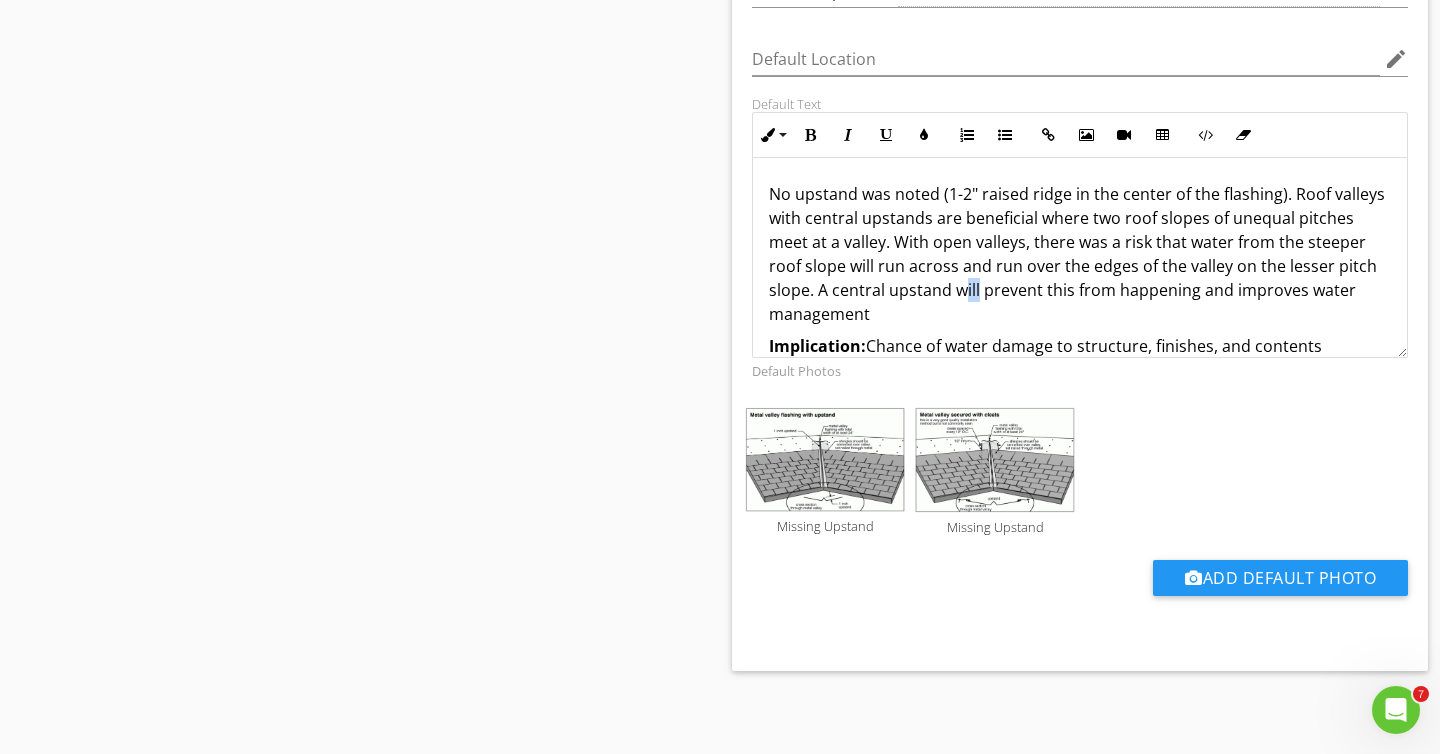 drag, startPoint x: 916, startPoint y: 292, endPoint x: 928, endPoint y: 292, distance: 12 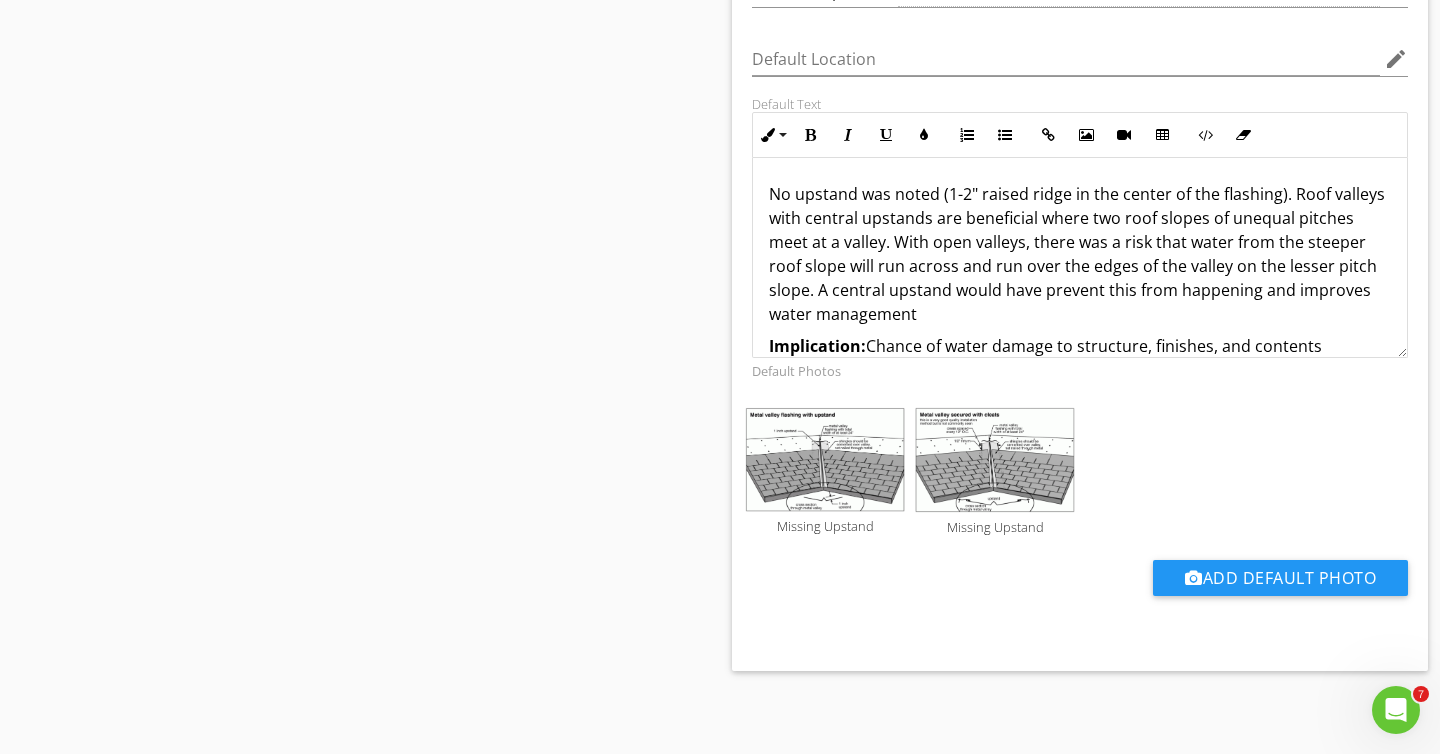 click on "No upstand was noted (1-2" raised ridge in the center of the flashing). Roof valleys with central upstands are beneficial where two roof slopes of unequal pitches meet at a valley. With open valleys, there was a risk that water from the steeper roof slope will run across and run over the edges of the valley on the lesser pitch slope. A central upstand would have prevent this from happening and improves water management" at bounding box center [1080, 254] 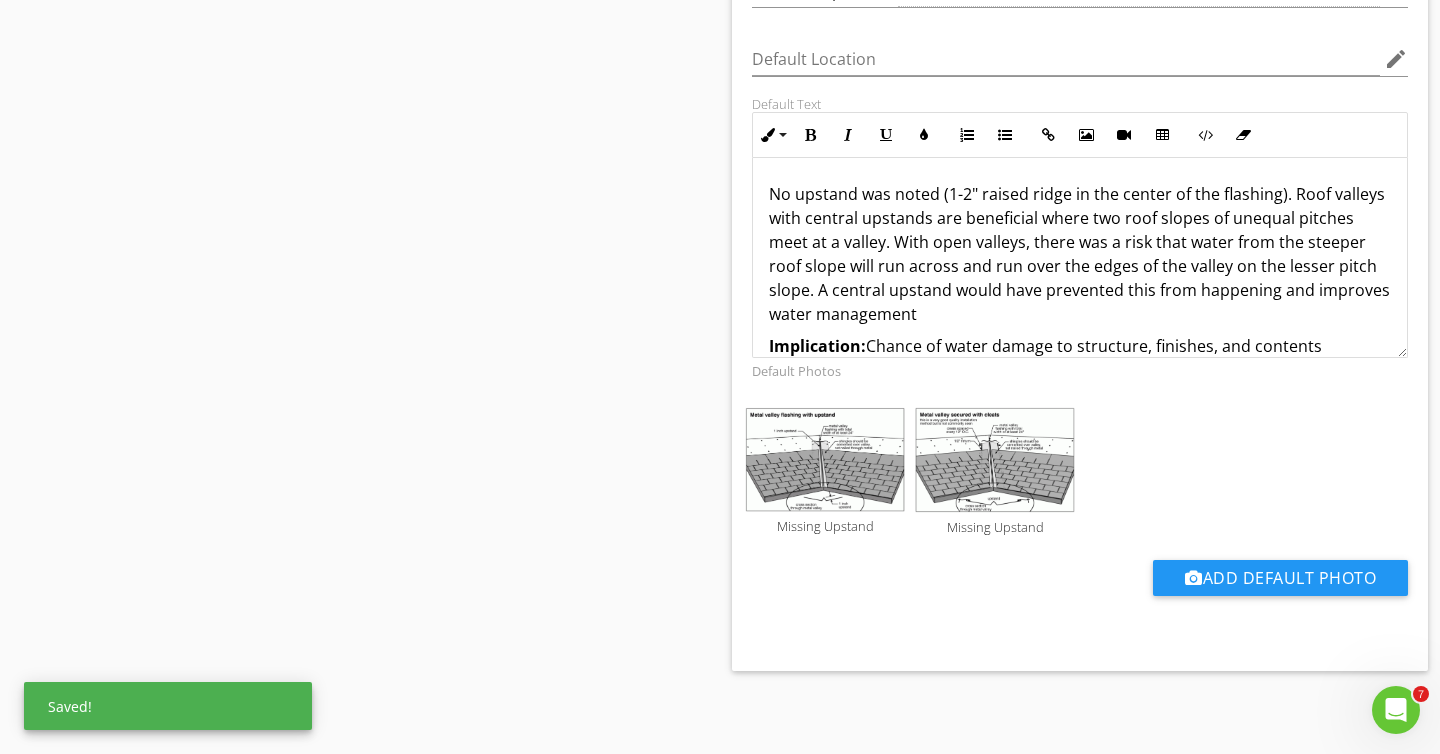 click on "No upstand was noted (1-2" raised ridge in the center of the flashing). Roof valleys with central upstands are beneficial where two roof slopes of unequal pitches meet at a valley. With open valleys, there was a risk that water from the steeper roof slope will run across and run over the edges of the valley on the lesser pitch slope. A central upstand would have prevented this from happening and improves water management" at bounding box center [1080, 254] 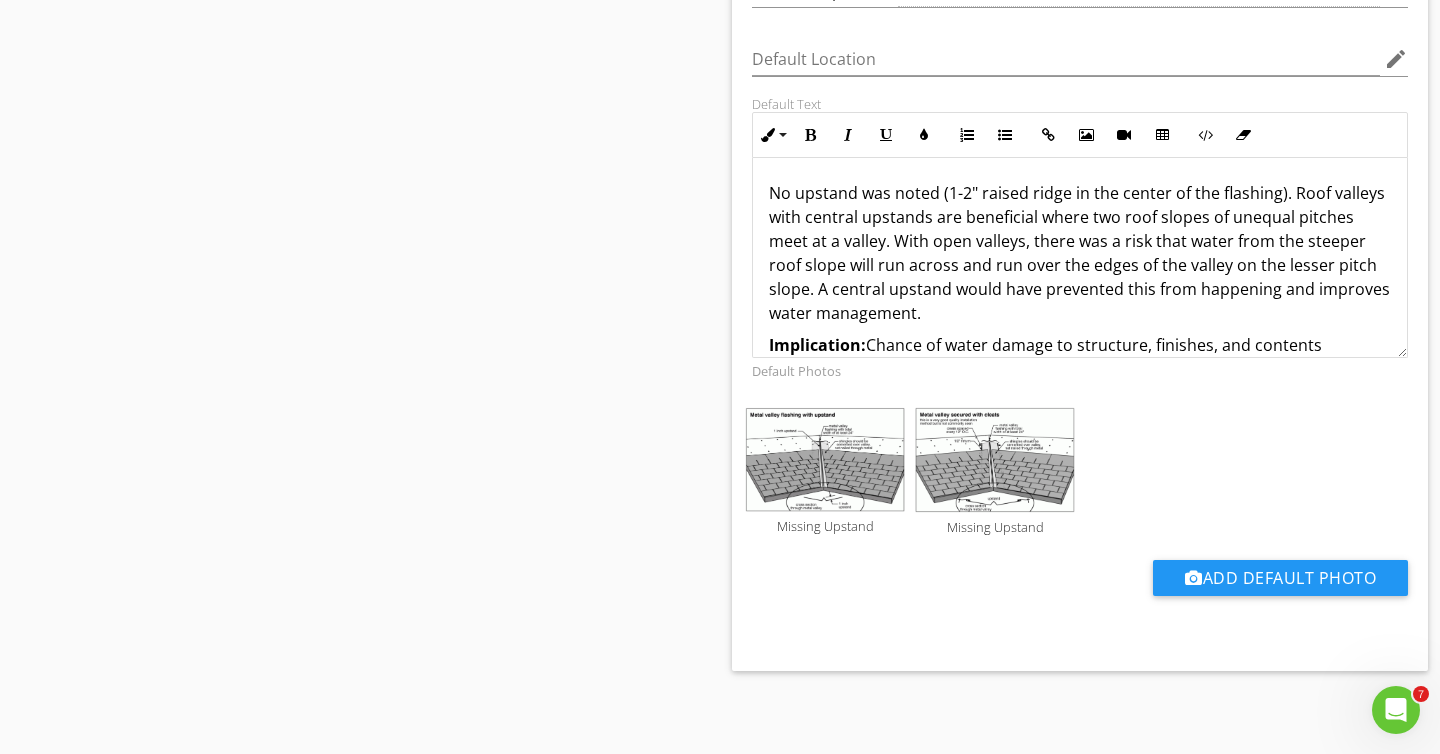 scroll, scrollTop: 0, scrollLeft: 0, axis: both 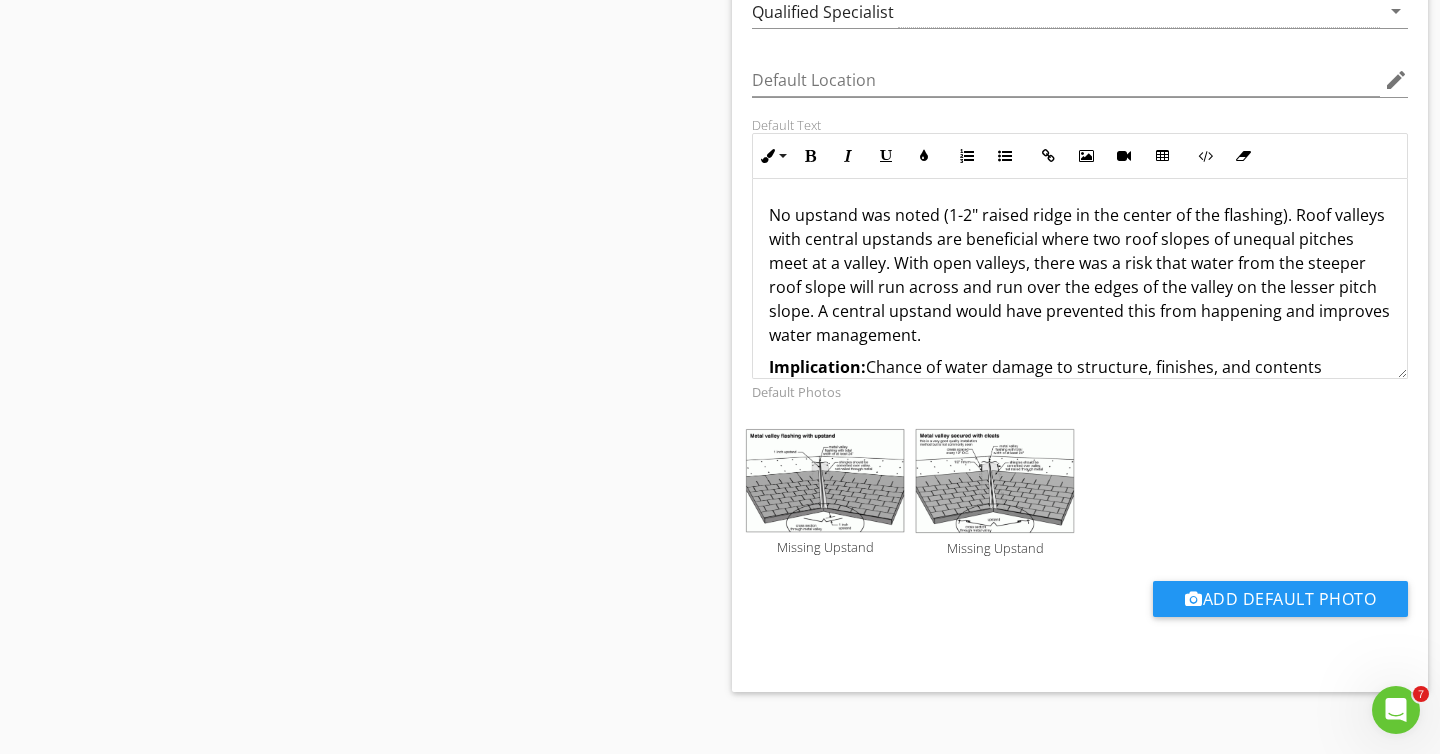 click on "No upstand was noted (1-2" raised ridge in the center of the flashing). Roof valleys with central upstands are beneficial where two roof slopes of unequal pitches meet at a valley. With open valleys, there was a risk that water from the steeper roof slope will run across and run over the edges of the valley on the lesser pitch slope. A central upstand would have prevented this from happening and improves water management." at bounding box center [1080, 275] 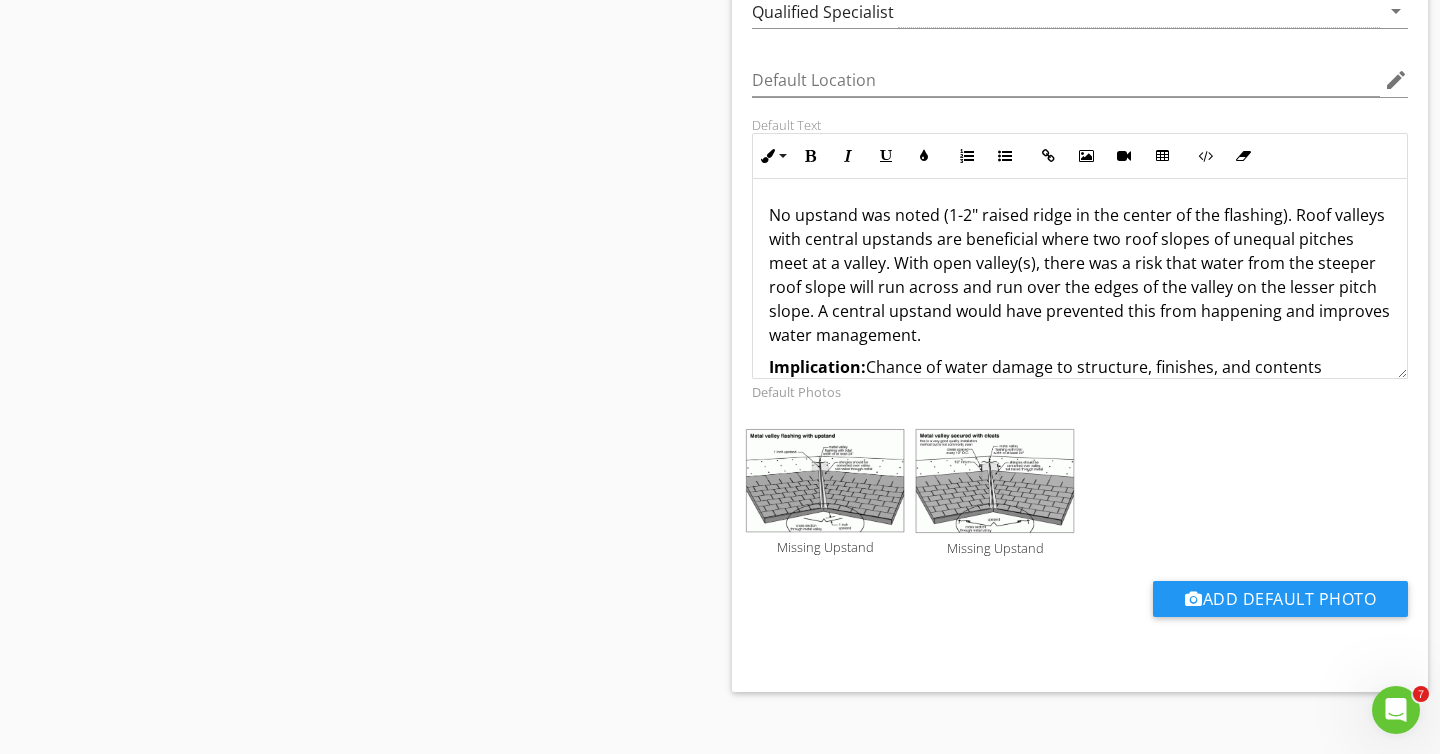 type on "<p>No upstand was noted (1-2" raised ridge in the center of the flashing). Roof valleys with central upstands are beneficial where two roof slopes of unequal pitches meet at a valley. With open valley(s), there was a risk that water from the steeper roof slope will run across and run over the edges of the valley on the lesser pitch slope. A central upstand would have prevented this from happening and improves water management.</p><p><strong>Implication:&nbsp;</strong>Chance of water damage to structure, finishes, and contents</p><p><strong>Task:</strong> Further evaluation from a qualified specialist&nbsp;</p><p><strong>Time:&nbsp;</strong>As soon as practical</p>" 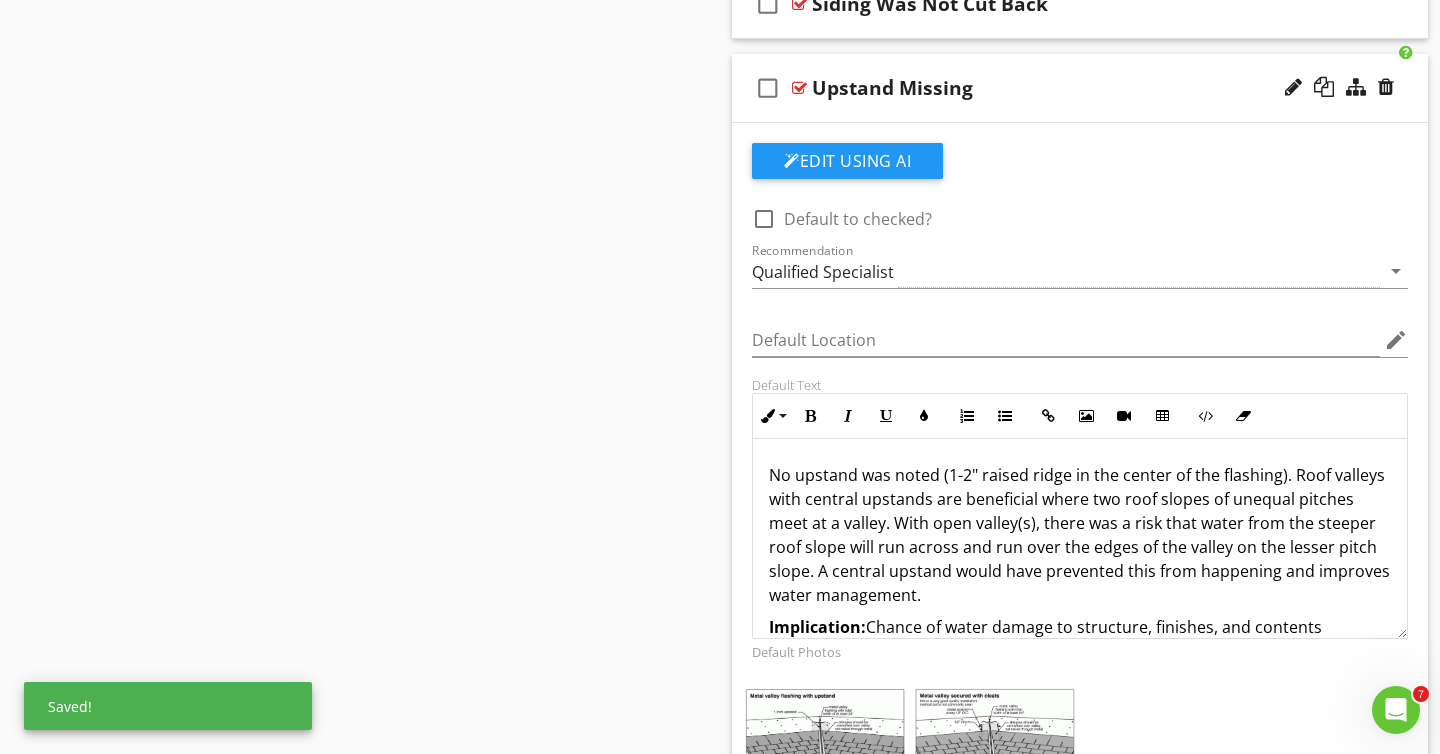 scroll, scrollTop: 2150, scrollLeft: 0, axis: vertical 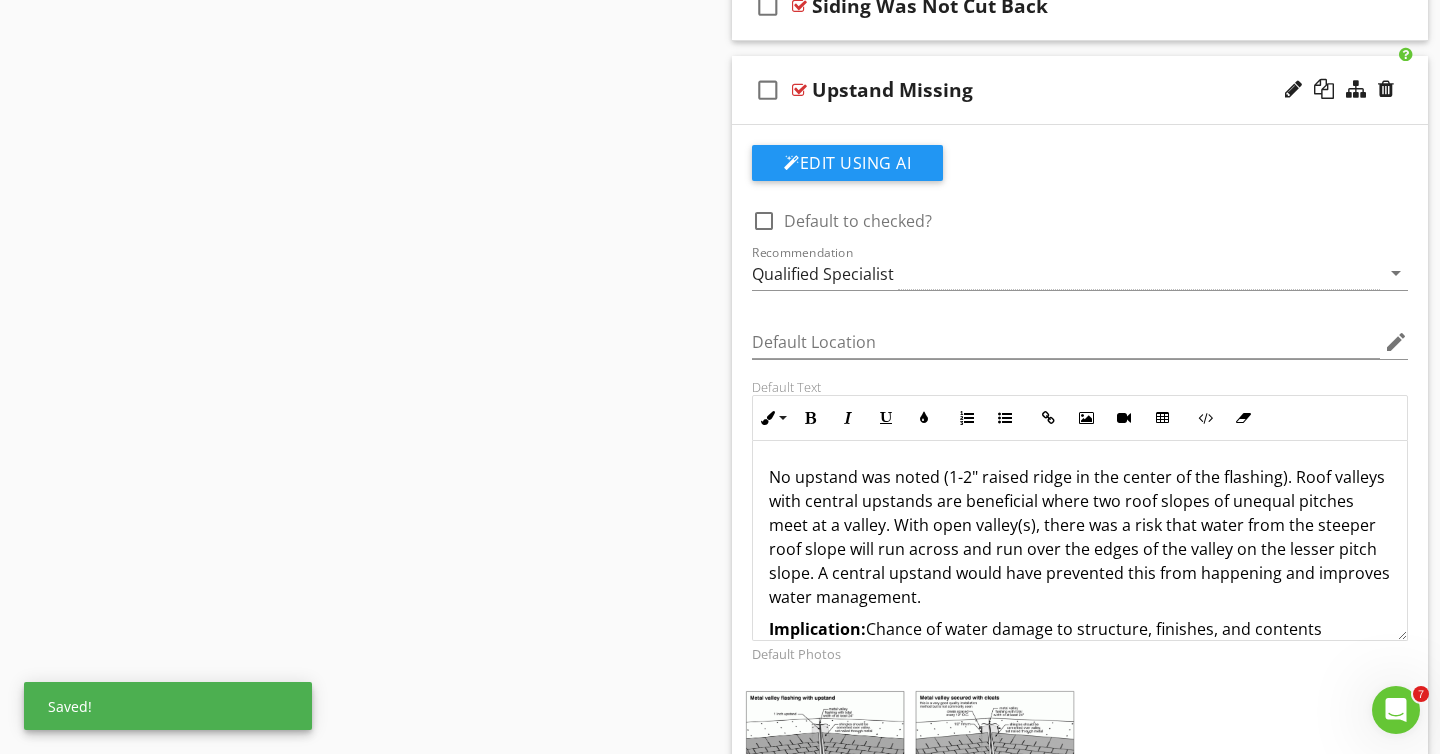 click on "check_box_outline_blank
Upstand Missing" at bounding box center [1080, 90] 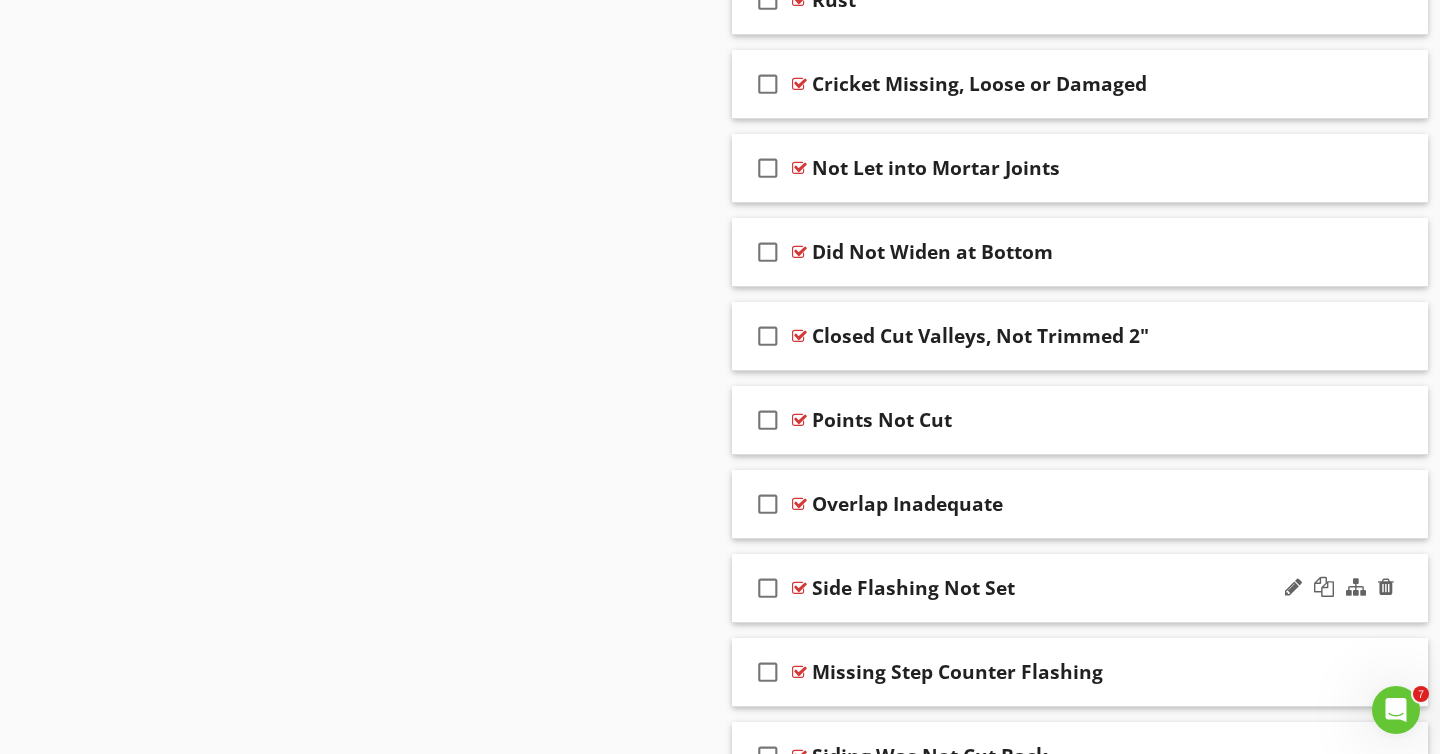 scroll, scrollTop: 1398, scrollLeft: 0, axis: vertical 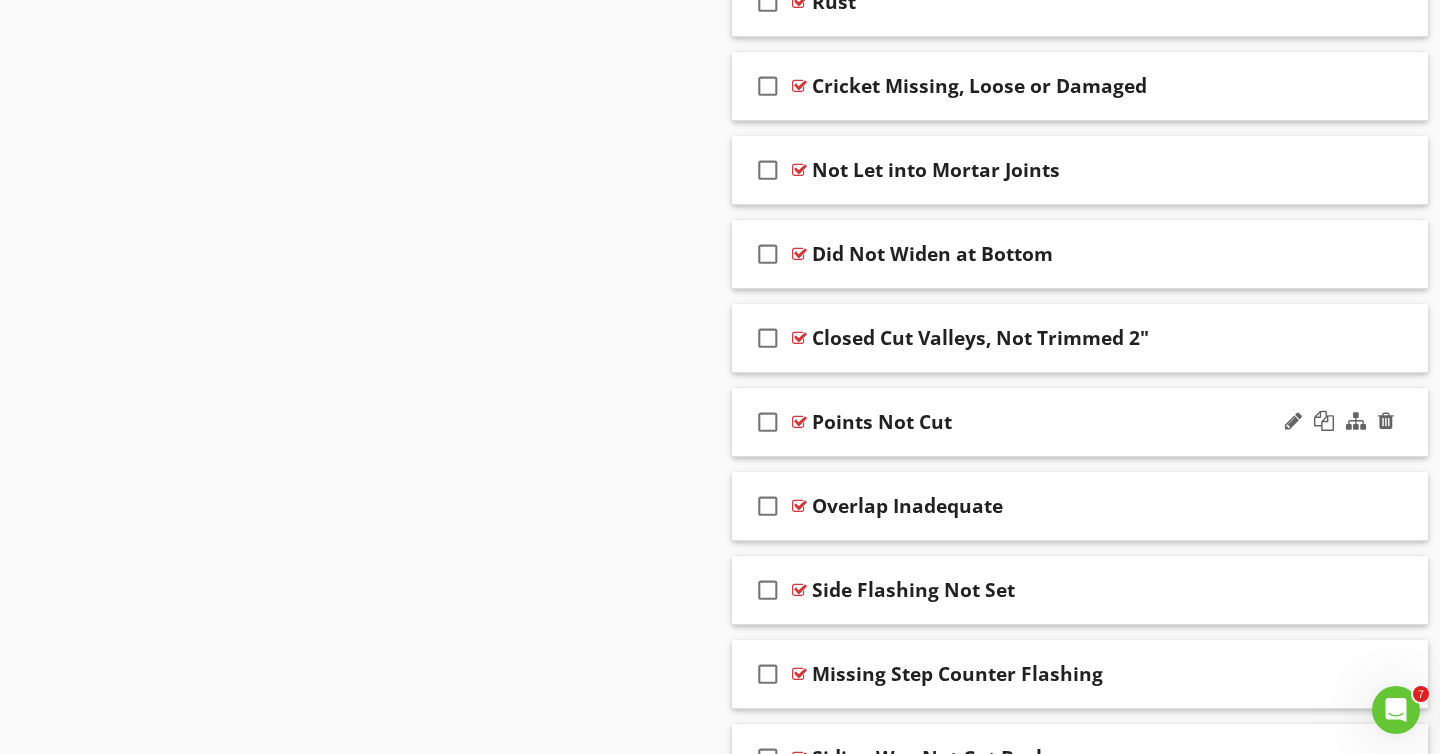 click on "check_box_outline_blank
Points Not Cut" at bounding box center (1080, 422) 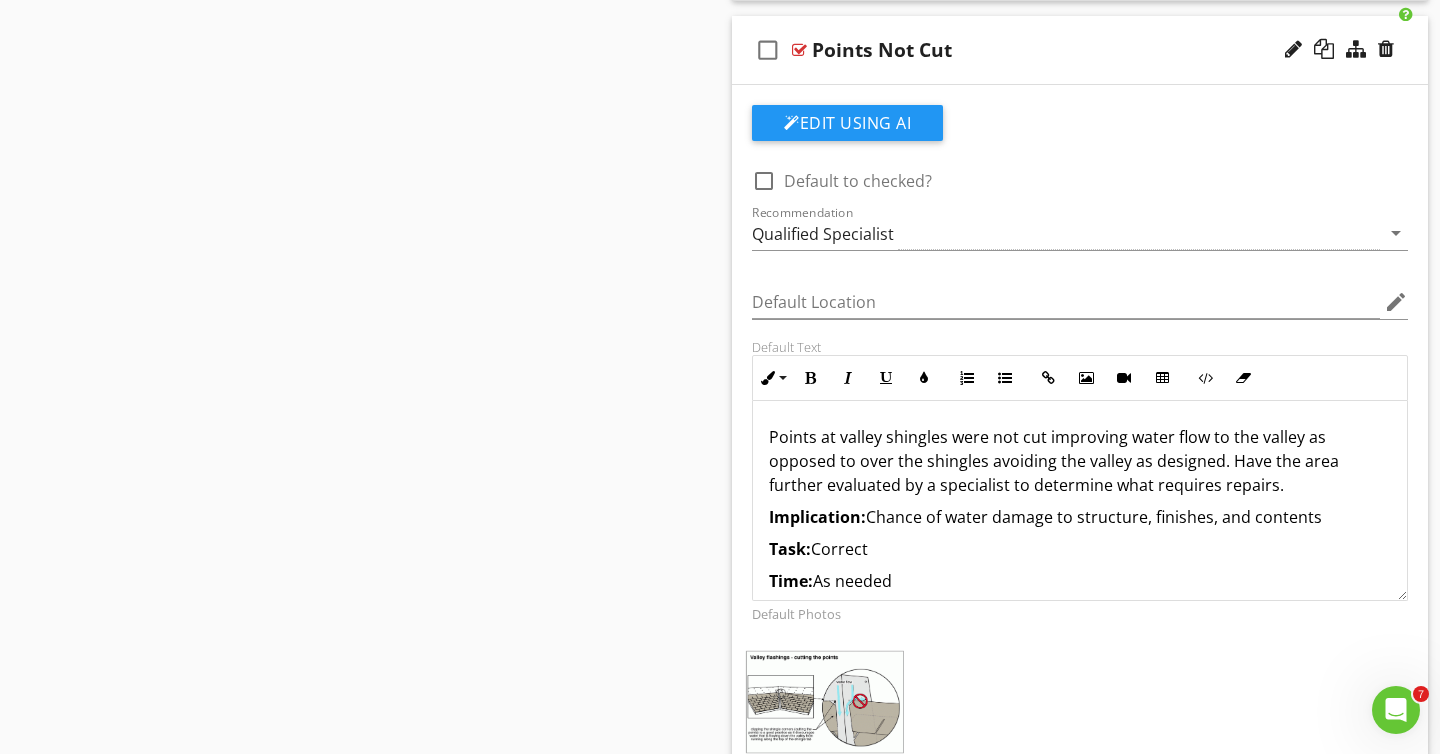 scroll, scrollTop: 1789, scrollLeft: 0, axis: vertical 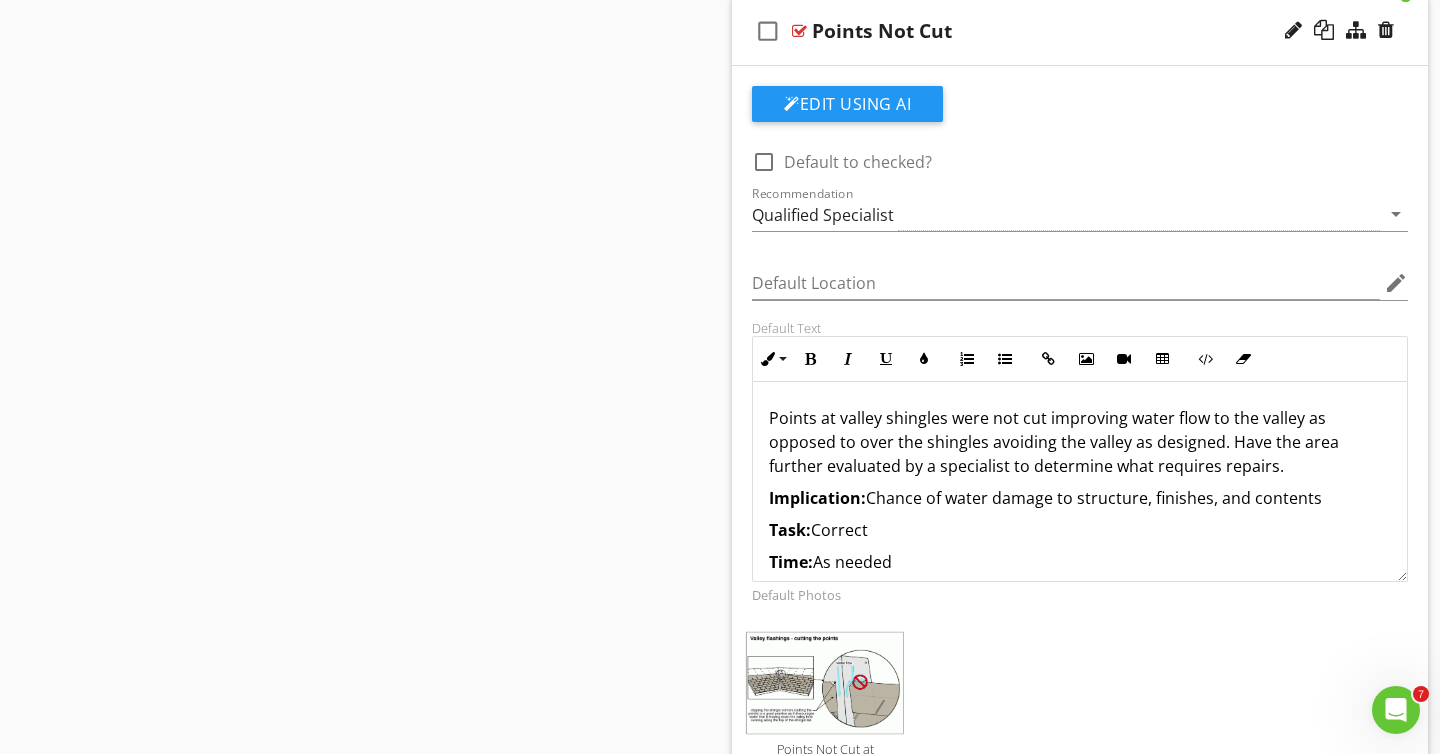 click on "Points at valley shingles were not cut improving water flow to the valley as opposed to over the shingles avoiding the valley as designed. Have the area further evaluated by a specialist to determine what requires repairs." at bounding box center [1080, 442] 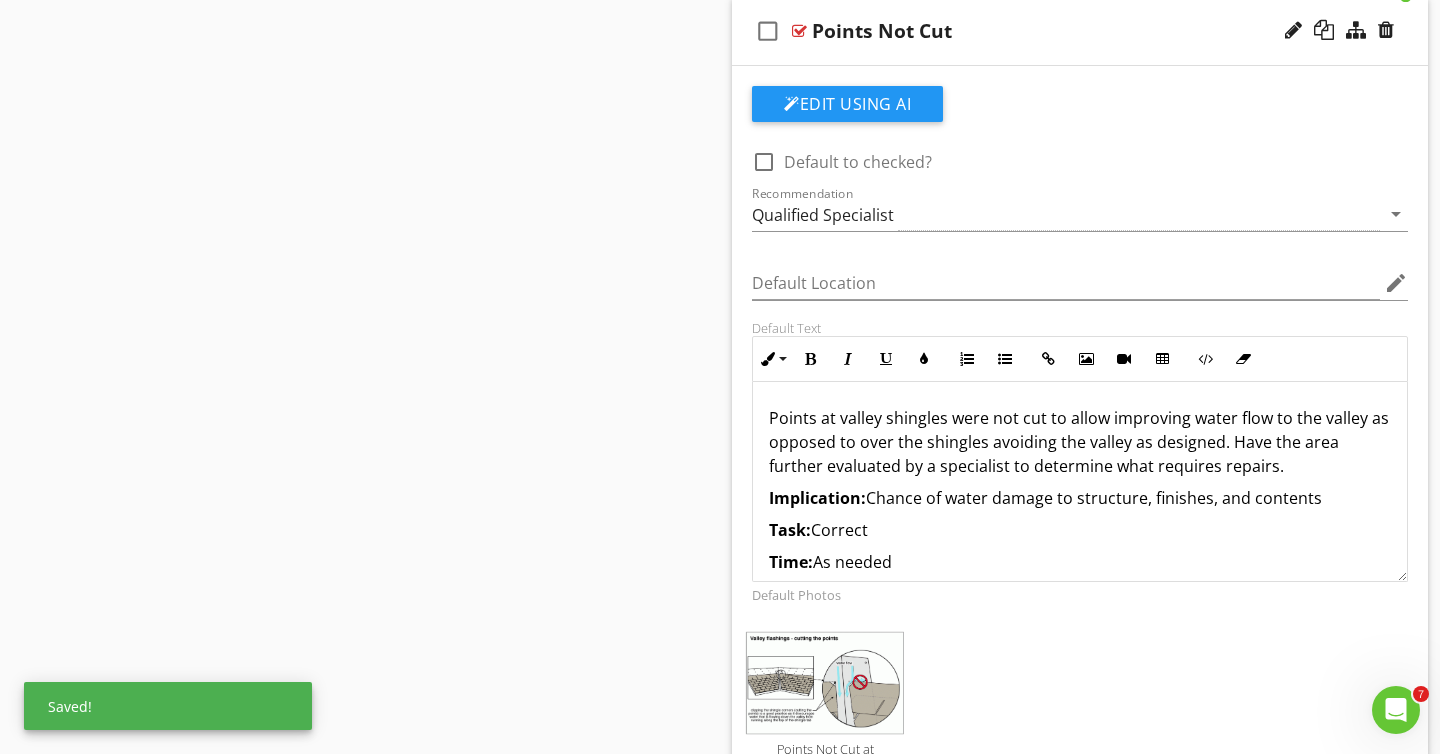 click on "Points at valley shingles were not cut to allow improving water flow to the valley as opposed to over the shingles avoiding the valley as designed. Have the area further evaluated by a specialist to determine what requires repairs." at bounding box center [1080, 442] 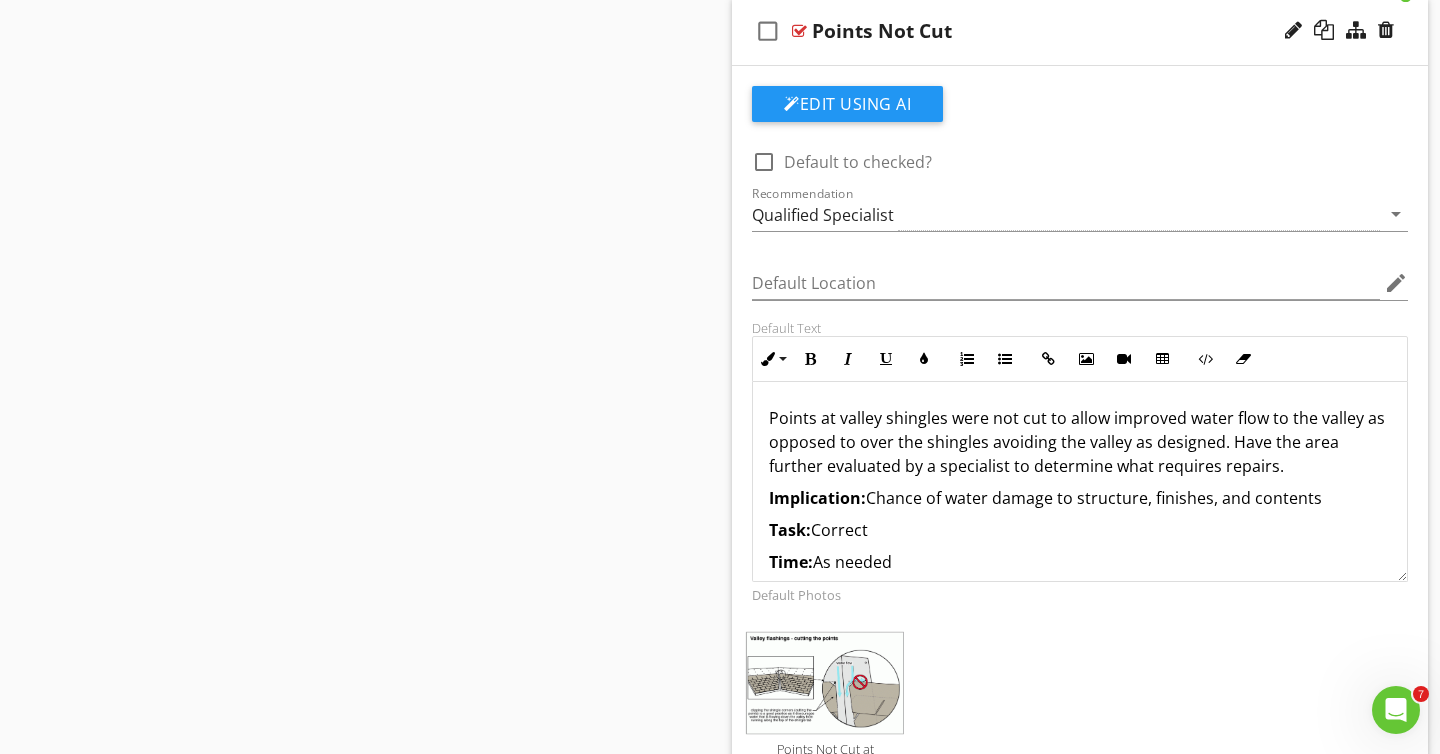 click on "Points at valley shingles were not cut to allow improved water flow to the valley as opposed to over the shingles avoiding the valley as designed. Have the area further evaluated by a specialist to determine what requires repairs." at bounding box center [1080, 442] 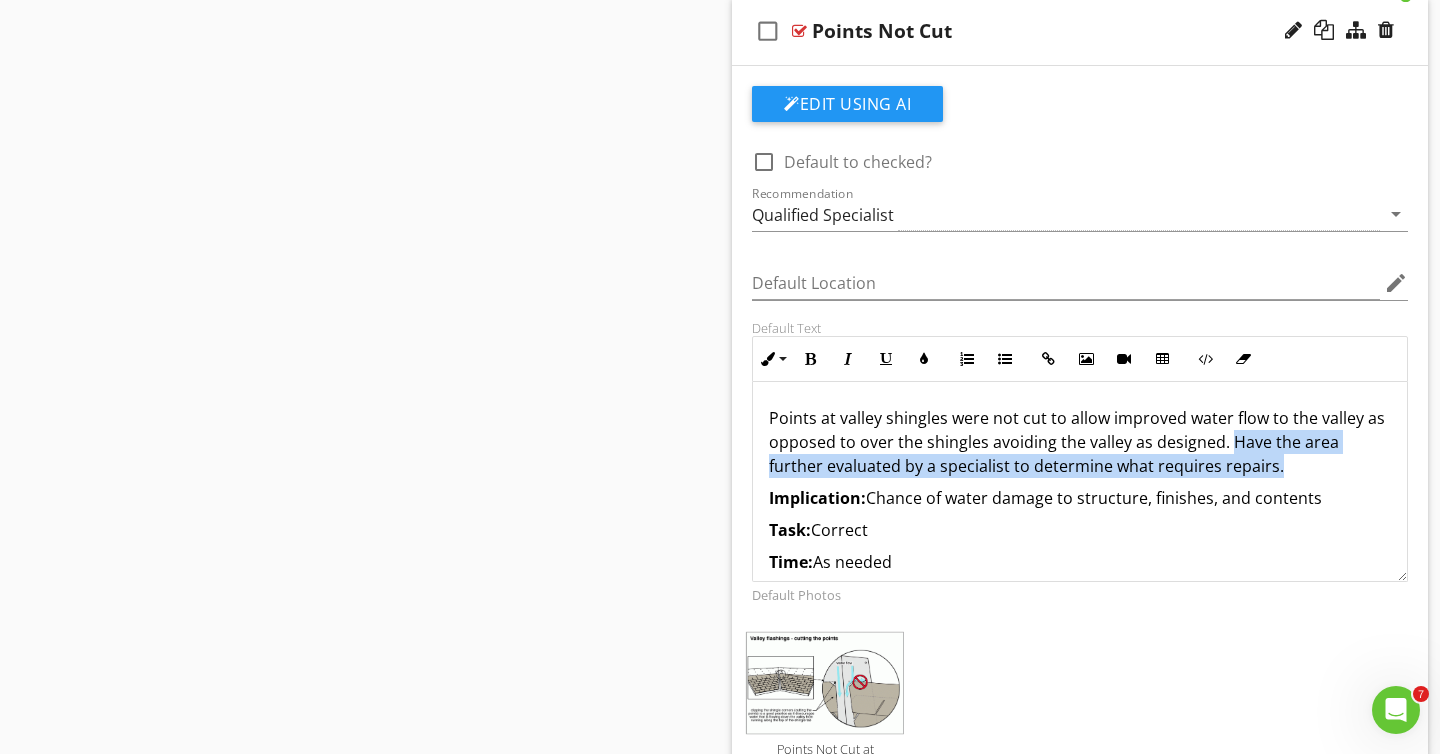 drag, startPoint x: 1227, startPoint y: 439, endPoint x: 1226, endPoint y: 462, distance: 23.021729 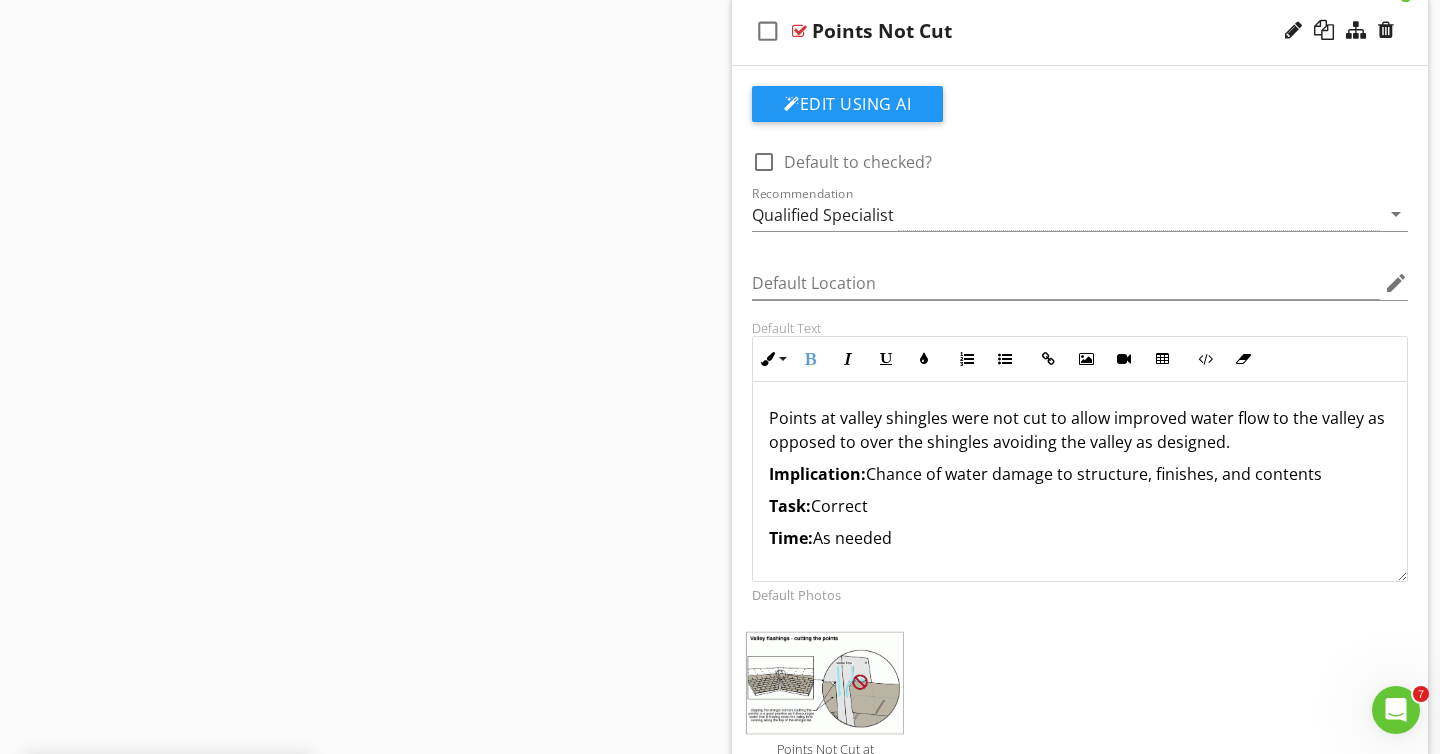 scroll, scrollTop: 1, scrollLeft: 0, axis: vertical 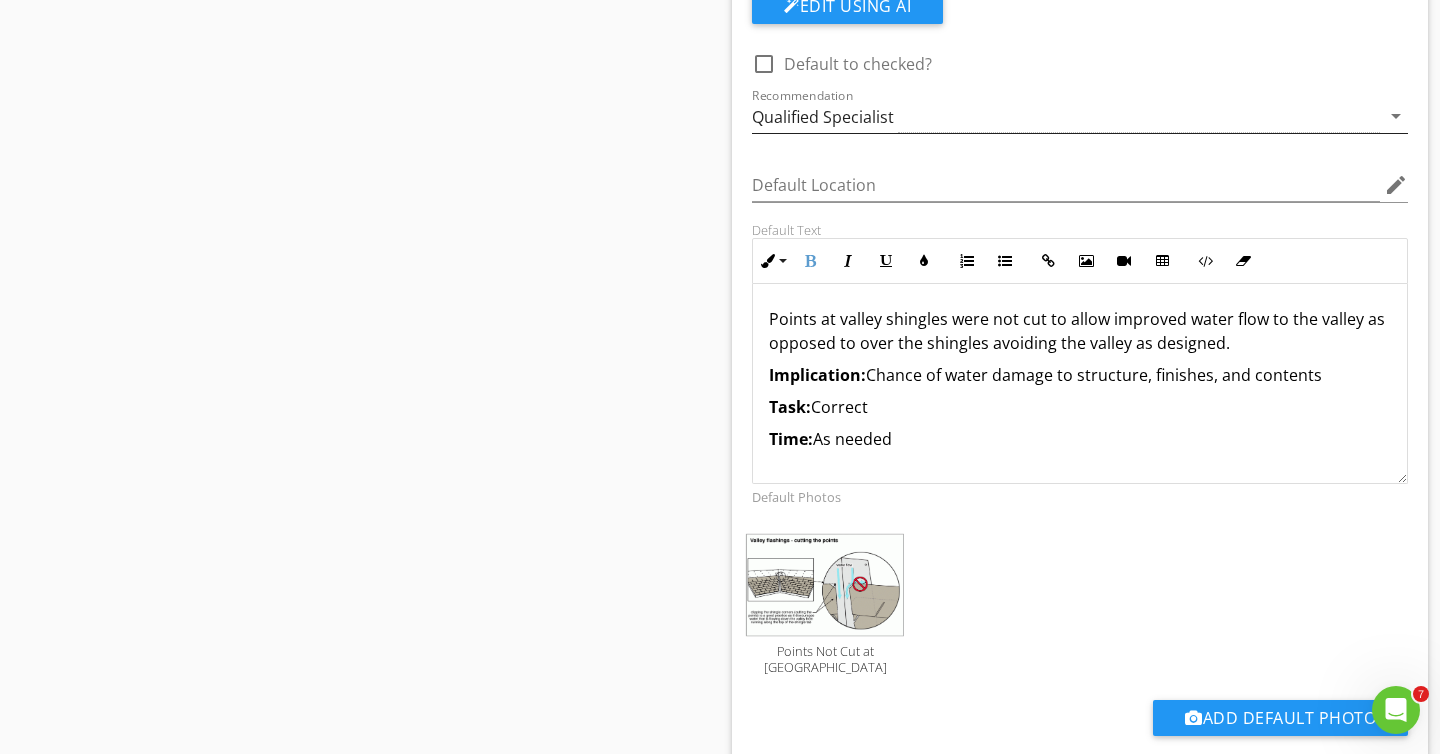 click on "Qualified Specialist" at bounding box center (1066, 116) 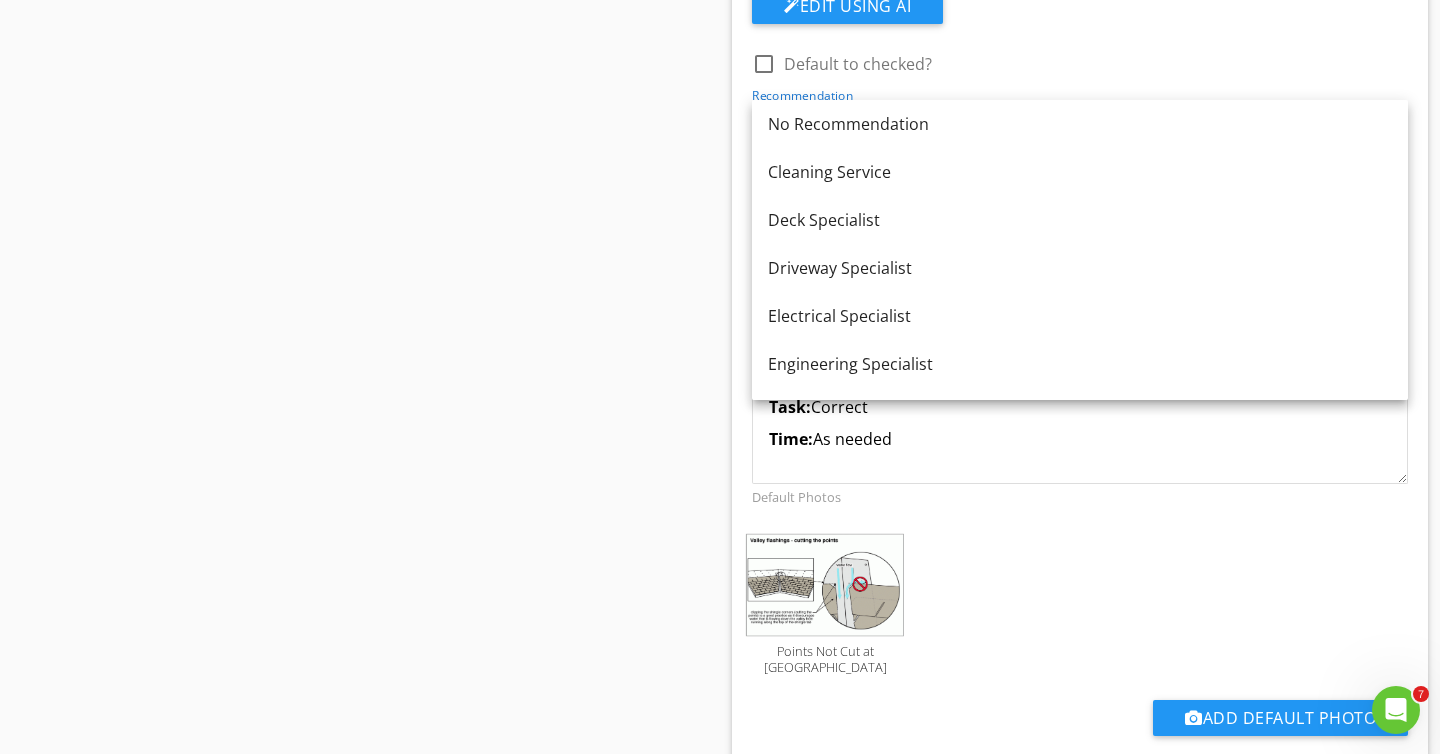 click on "Edit Using AI" at bounding box center (1080, 14) 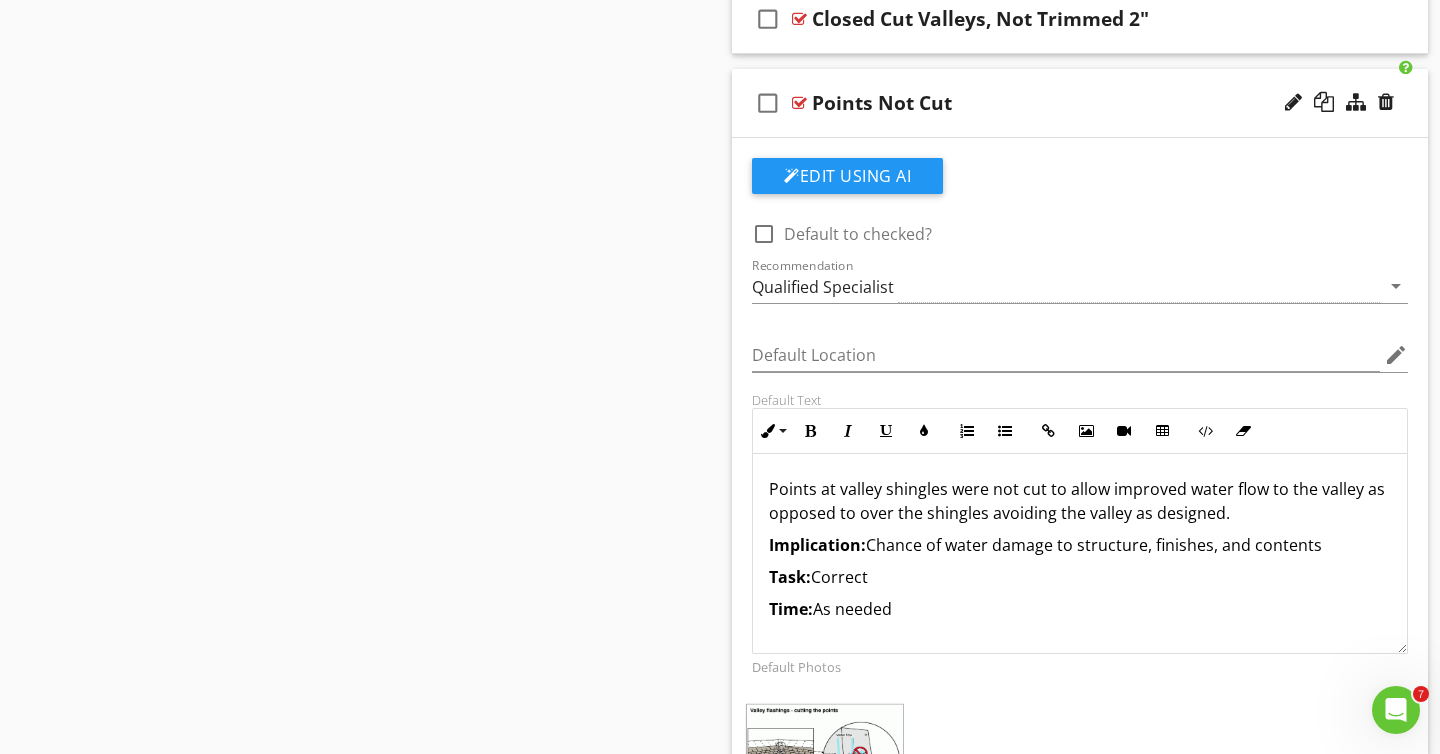 scroll, scrollTop: 1715, scrollLeft: 0, axis: vertical 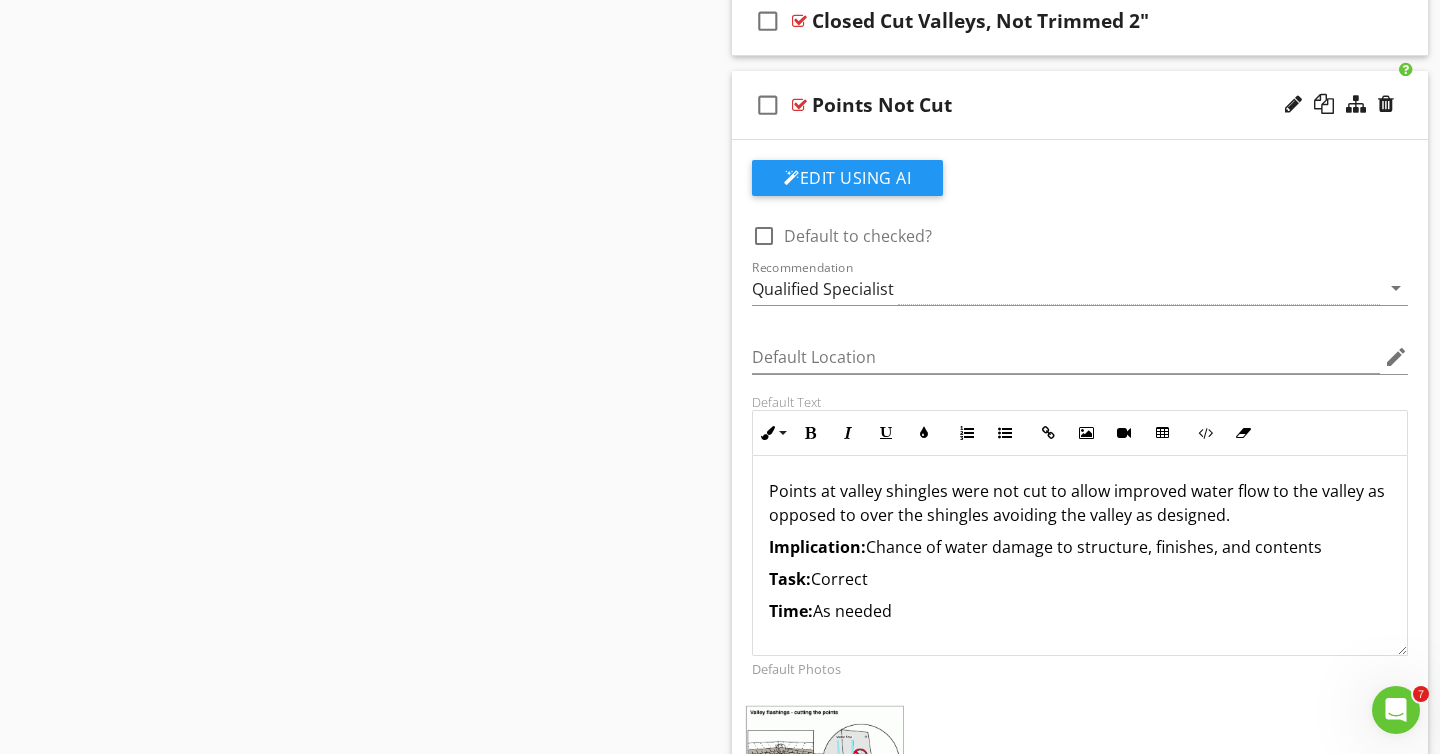click on "check_box_outline_blank
Points Not Cut" at bounding box center [1080, 105] 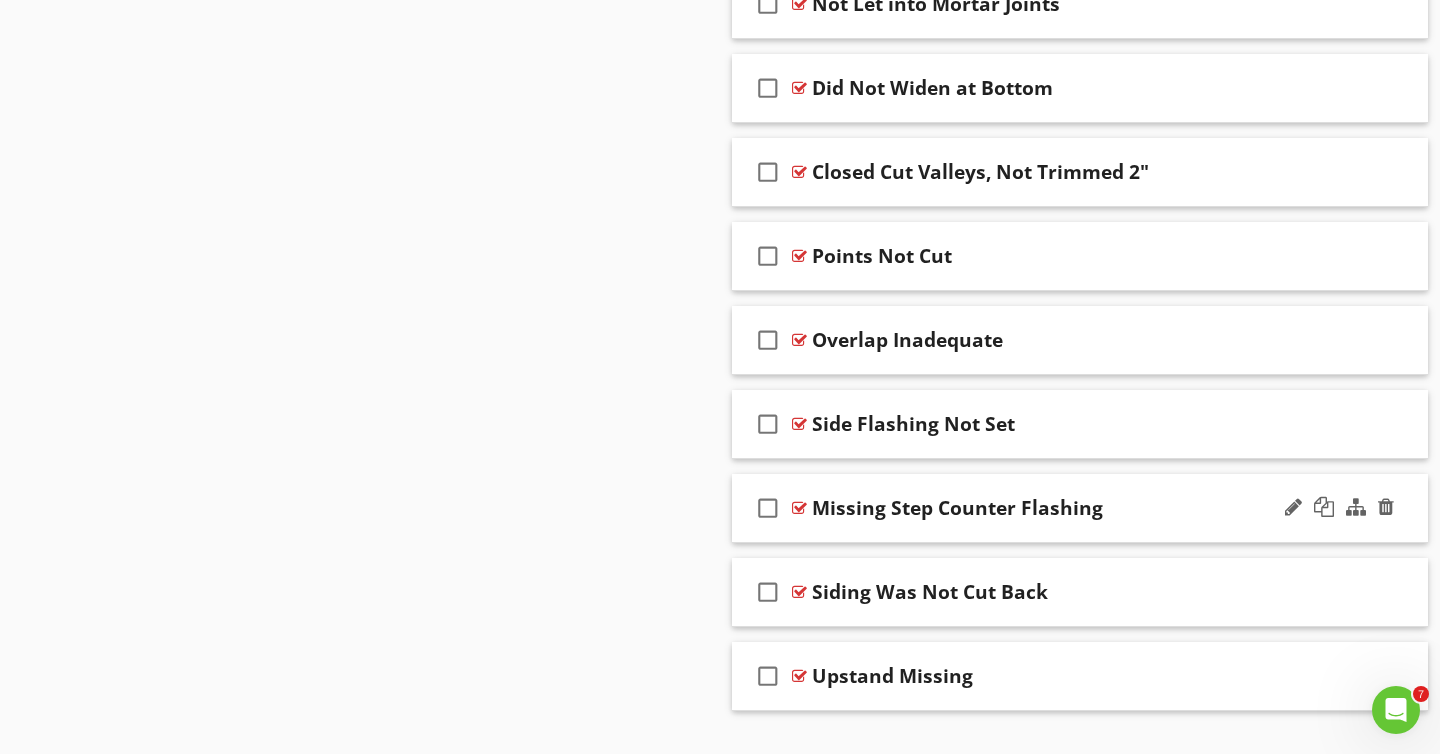 scroll, scrollTop: 1605, scrollLeft: 0, axis: vertical 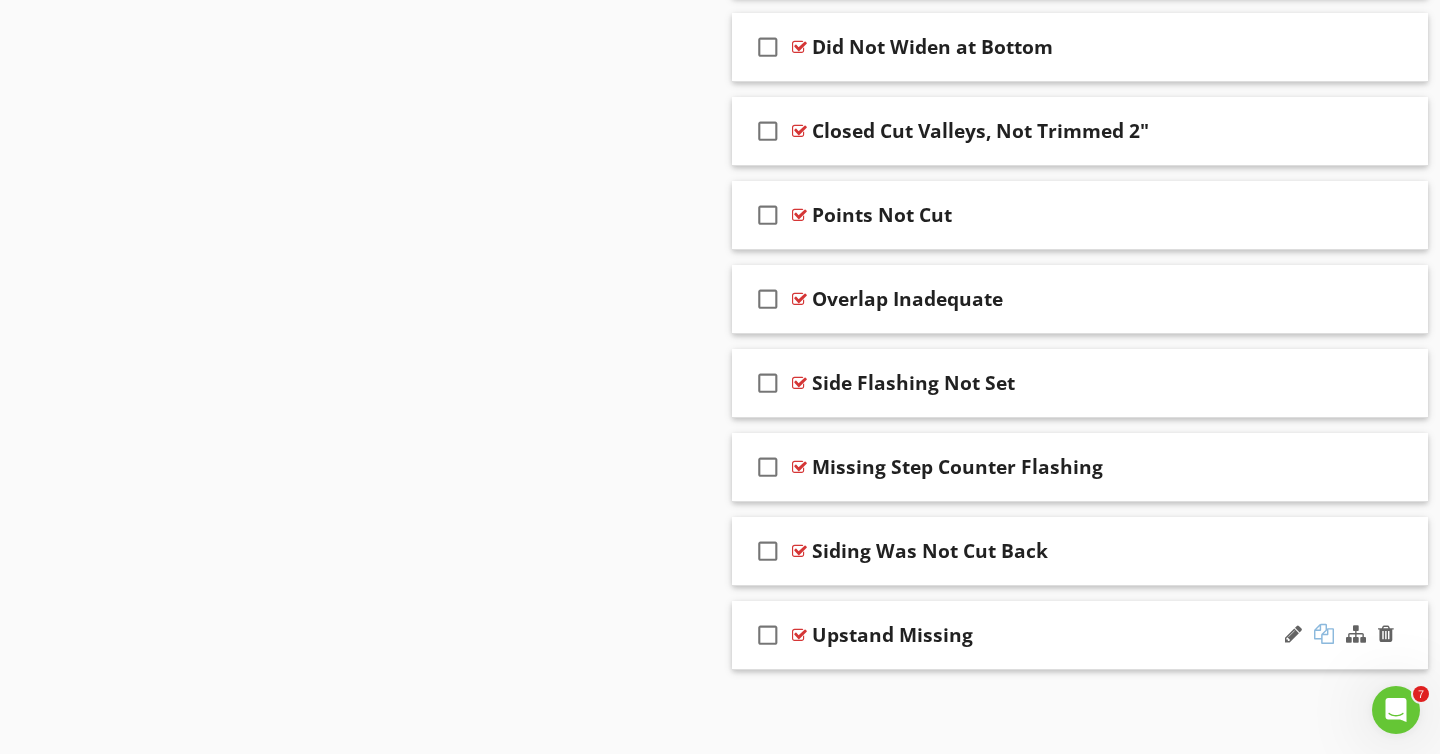 click at bounding box center [1324, 634] 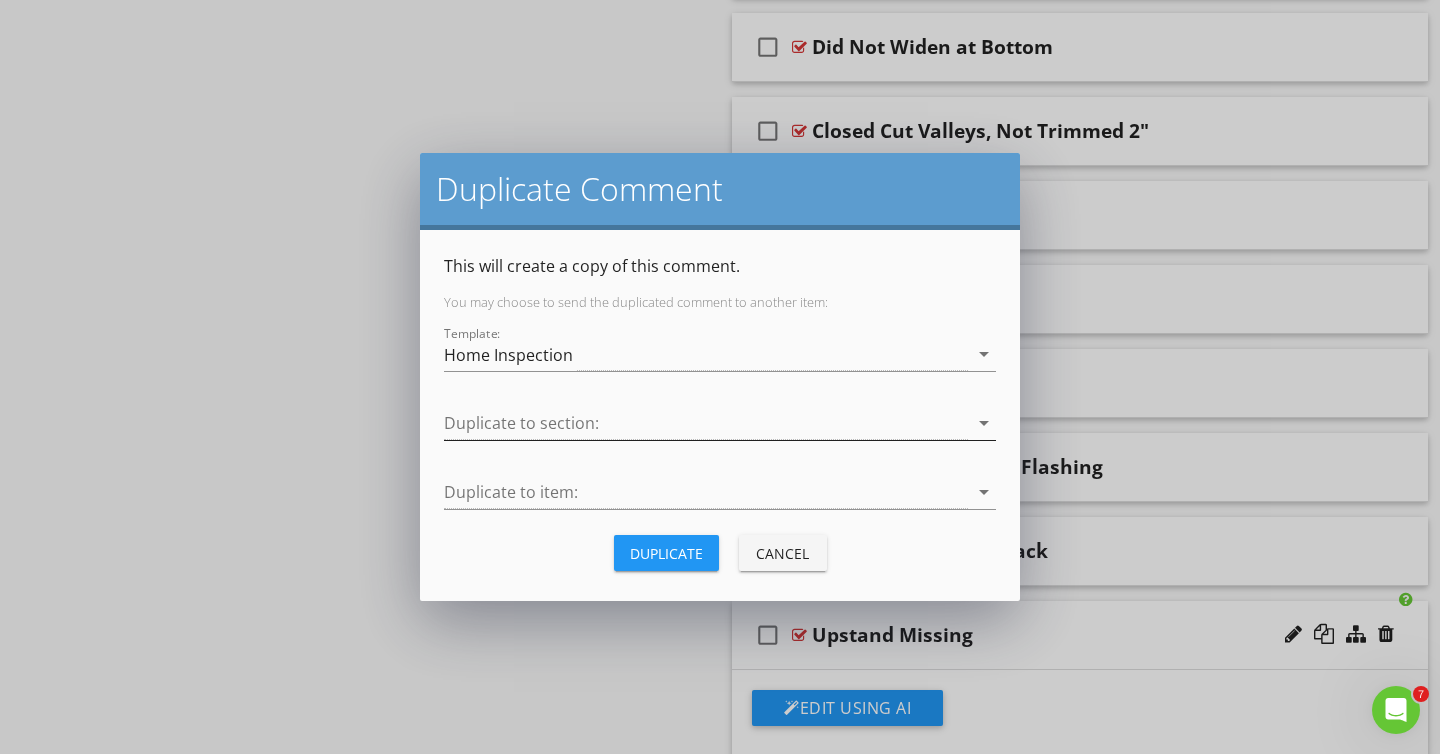 click at bounding box center [706, 423] 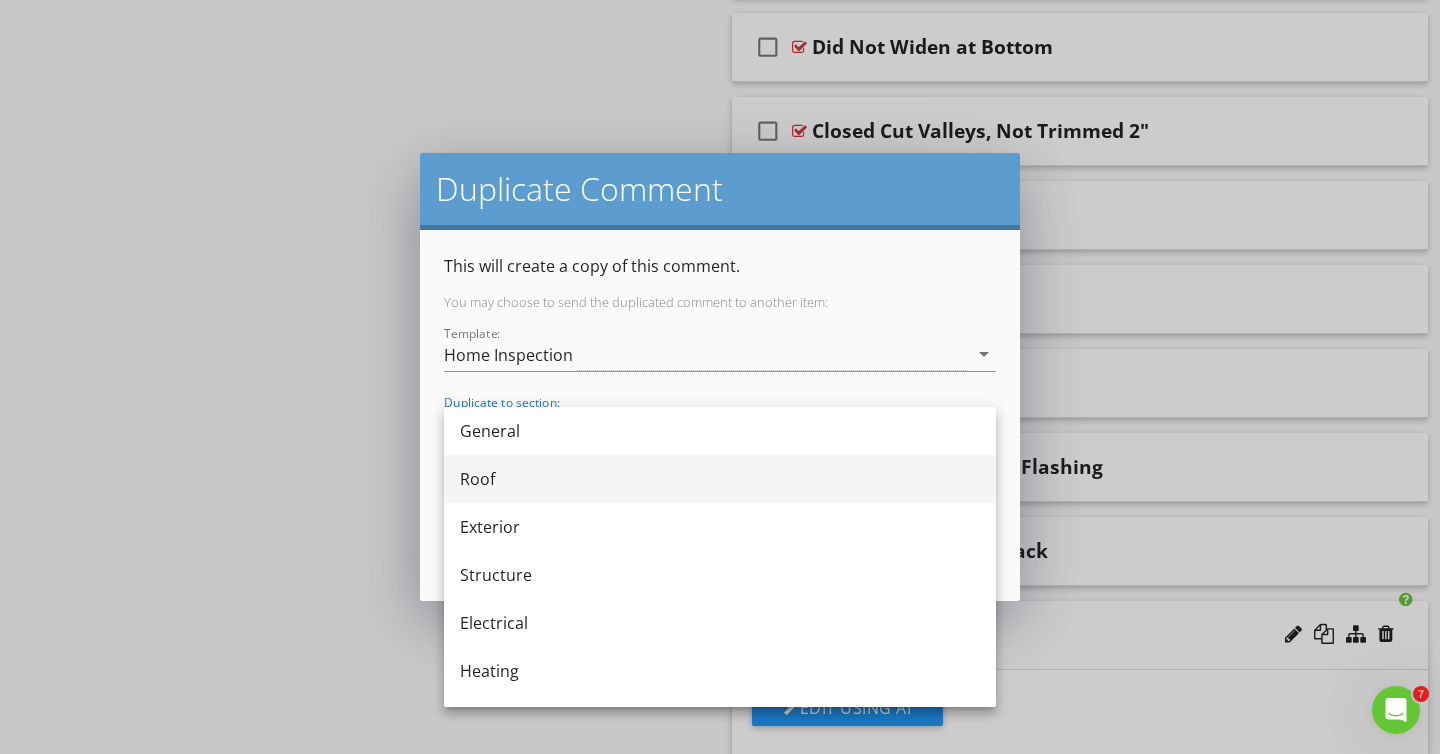 click on "Roof" at bounding box center (720, 479) 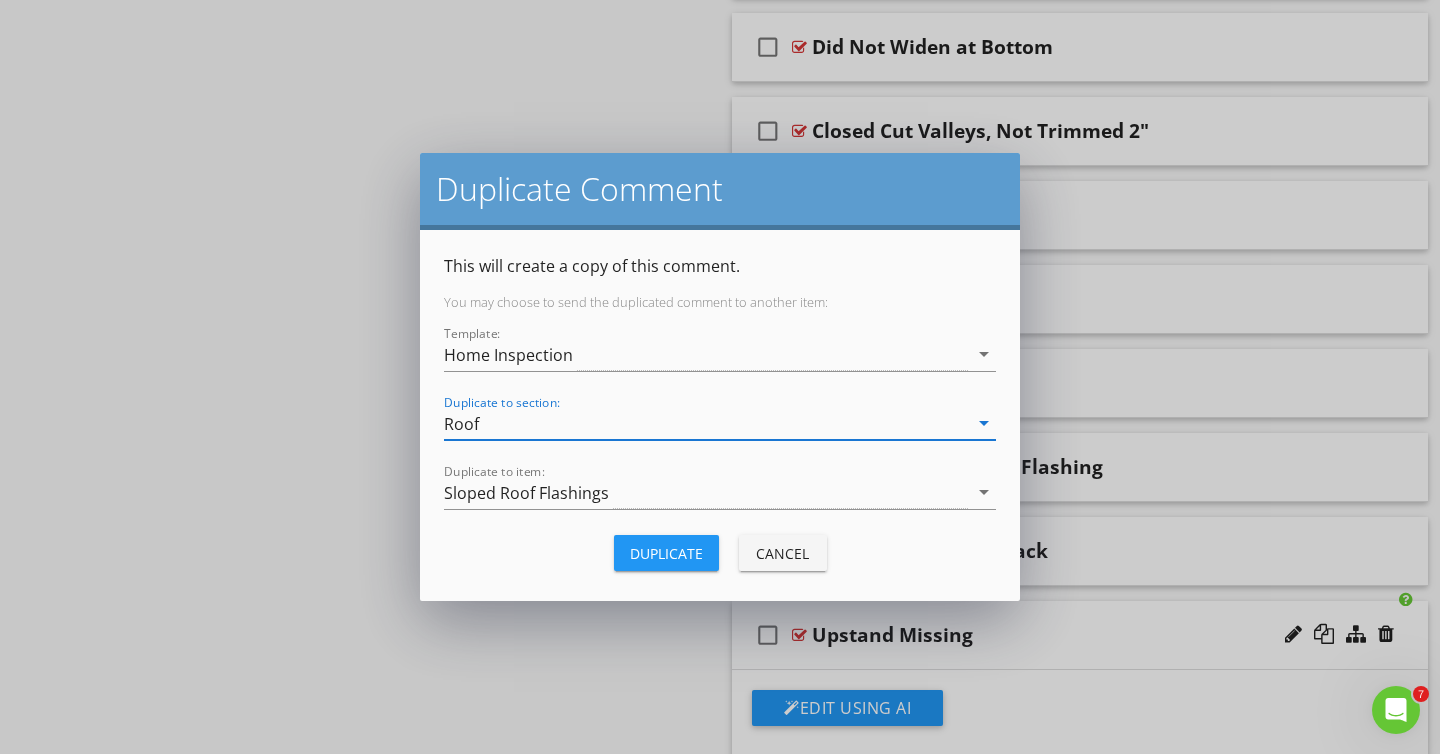 click on "Duplicate" at bounding box center (666, 553) 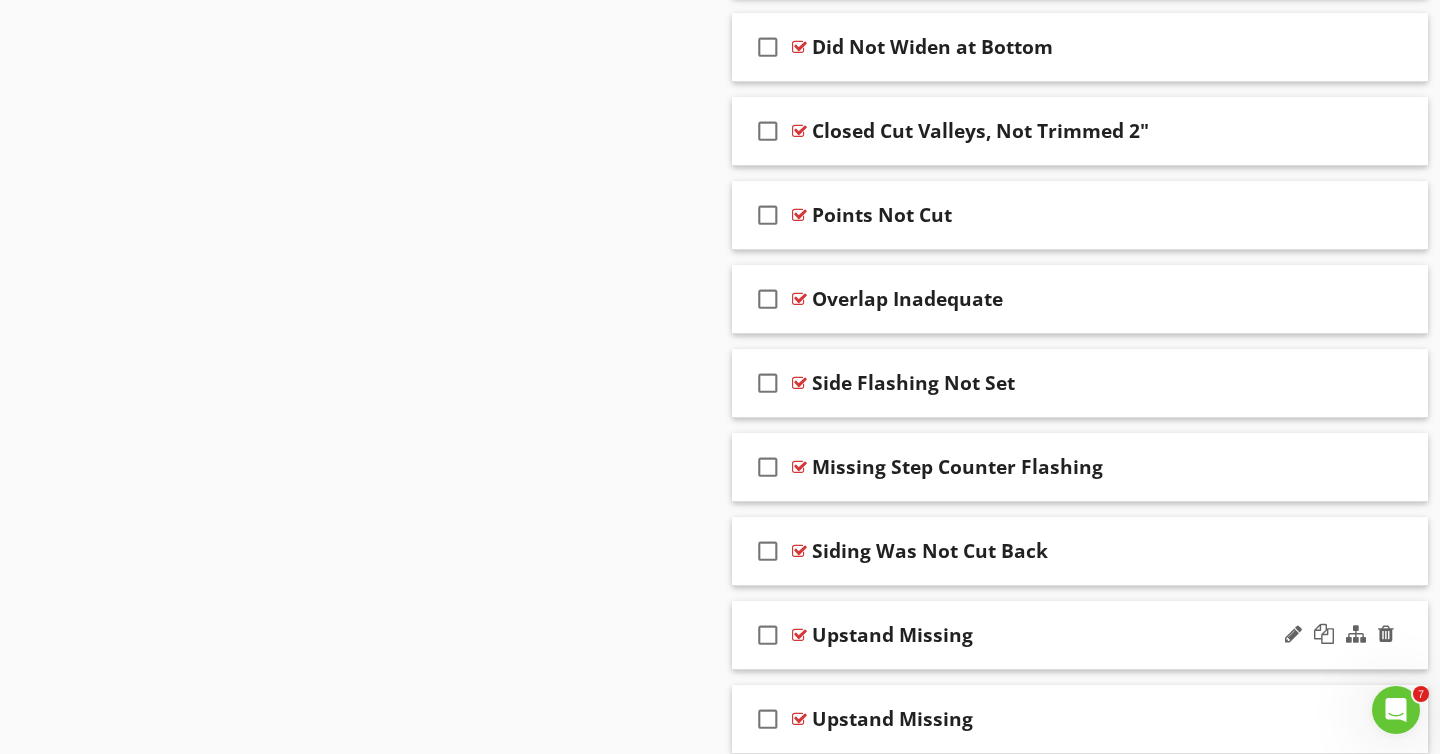 scroll, scrollTop: 1689, scrollLeft: 0, axis: vertical 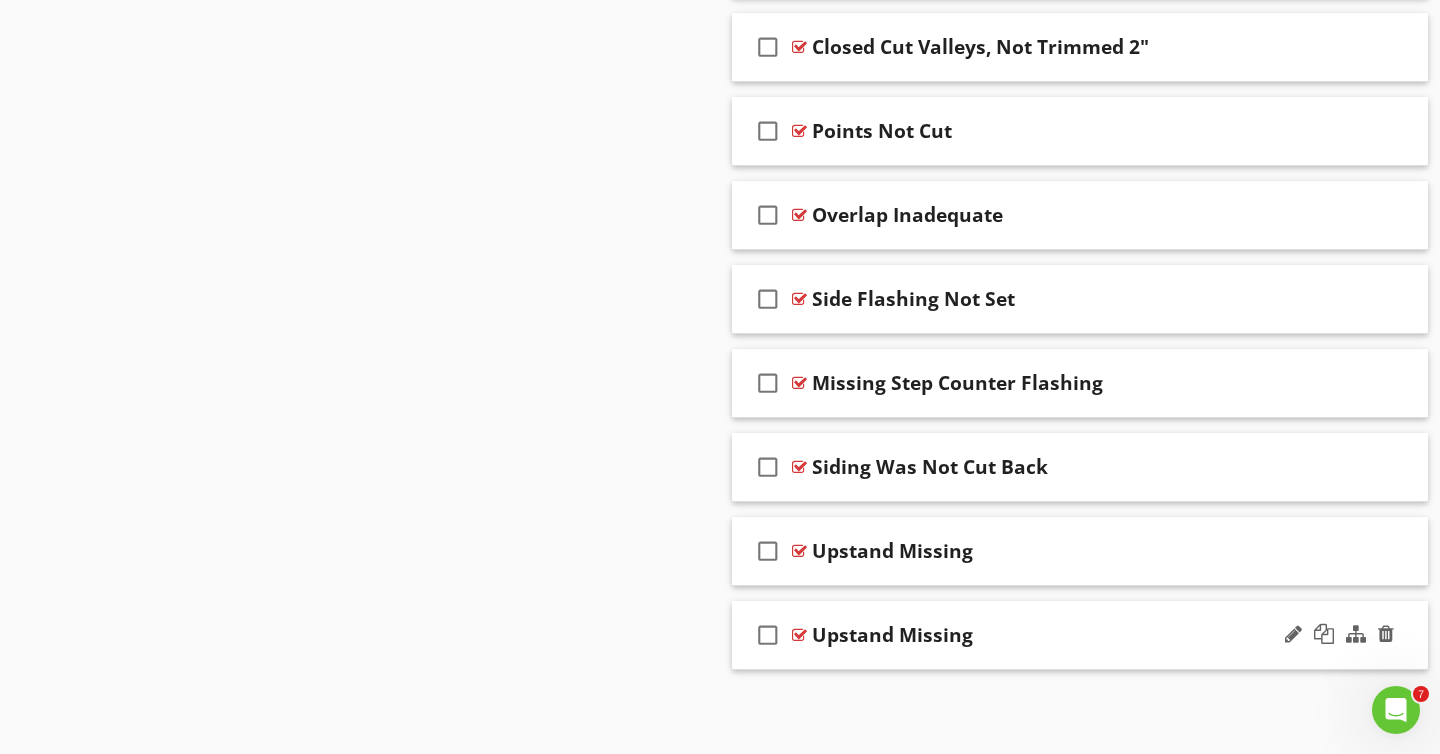 click on "check_box_outline_blank
Upstand Missing" at bounding box center (1080, 635) 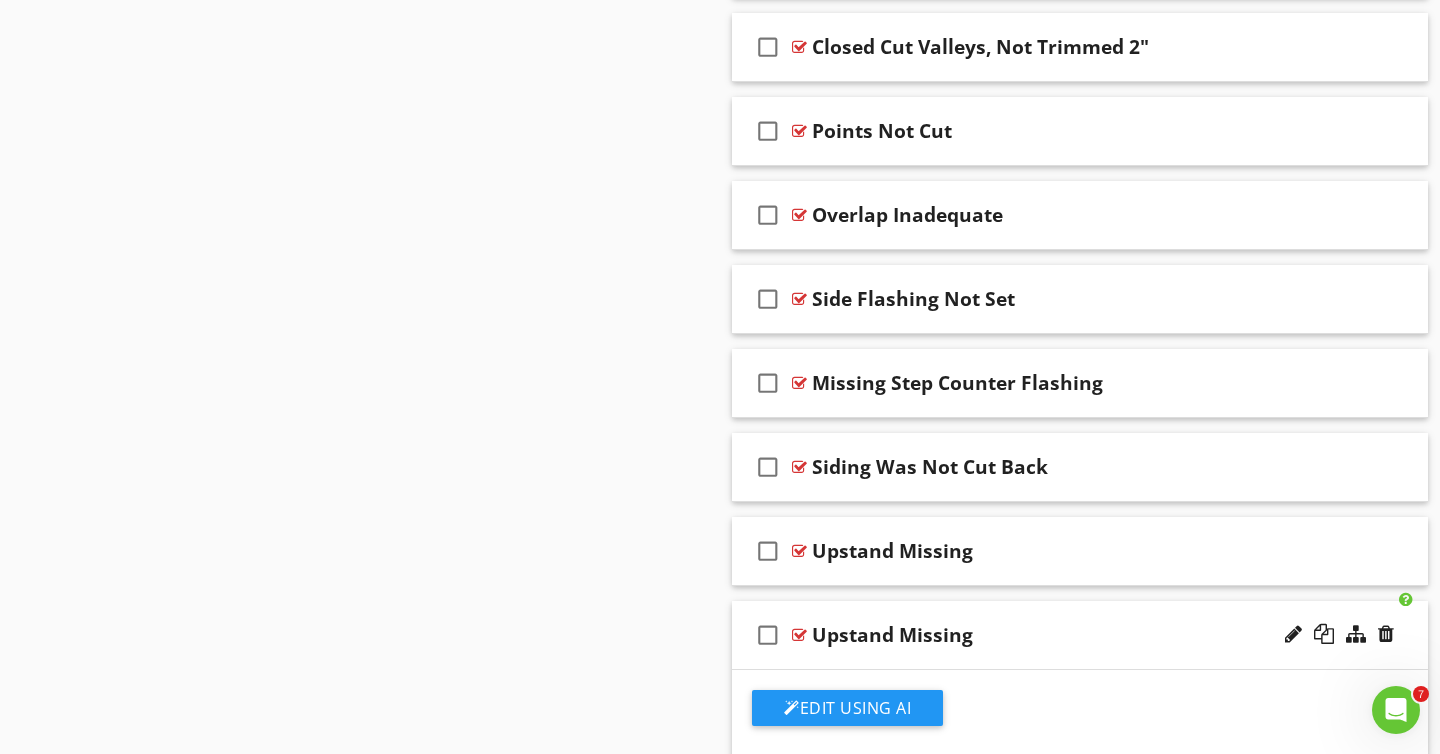 click on "Upstand Missing" at bounding box center (1058, 635) 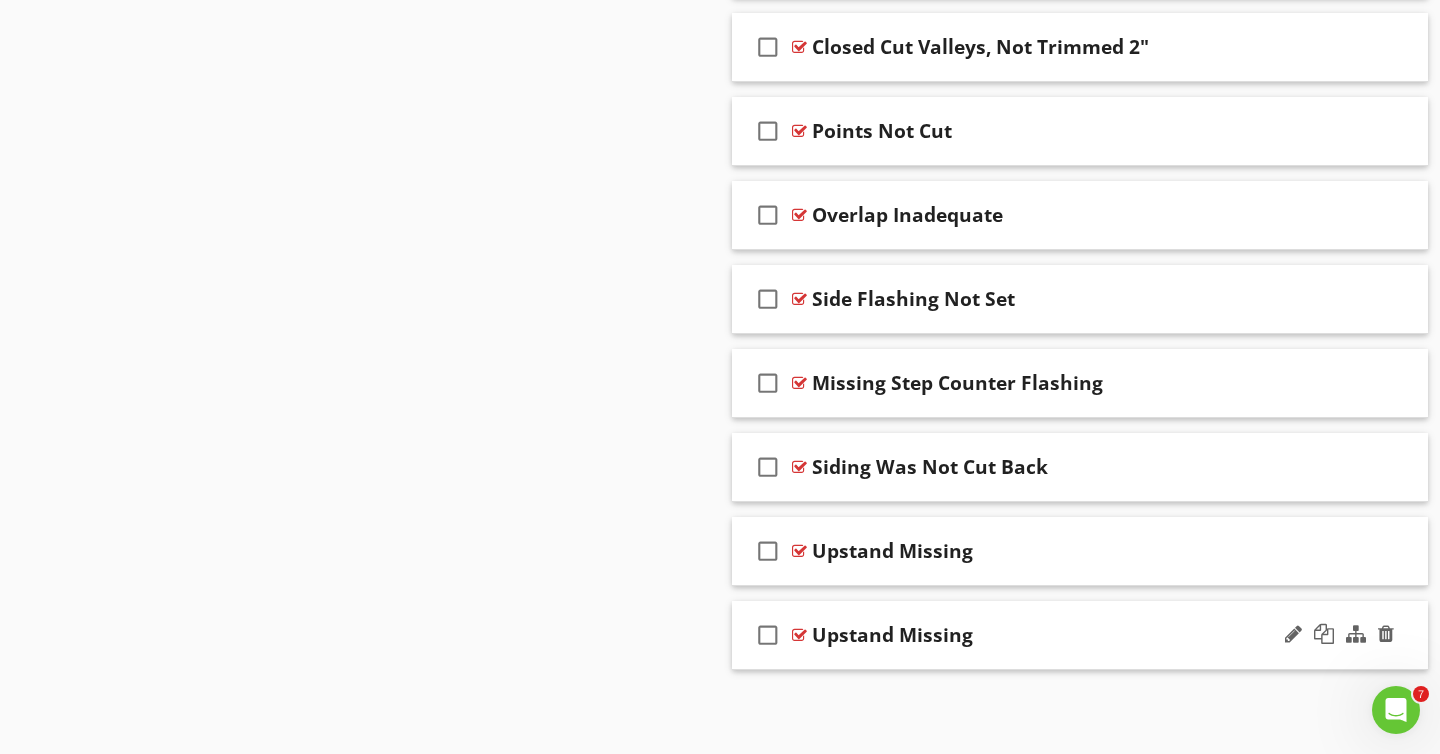 click on "Upstand Missing" at bounding box center (892, 635) 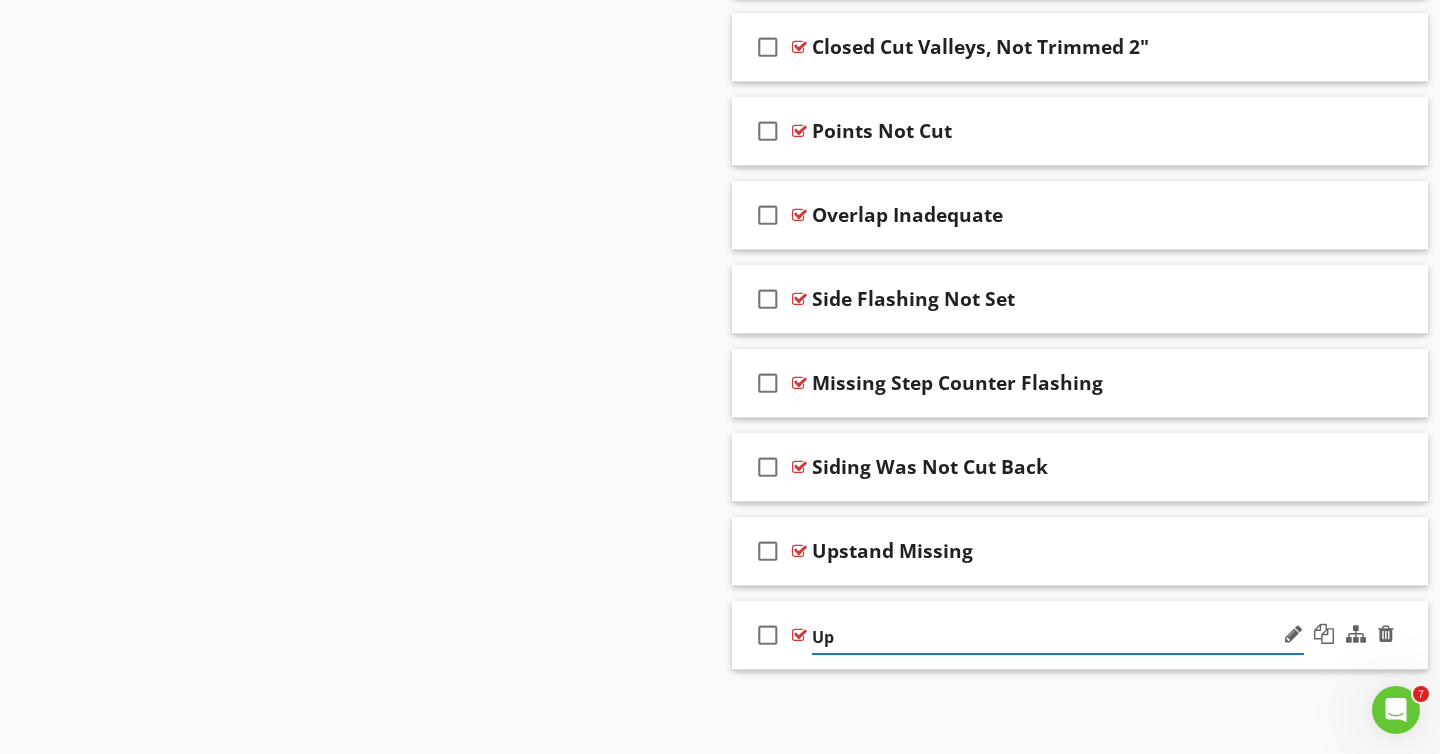 type on "U" 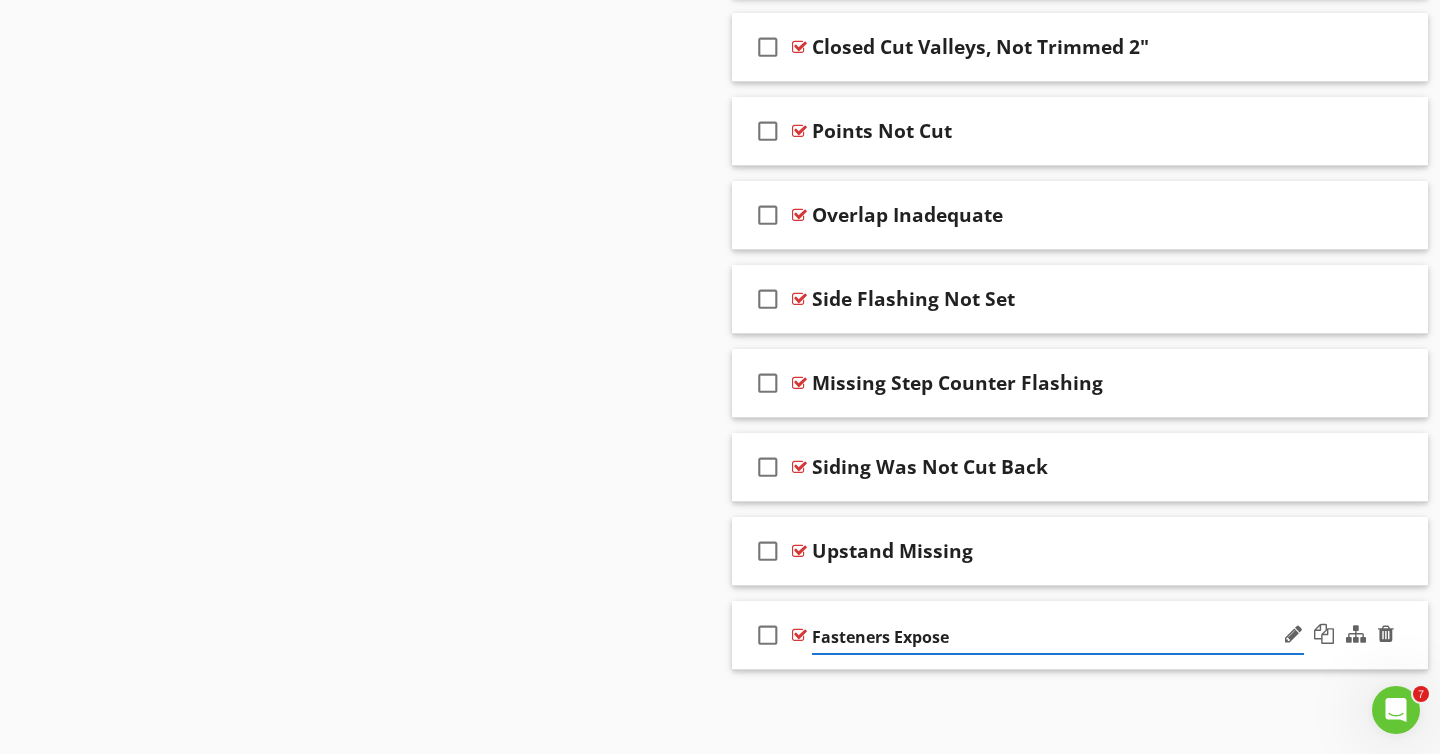 type on "Fasteners Exposed" 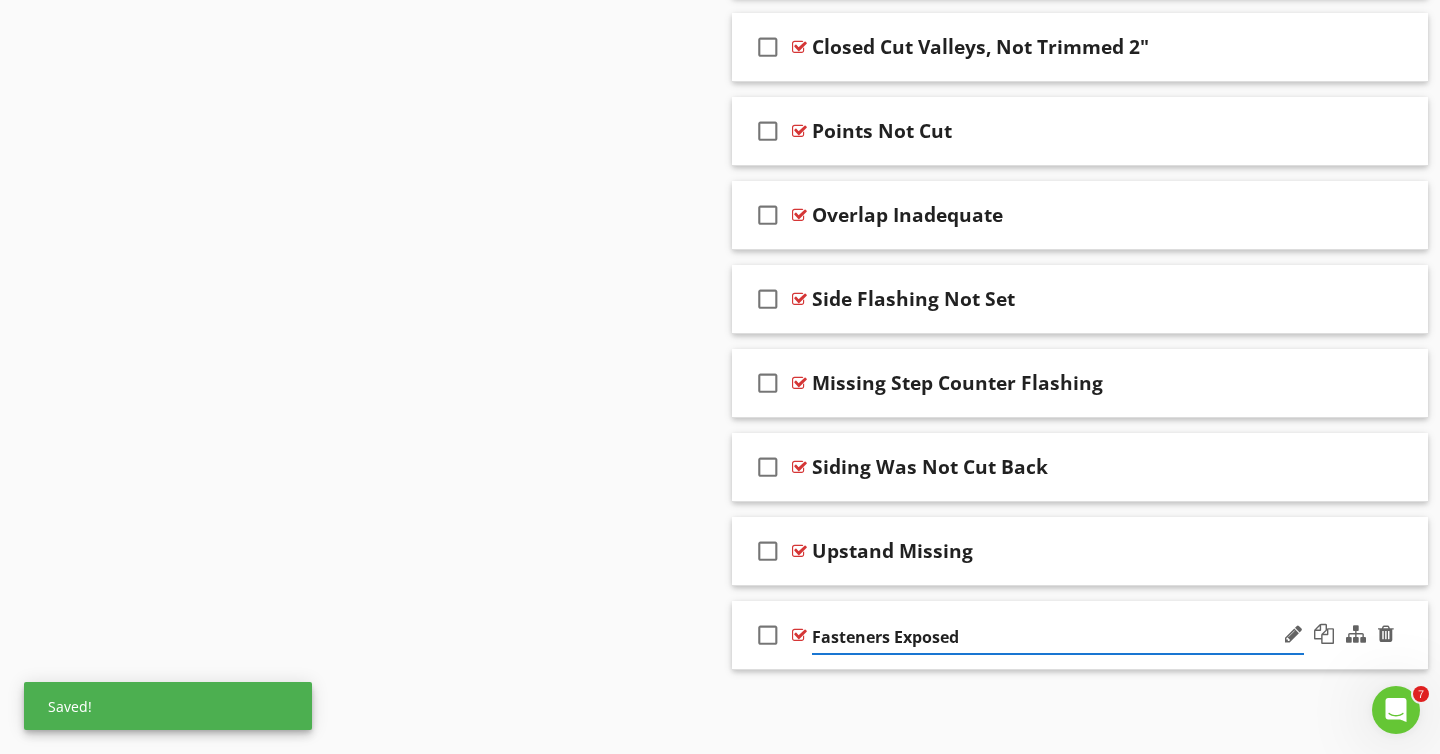 click on "check_box_outline_blank         Fasteners Exposed" at bounding box center (1080, 635) 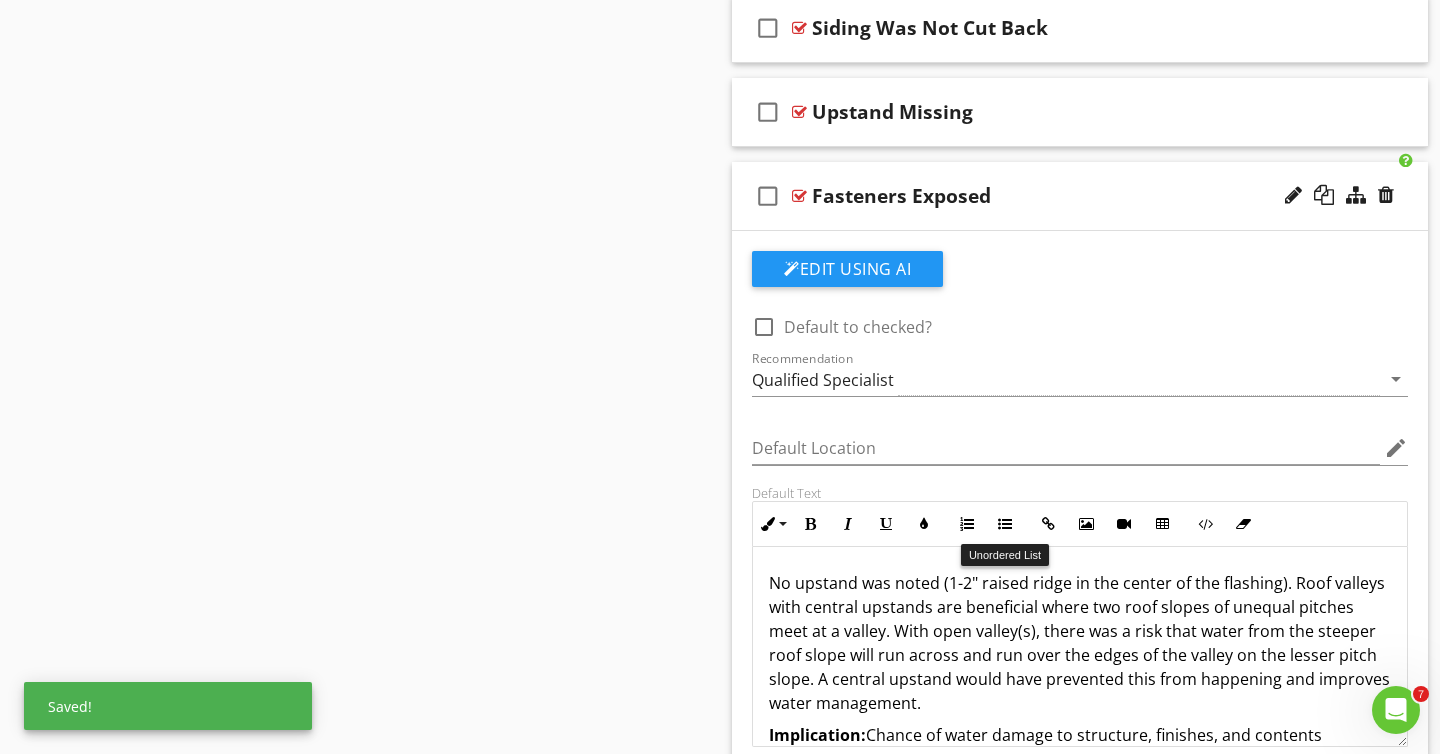 scroll, scrollTop: 2147, scrollLeft: 0, axis: vertical 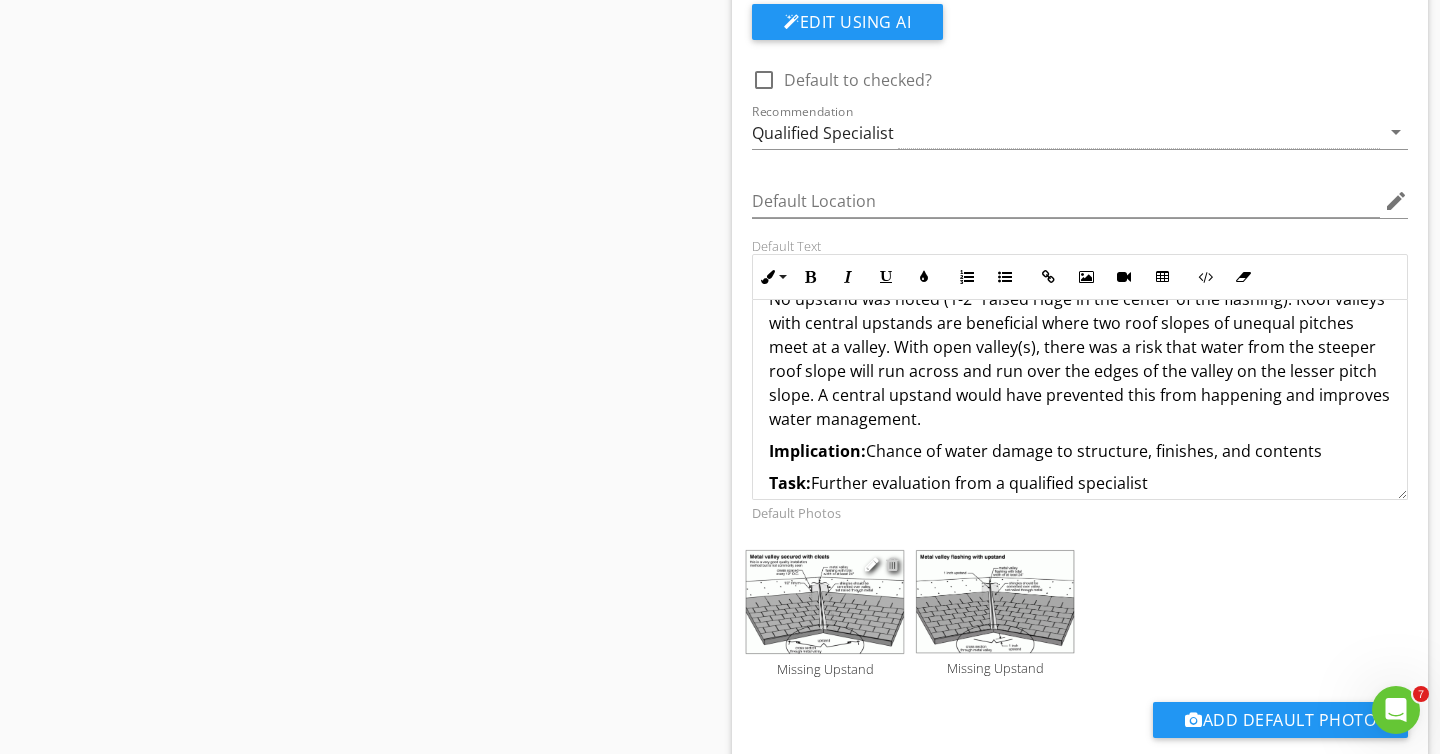 click at bounding box center [892, 564] 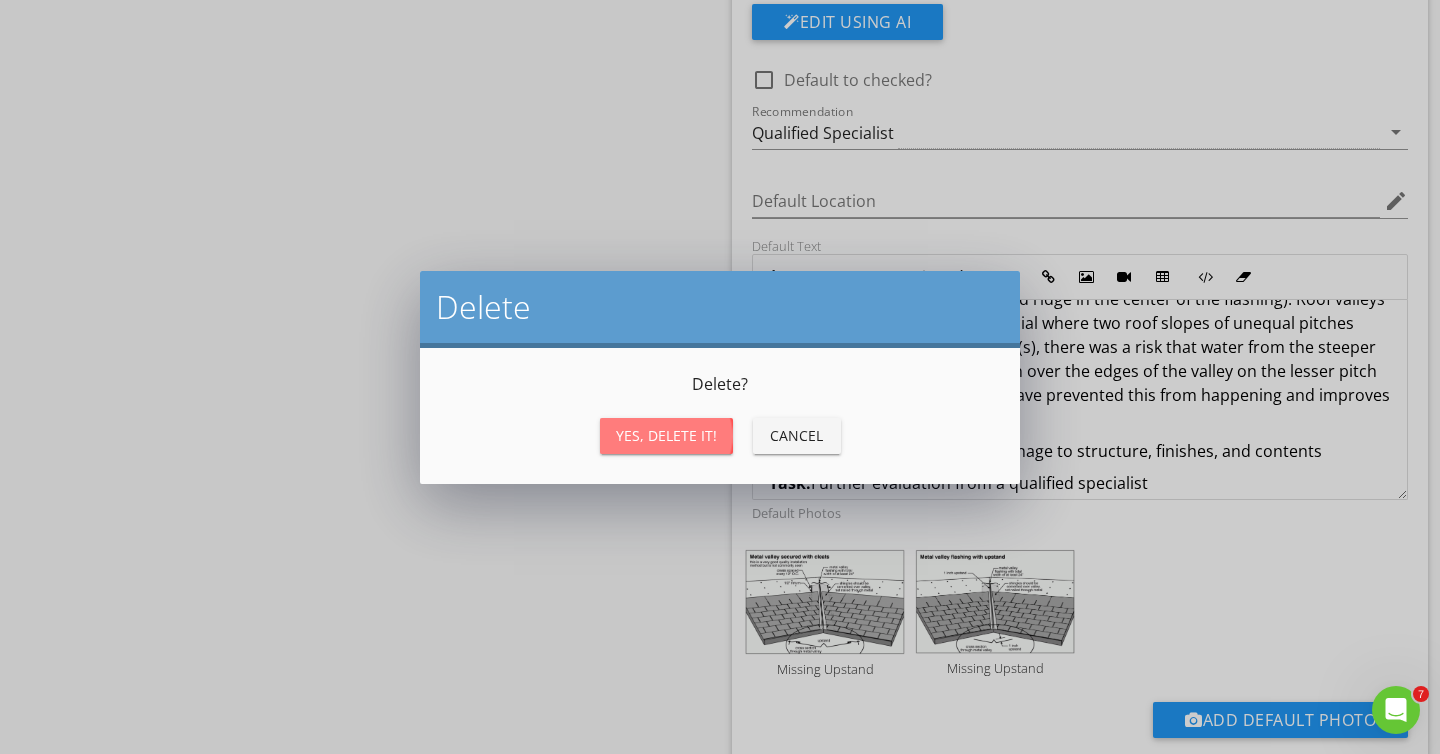 click on "Yes, Delete it!" at bounding box center (666, 435) 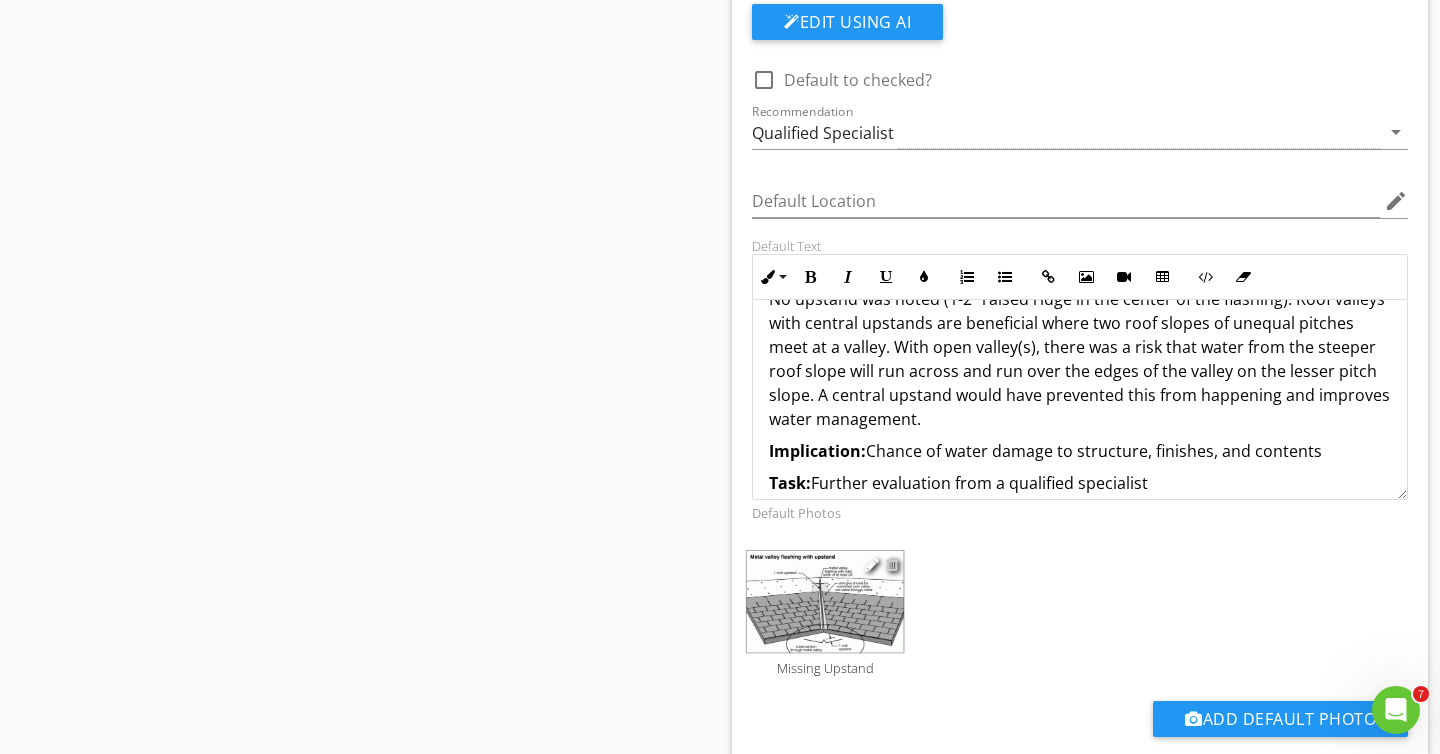 click at bounding box center [892, 564] 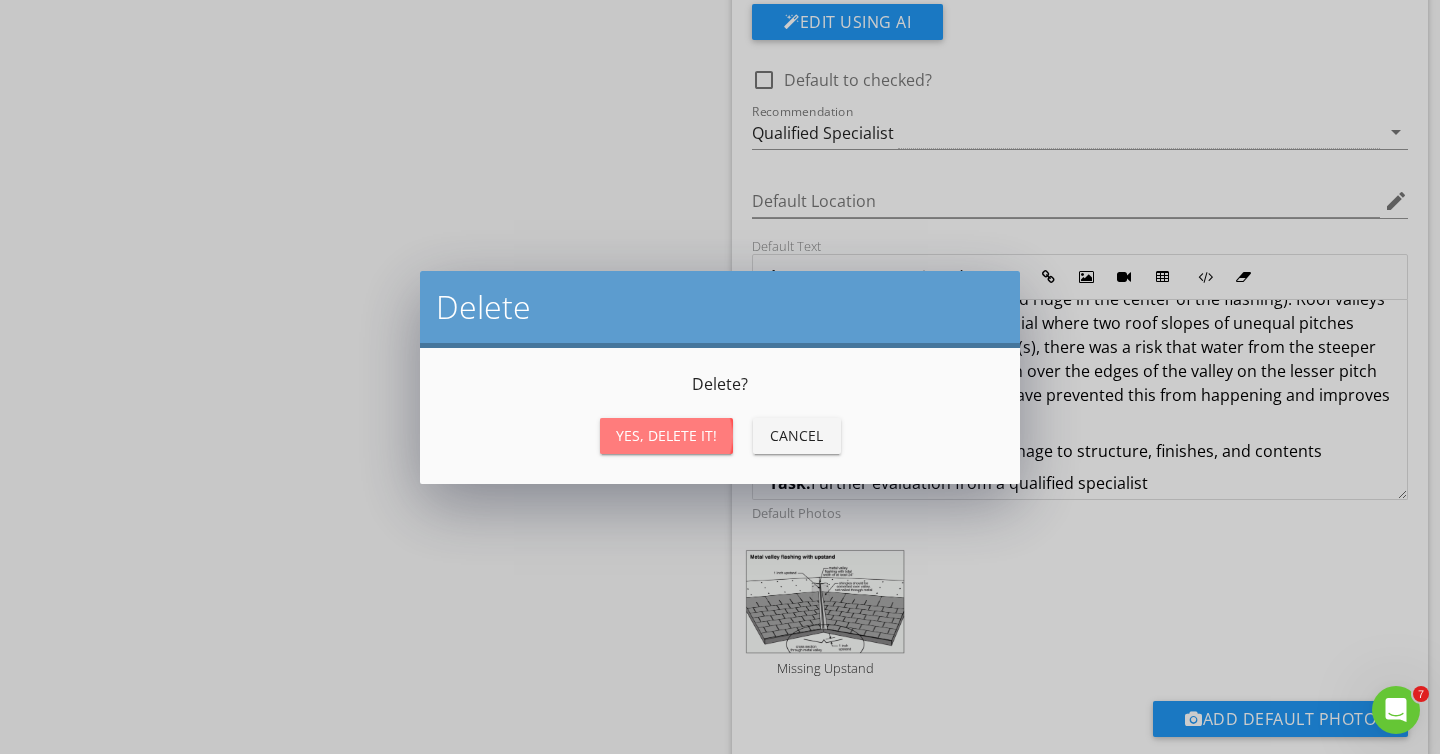 click on "Yes, Delete it!" at bounding box center [666, 435] 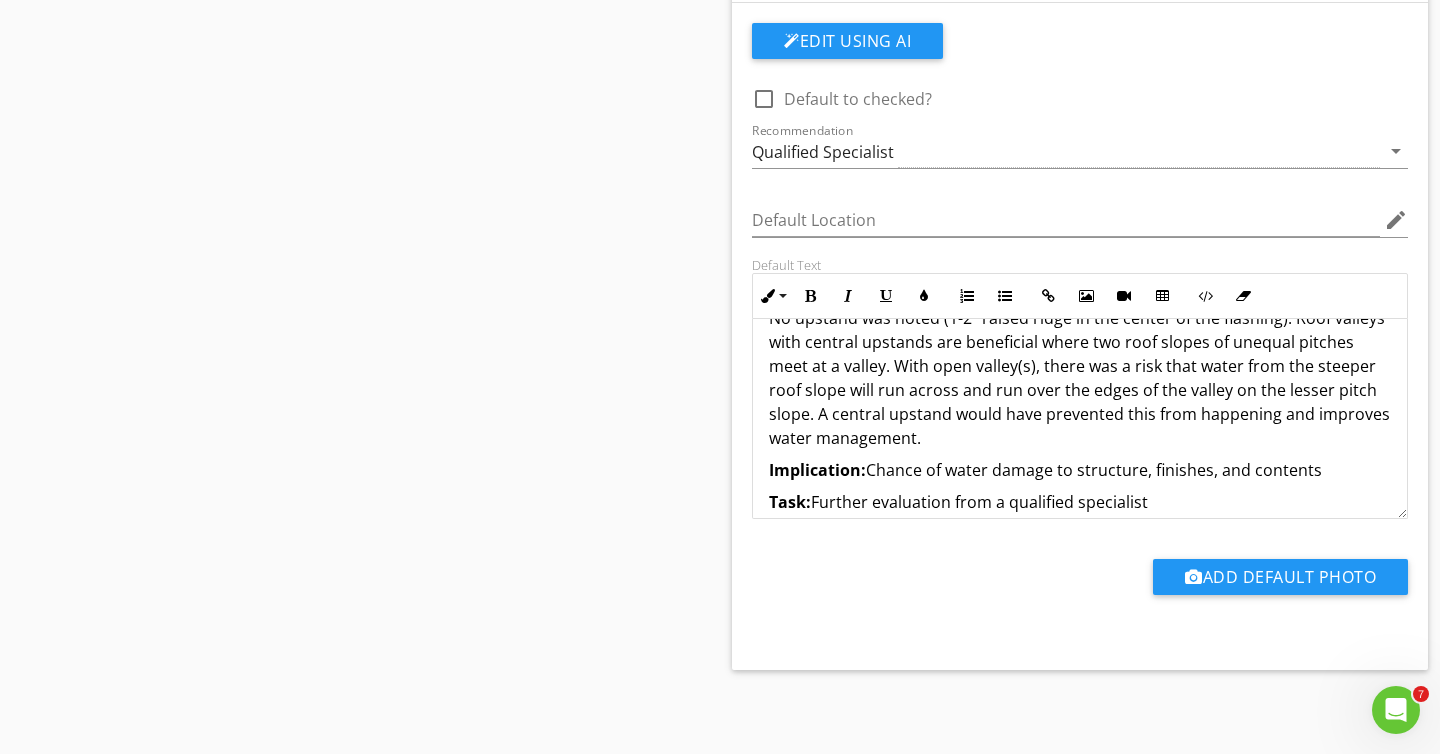 scroll, scrollTop: 0, scrollLeft: 0, axis: both 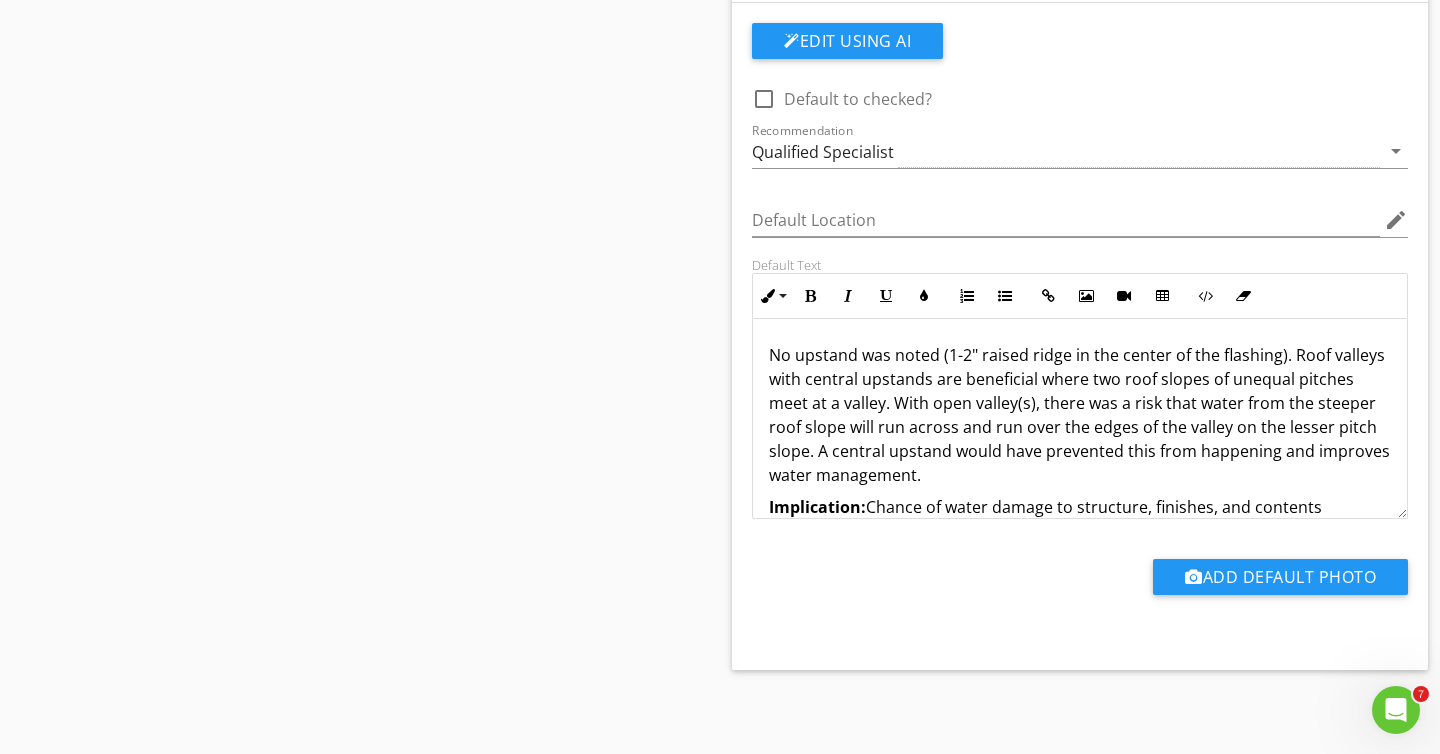 click on "No upstand was noted (1-2" raised ridge in the center of the flashing). Roof valleys with central upstands are beneficial where two roof slopes of unequal pitches meet at a valley. With open valley(s), there was a risk that water from the steeper roof slope will run across and run over the edges of the valley on the lesser pitch slope. A central upstand would have prevented this from happening and improves water management." at bounding box center (1080, 415) 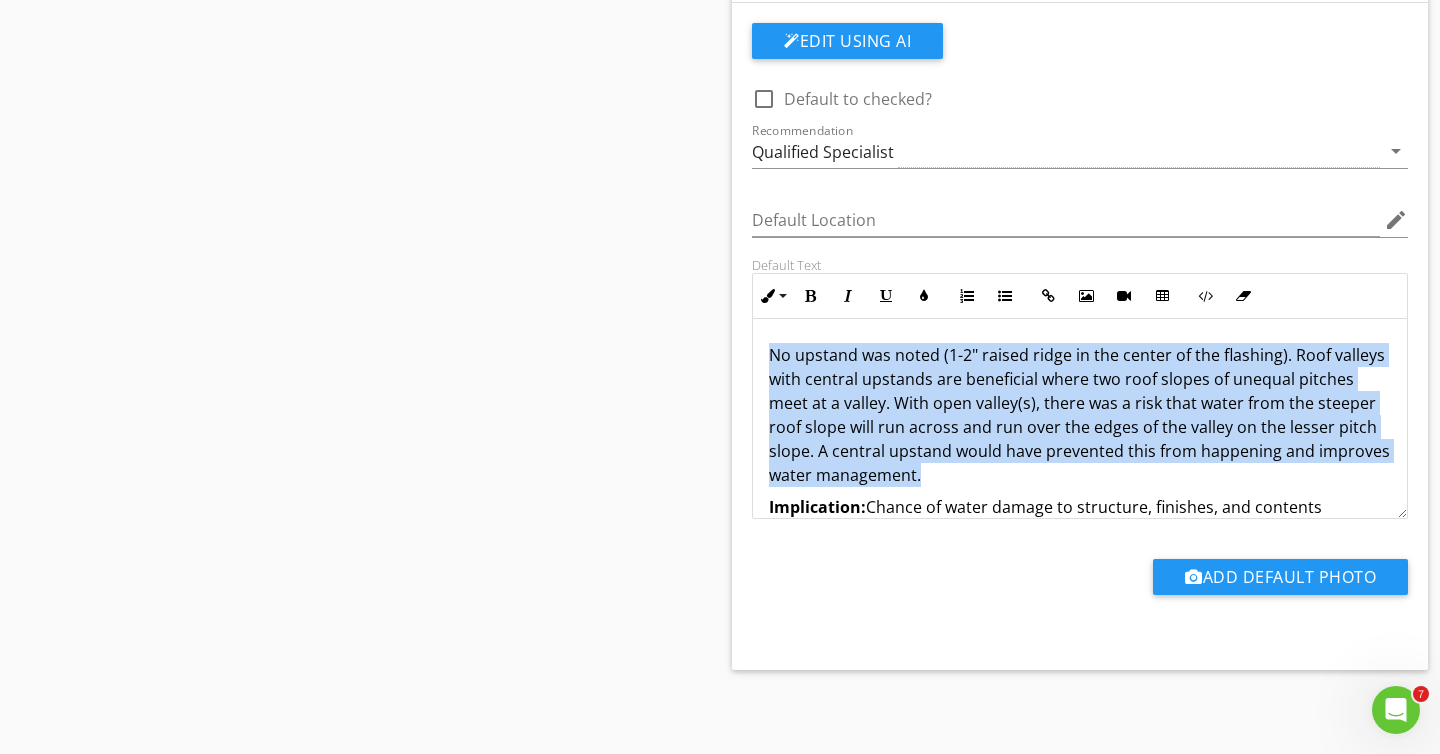 drag, startPoint x: 770, startPoint y: 354, endPoint x: 901, endPoint y: 467, distance: 173.00288 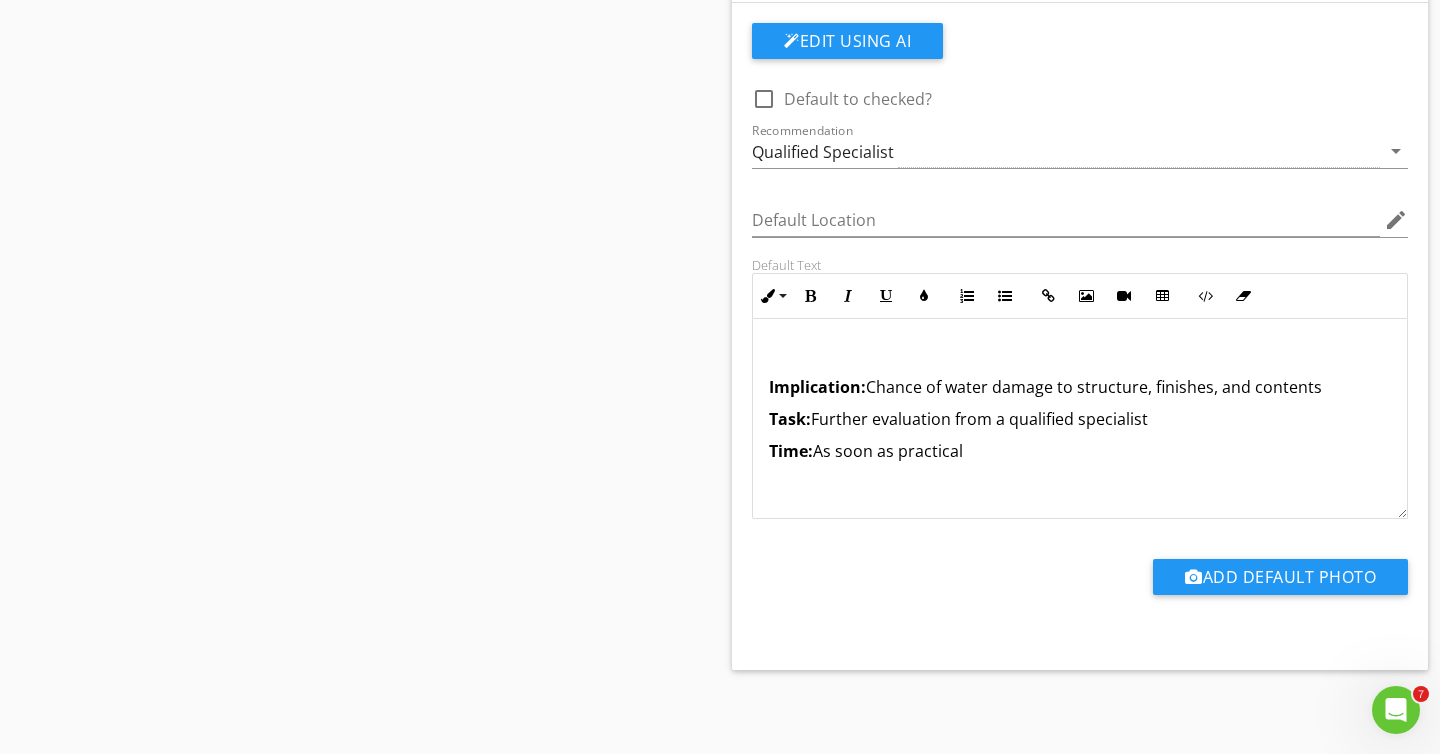 type 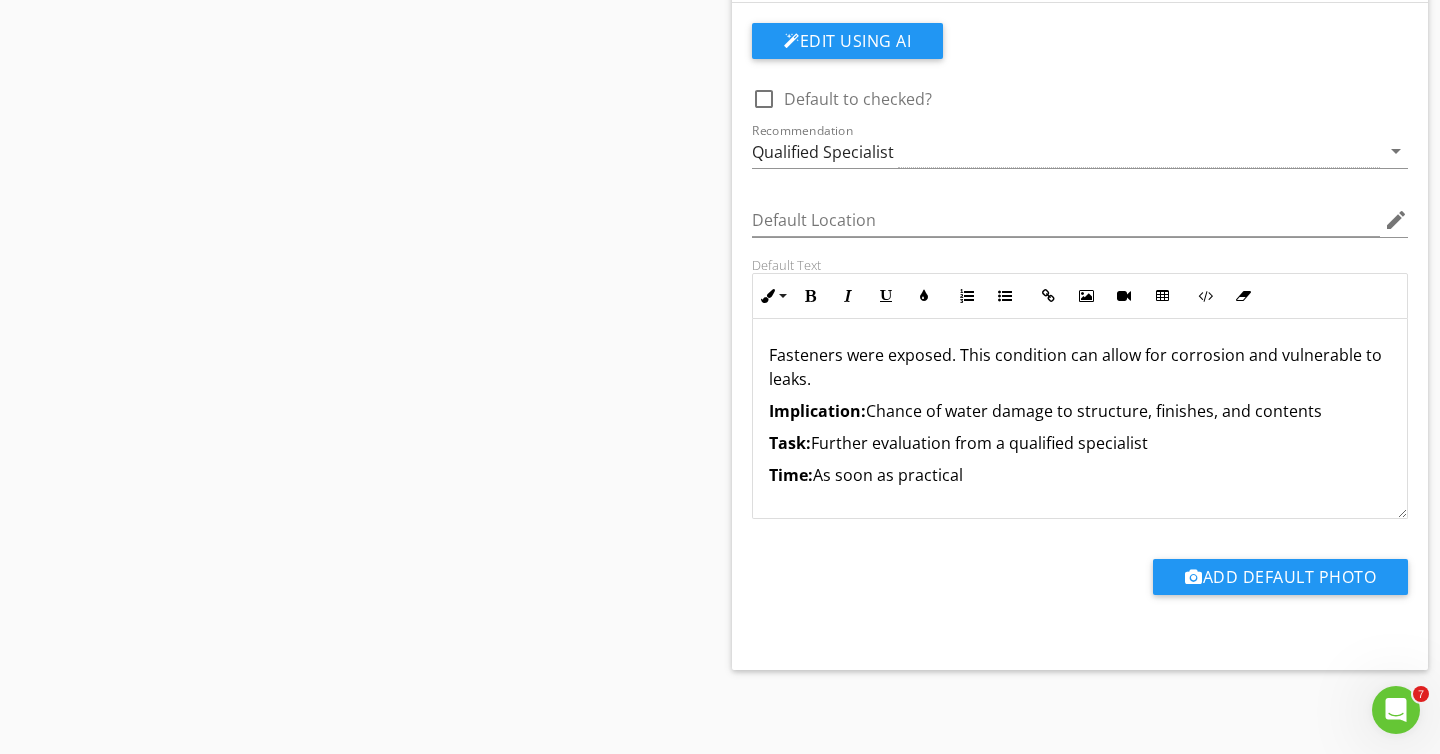 click on "Task:  Further evaluation from a qualified specialist" at bounding box center [1080, 443] 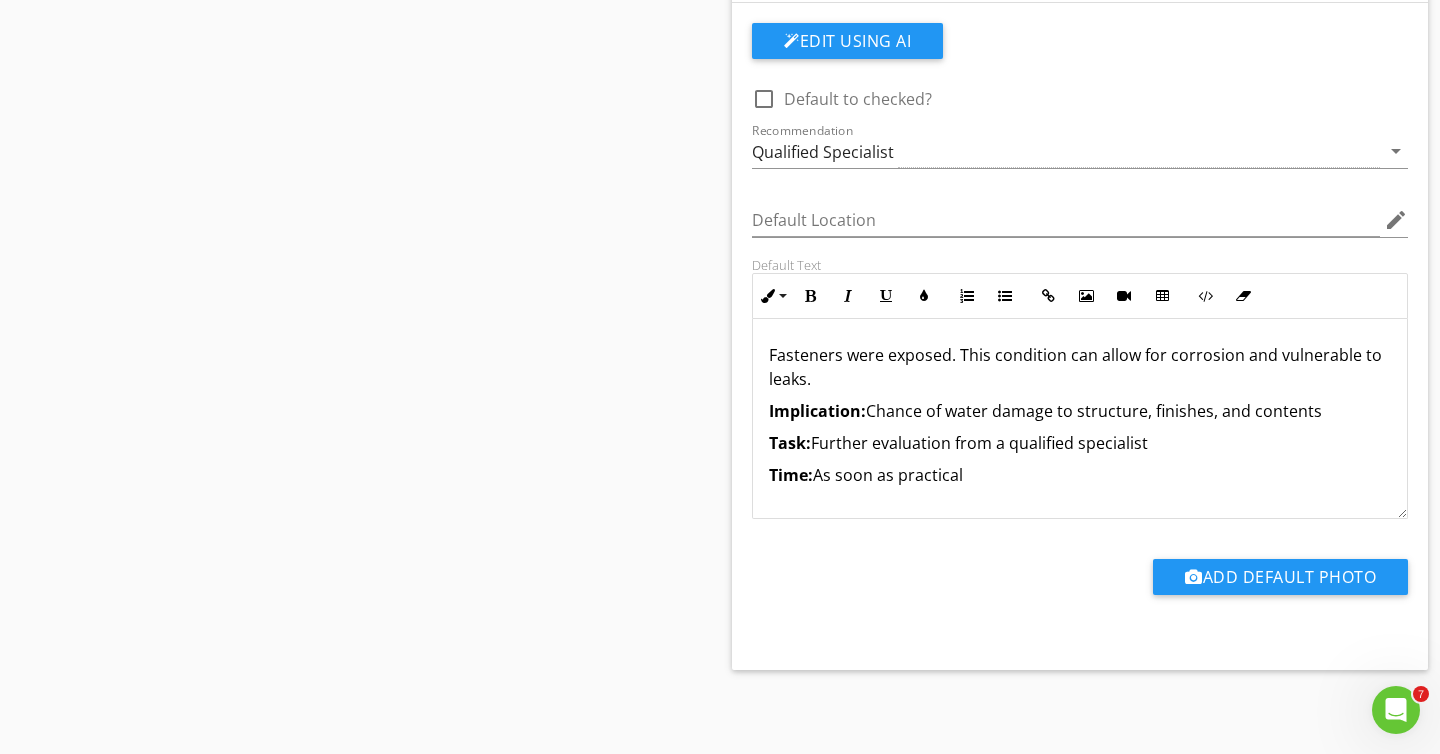 drag, startPoint x: 813, startPoint y: 444, endPoint x: 1147, endPoint y: 442, distance: 334.00598 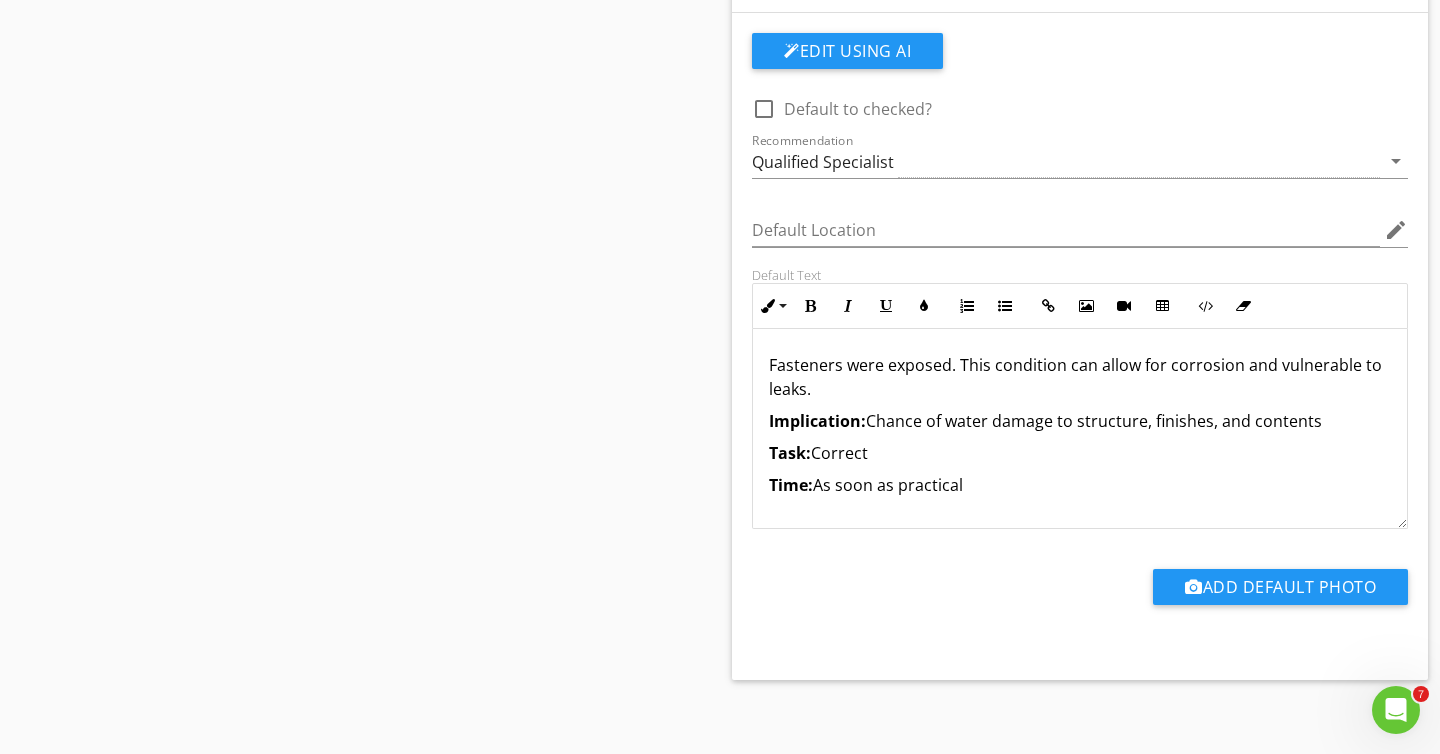 scroll, scrollTop: 2356, scrollLeft: 0, axis: vertical 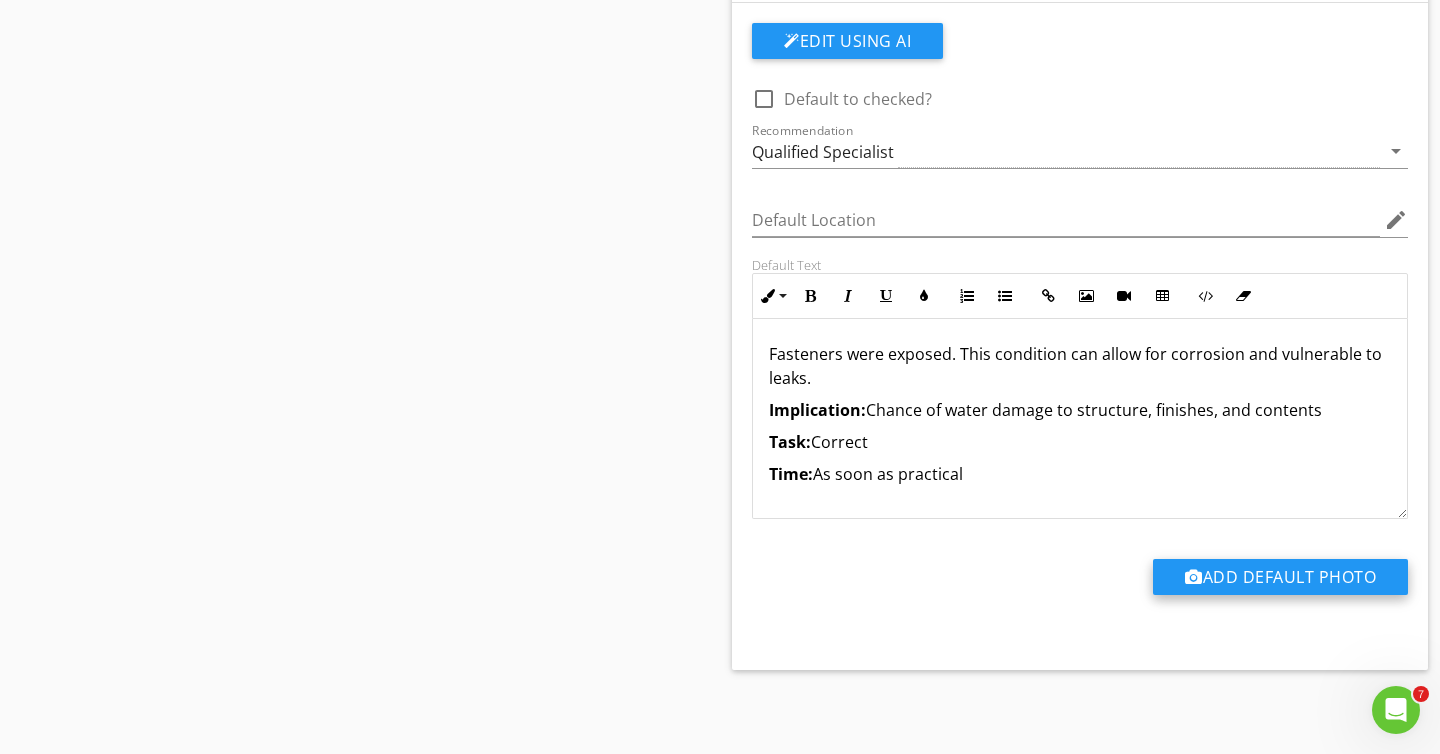 click on "Add Default Photo" at bounding box center [1280, 577] 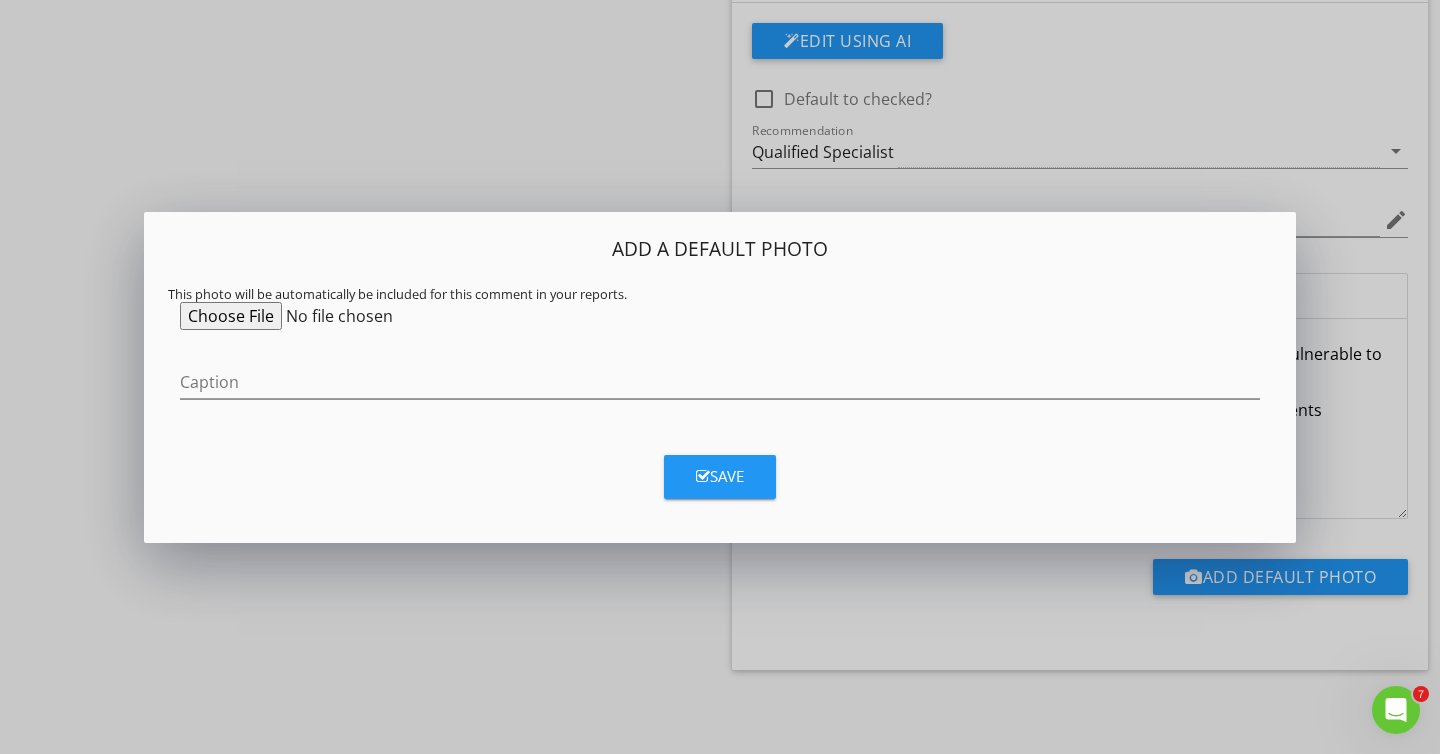 click at bounding box center (333, 316) 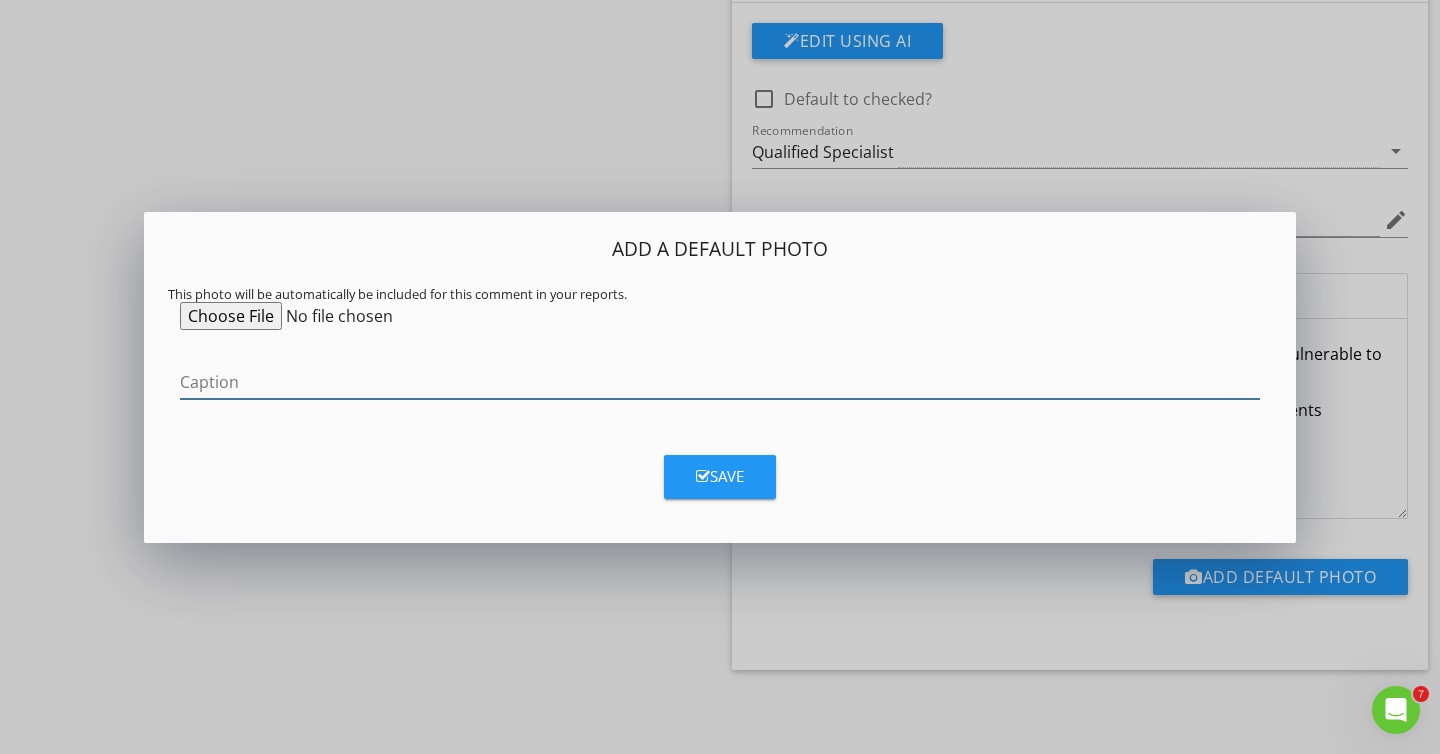click at bounding box center (720, 382) 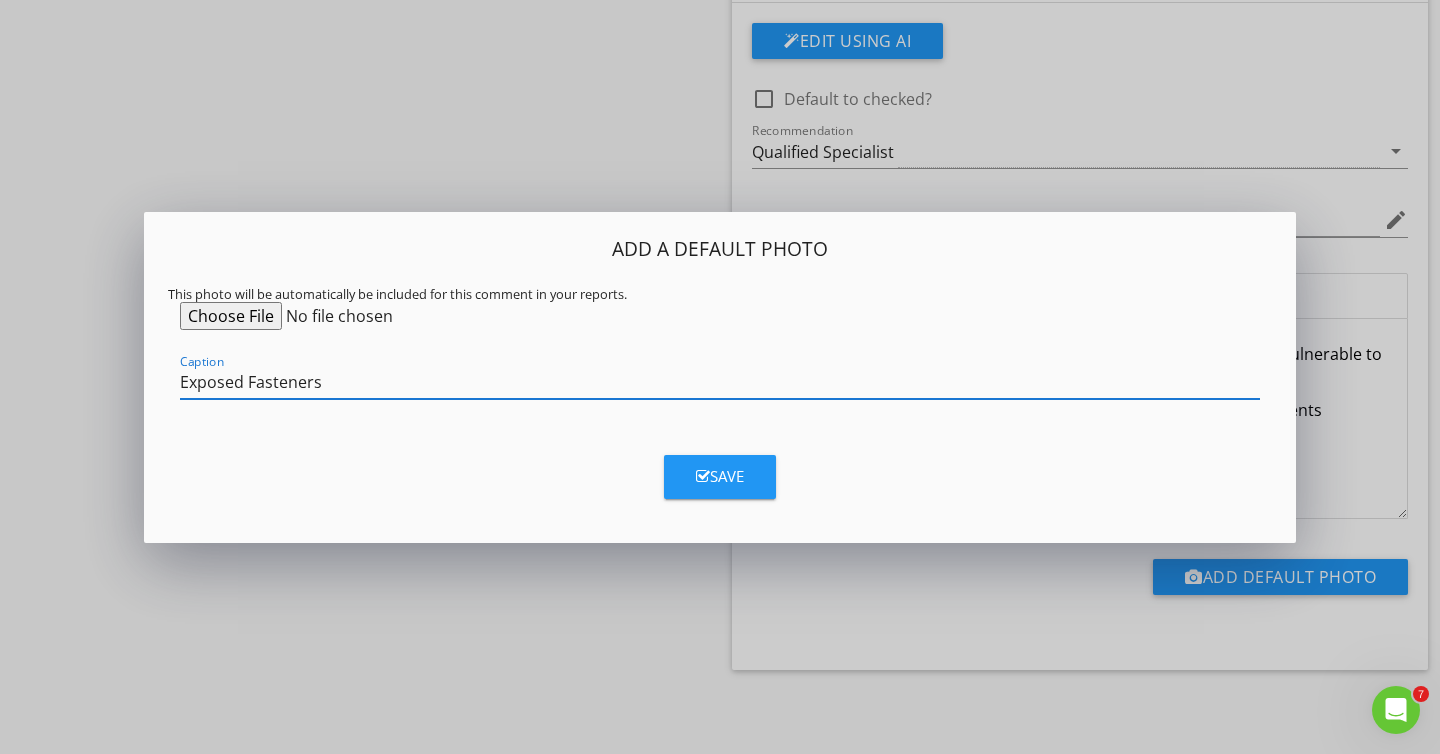 type on "Exposed Fasteners" 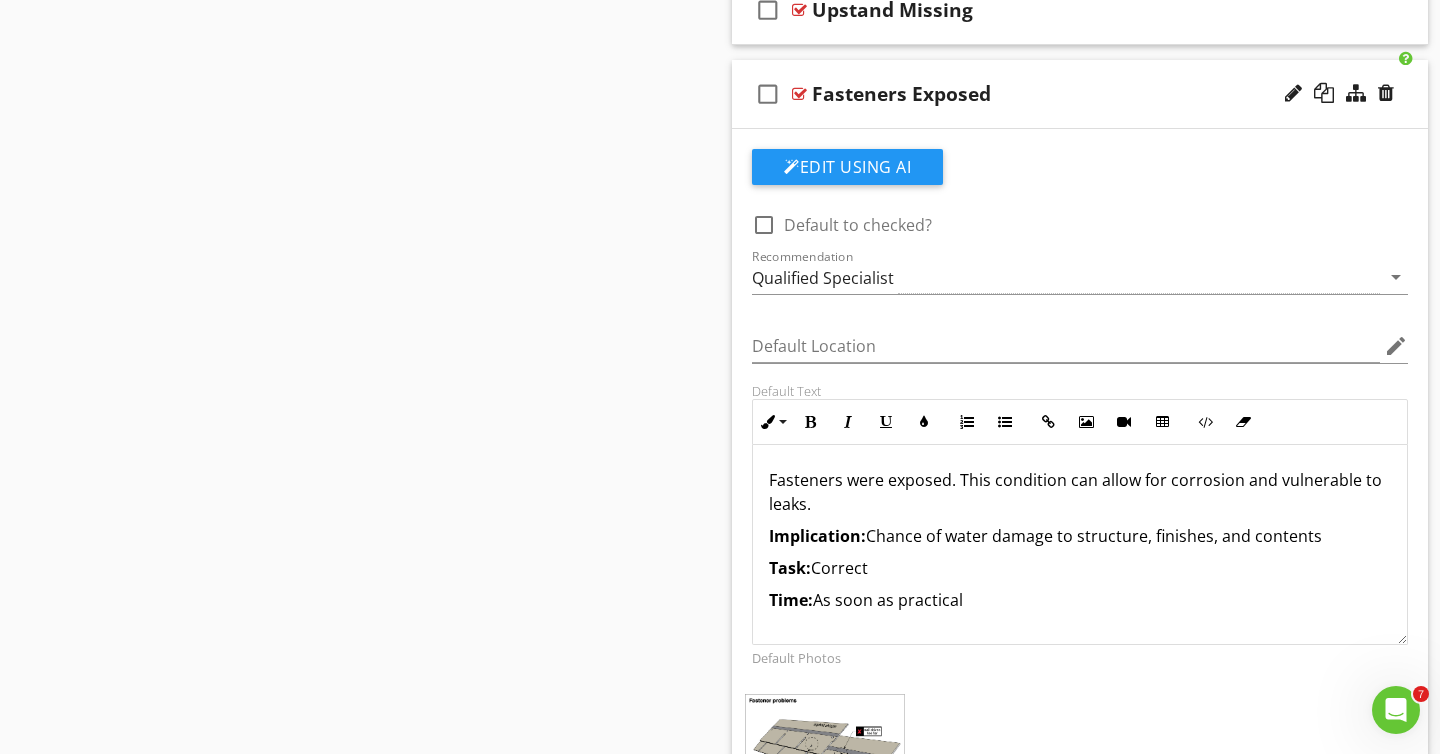 scroll, scrollTop: 2213, scrollLeft: 0, axis: vertical 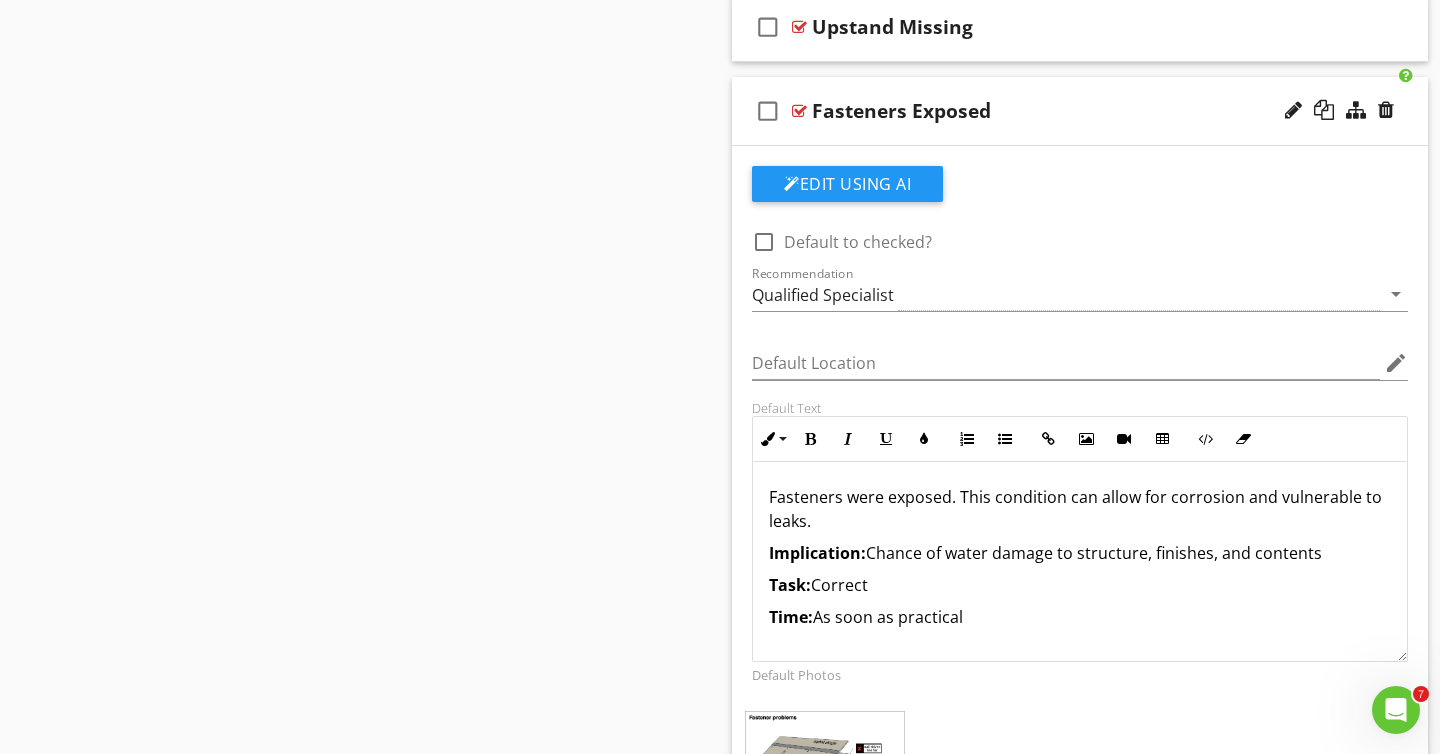 click on "check_box_outline_blank
Fasteners Exposed" at bounding box center [1080, 111] 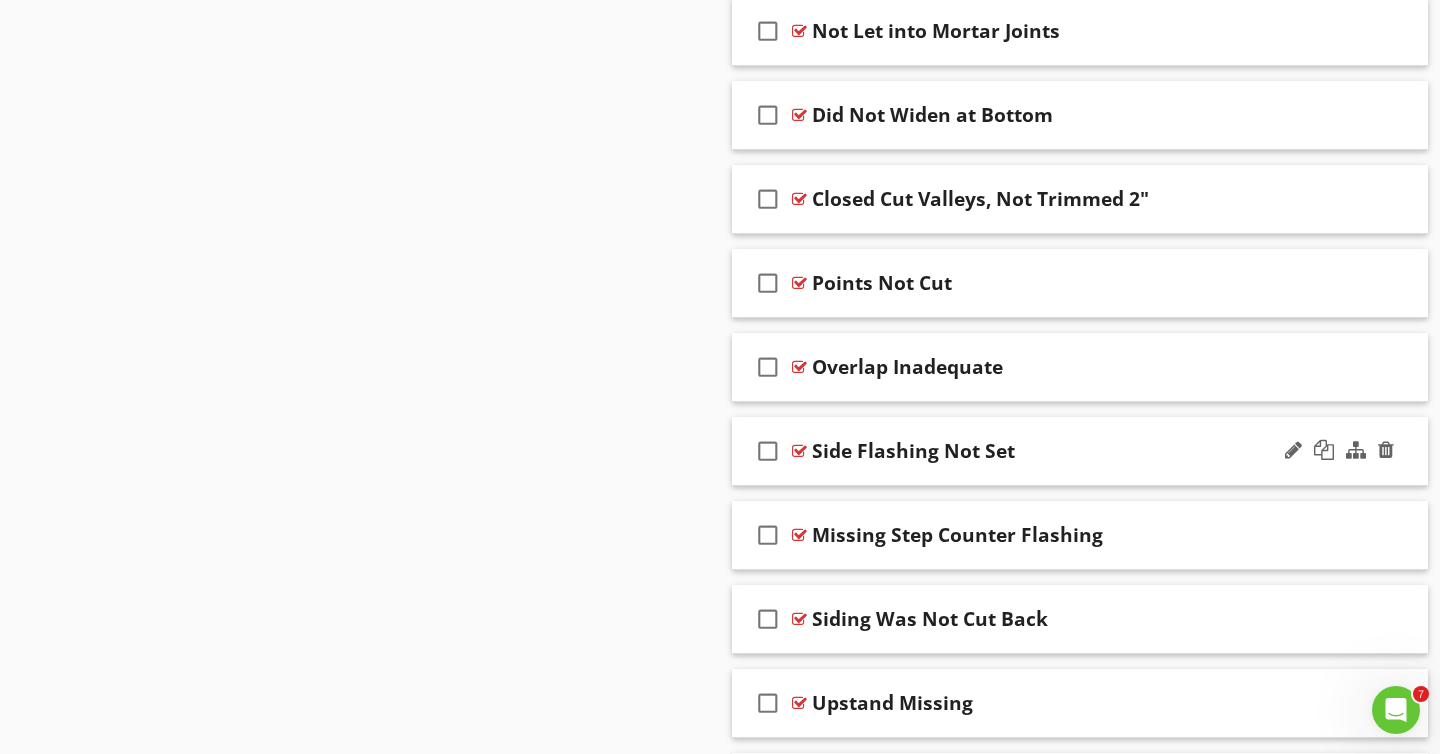 scroll, scrollTop: 1689, scrollLeft: 0, axis: vertical 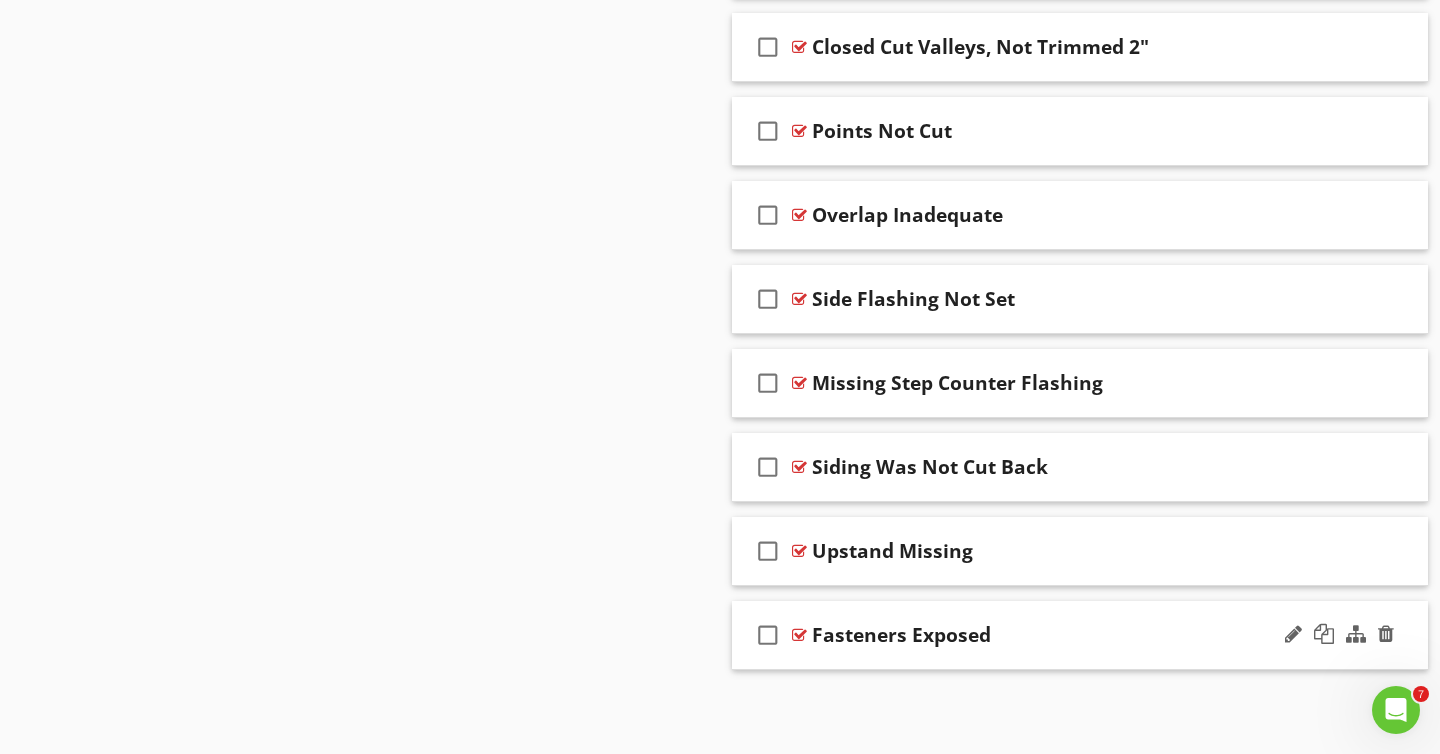 click on "check_box_outline_blank
Fasteners Exposed" at bounding box center (1080, 635) 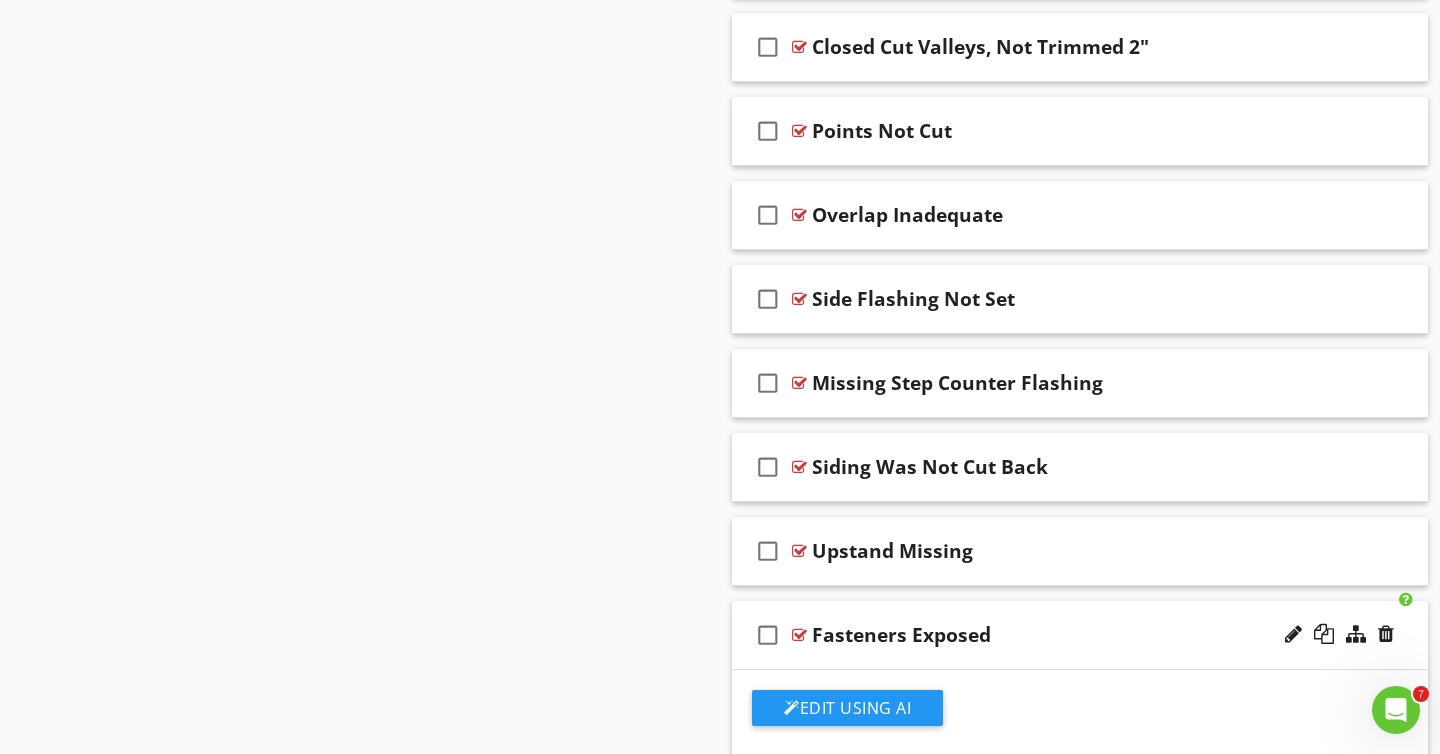 click on "check_box_outline_blank
Fasteners Exposed" at bounding box center (1080, 635) 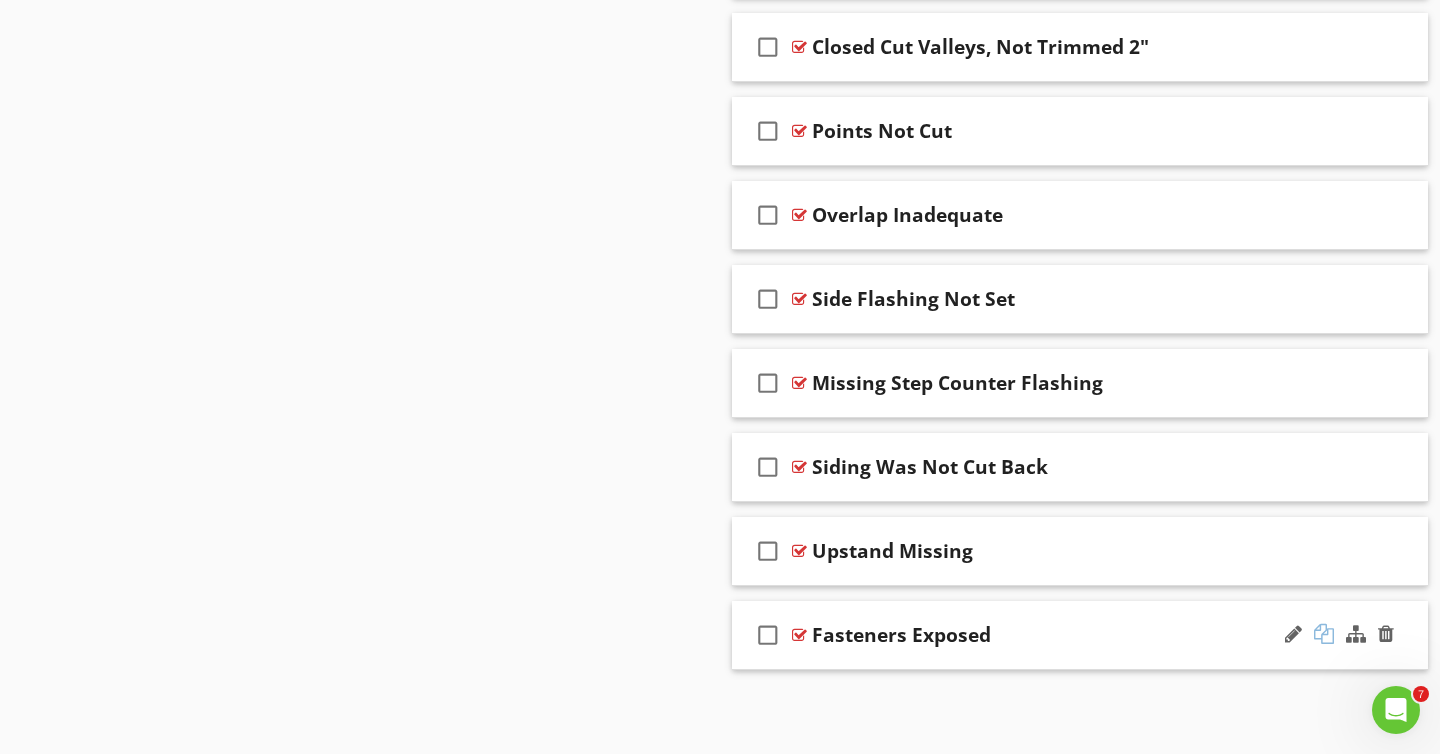 click at bounding box center [1324, 634] 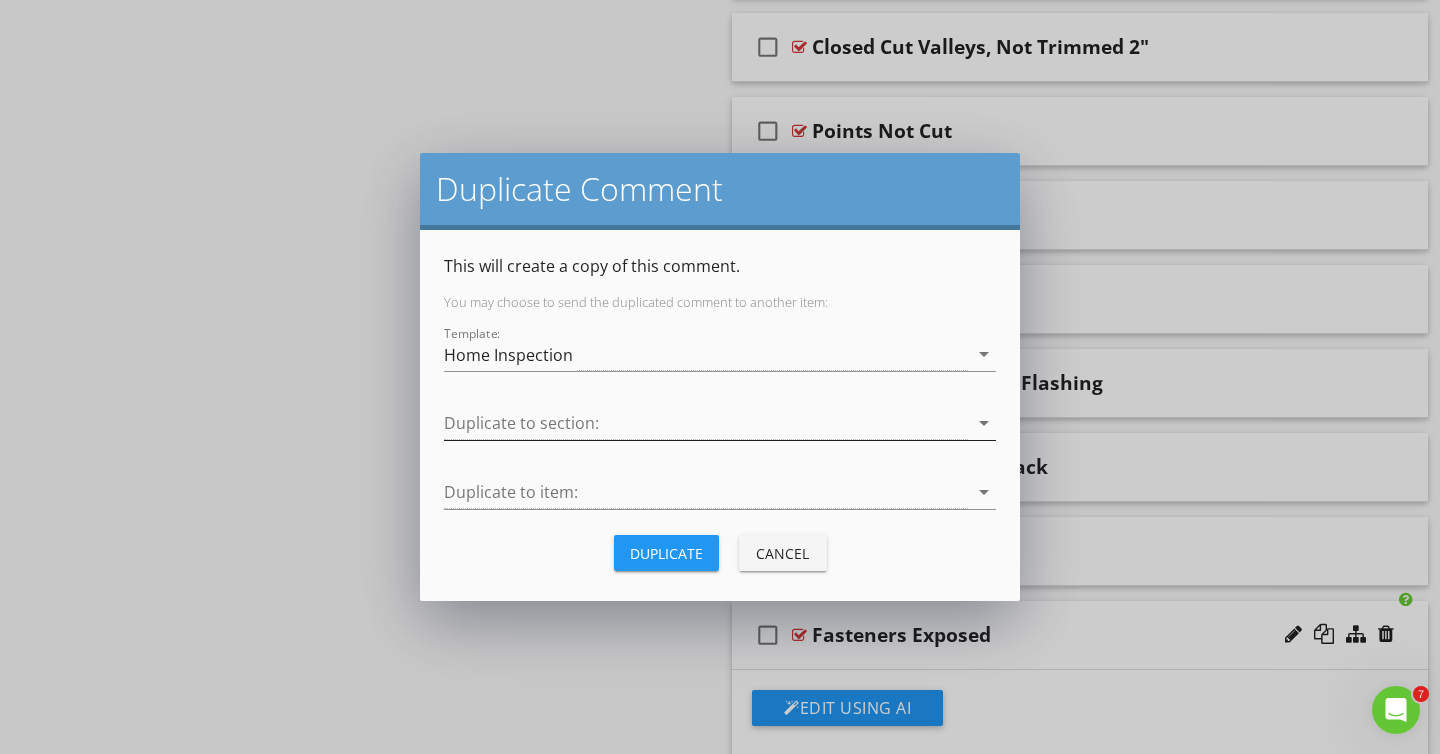 click at bounding box center [706, 423] 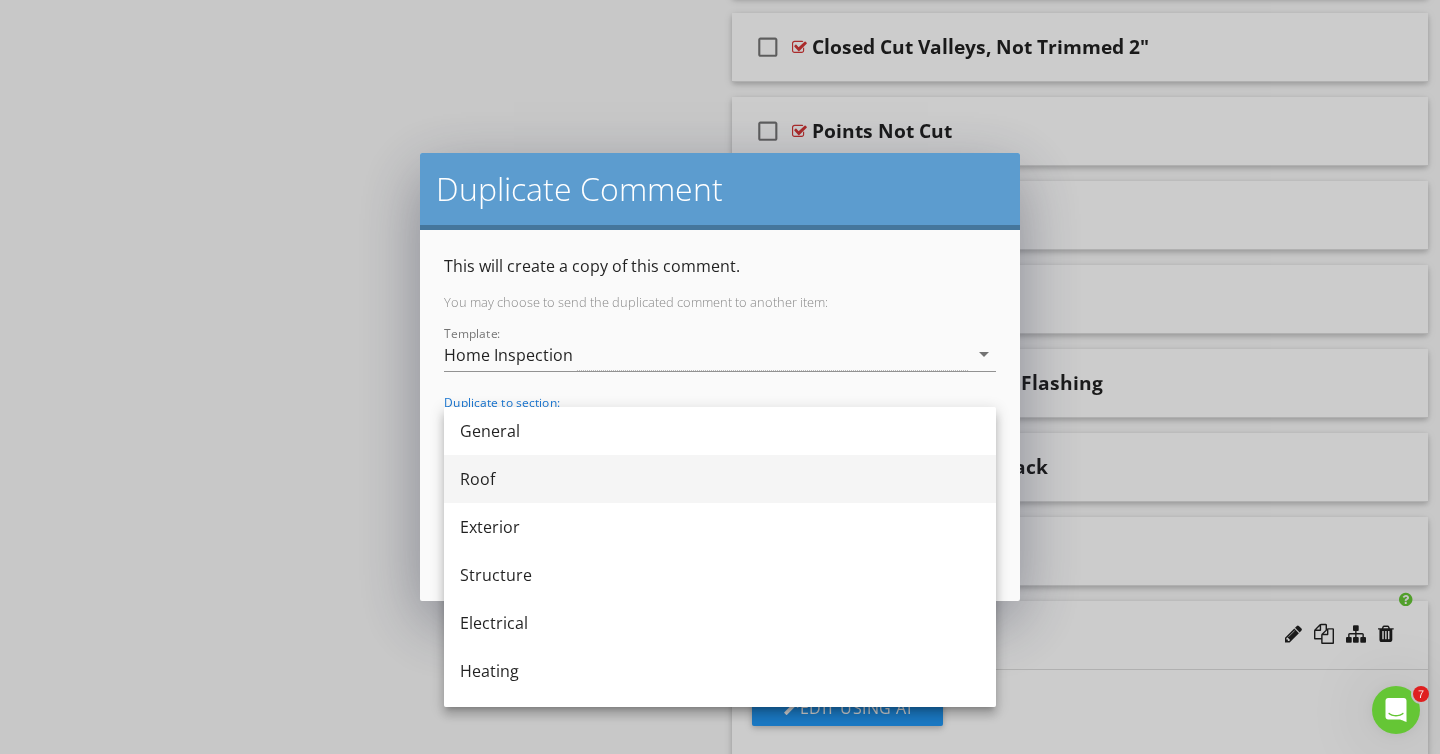 click on "Roof" at bounding box center (720, 479) 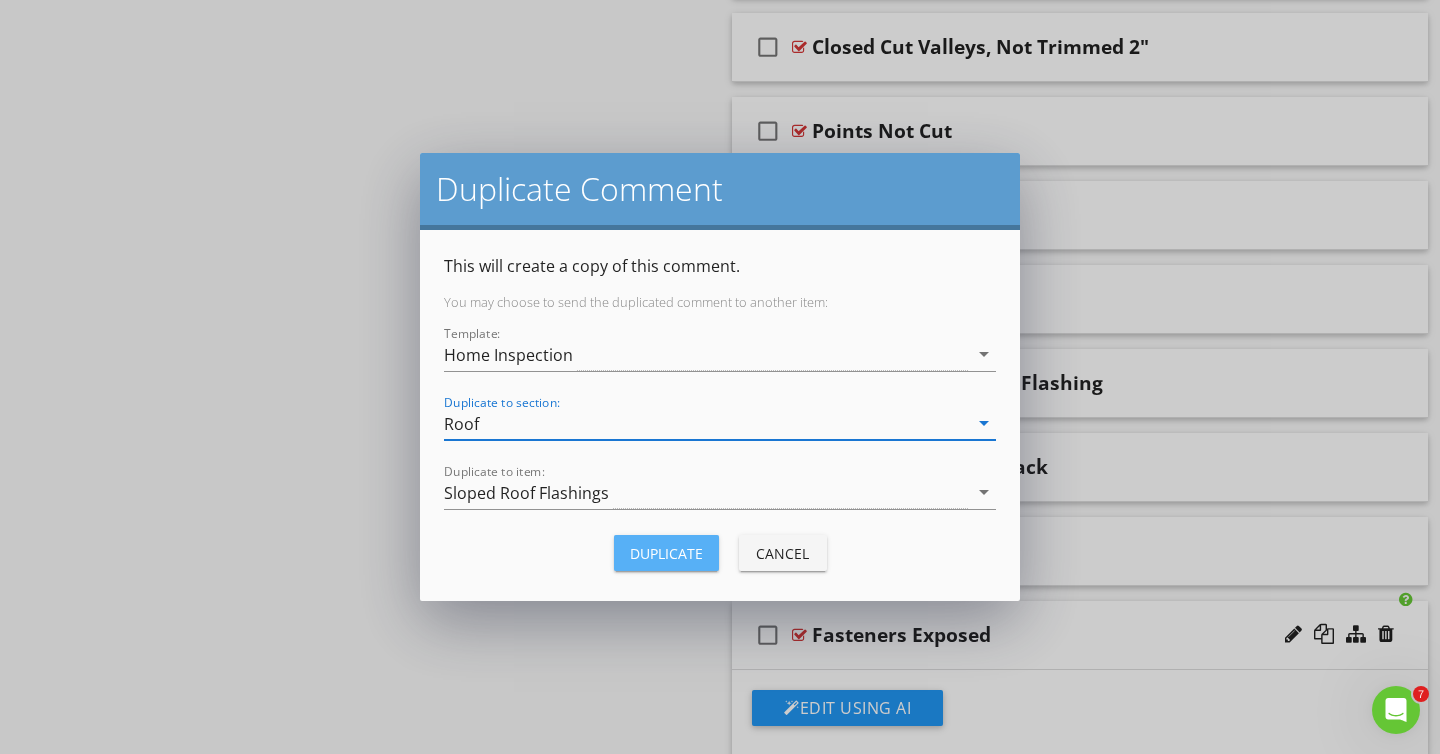 click on "Duplicate" at bounding box center (666, 553) 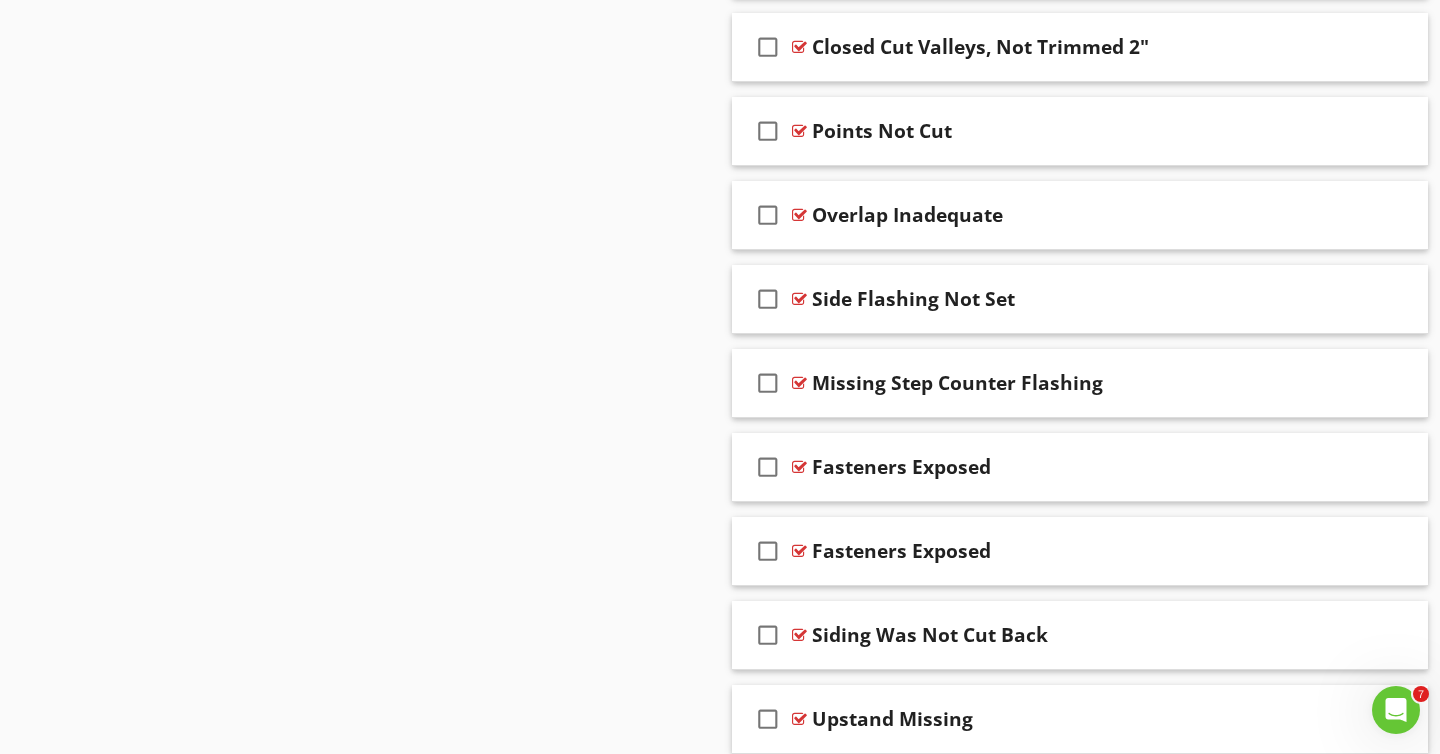 scroll, scrollTop: 1773, scrollLeft: 0, axis: vertical 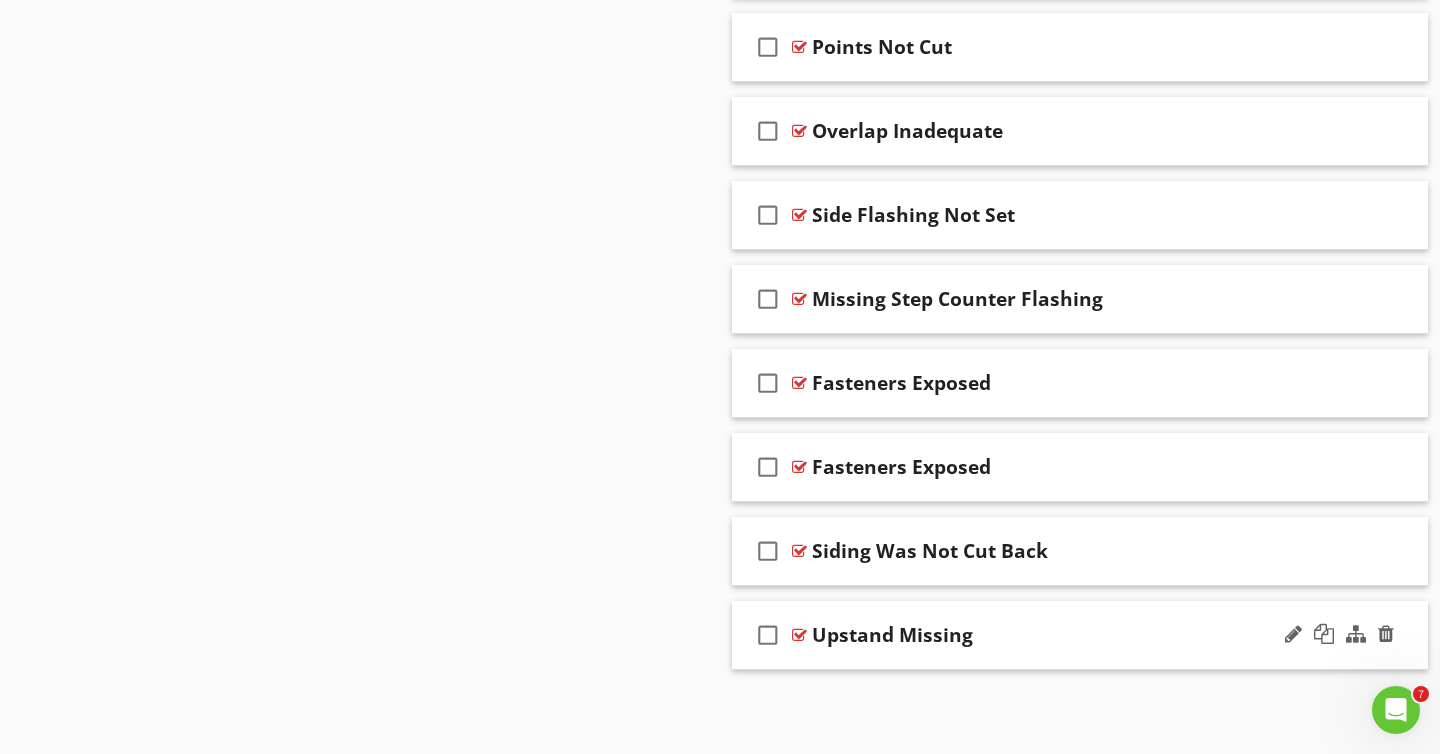 click on "Upstand Missing" at bounding box center (892, 635) 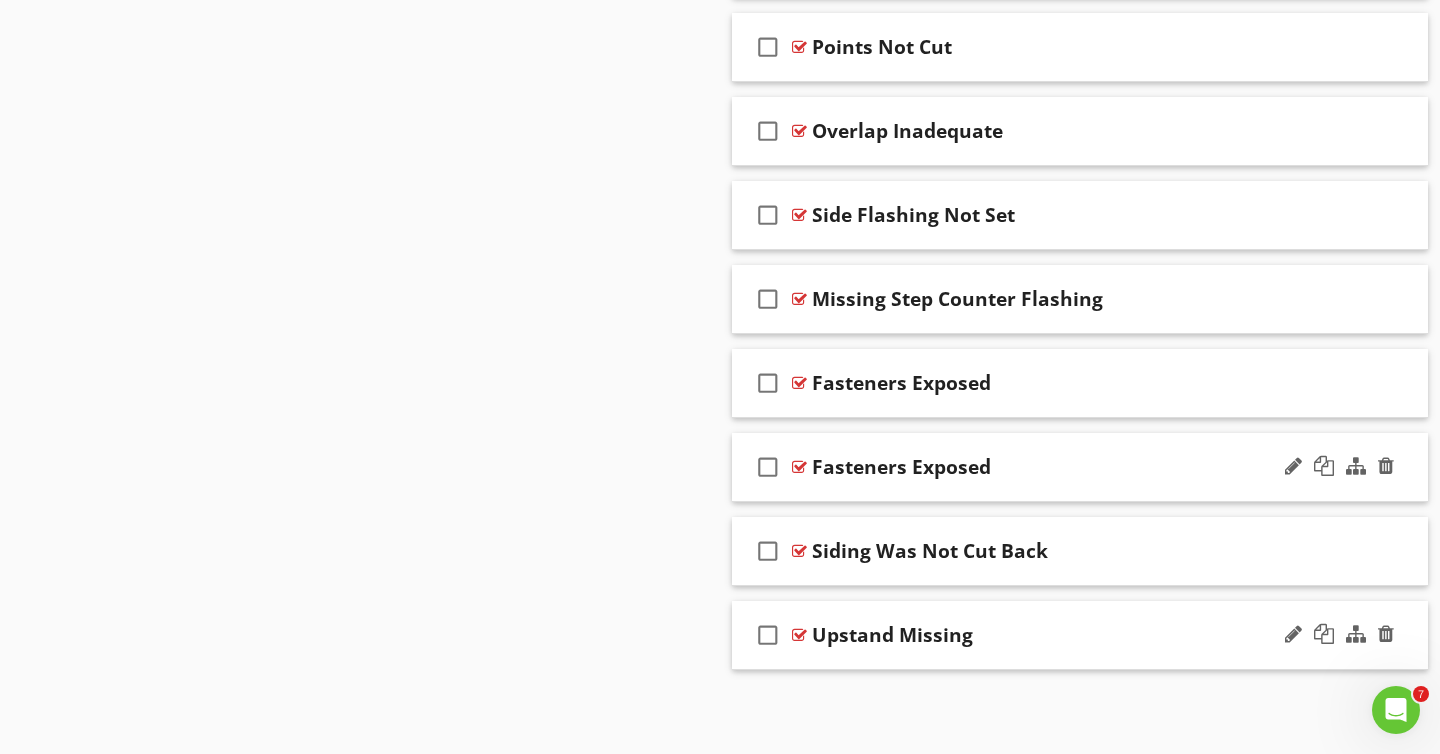 click on "Fasteners Exposed" at bounding box center [901, 467] 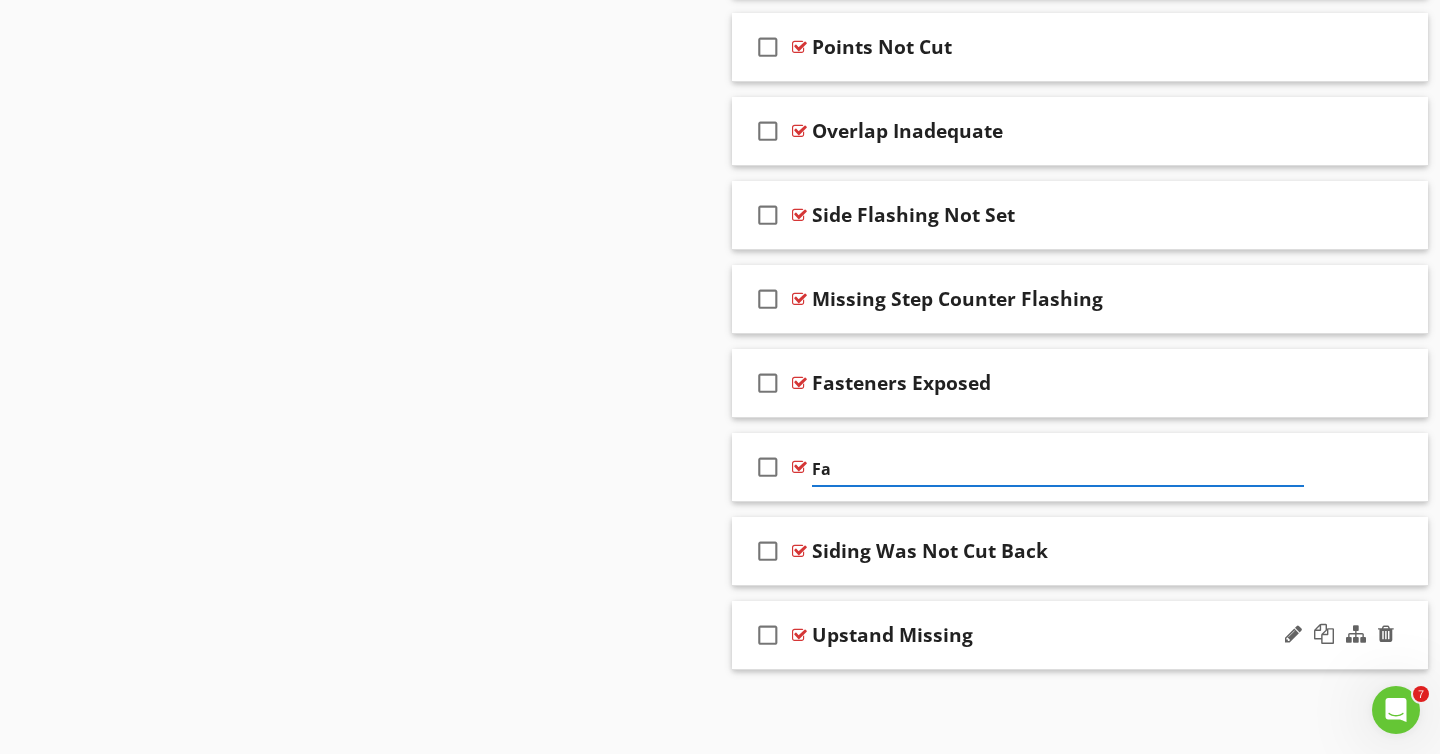 type on "F" 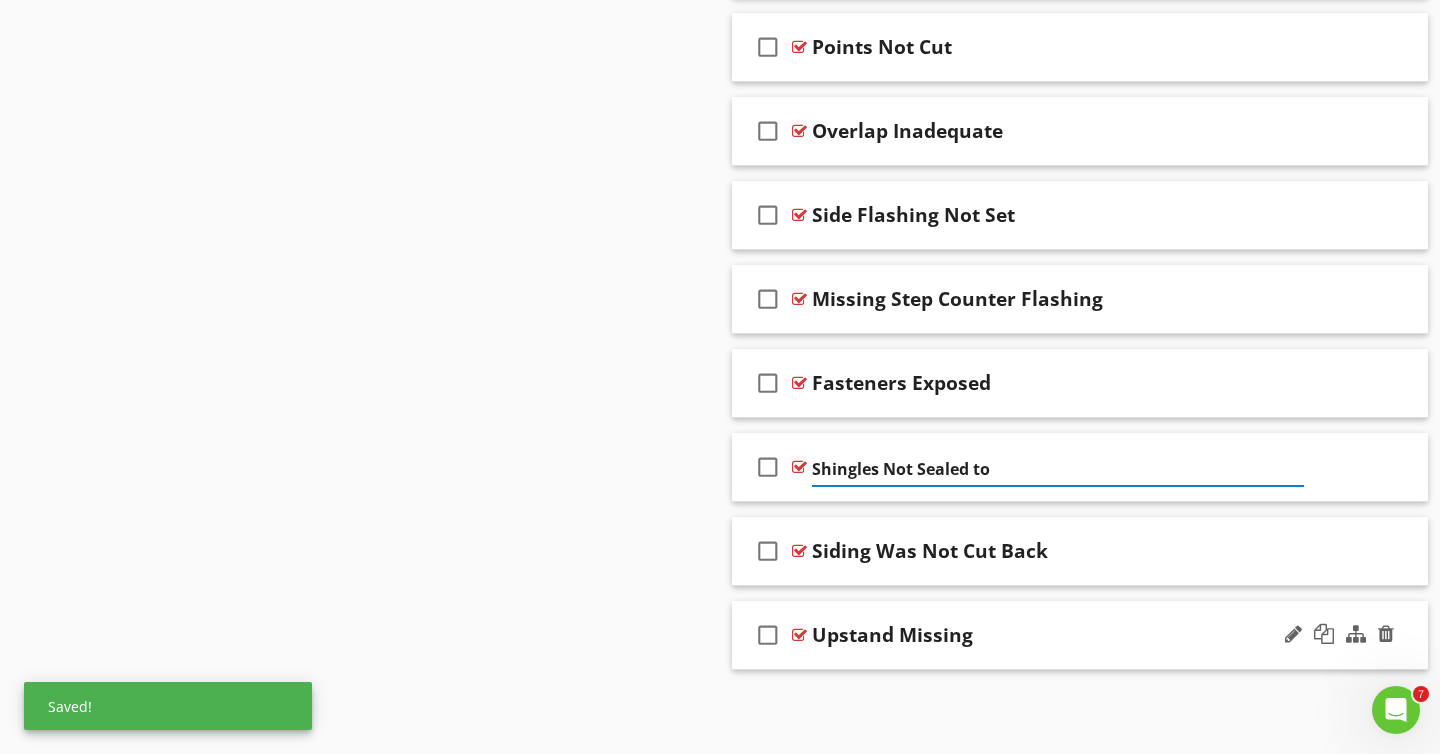 type on "Shingles Not Sealed to" 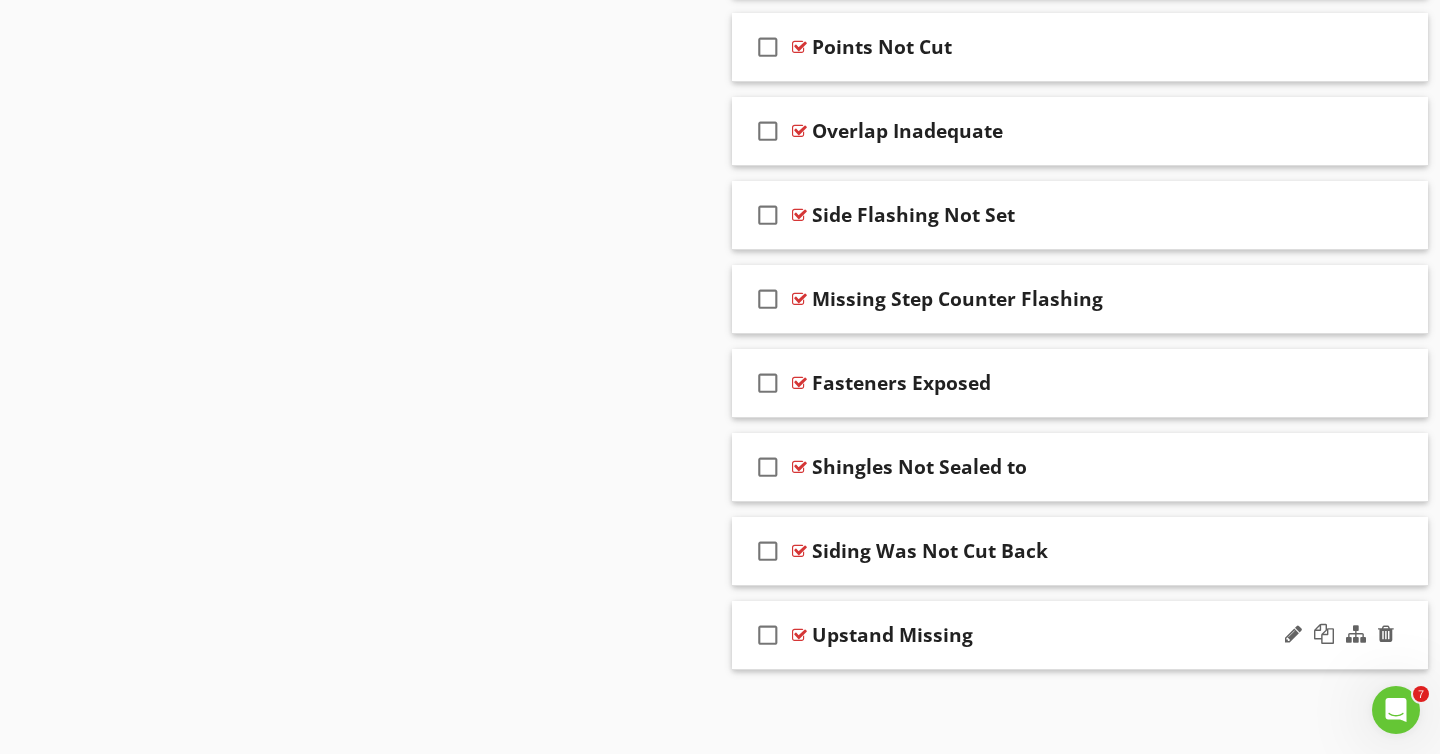 click on "Shingles Not Sealed to" at bounding box center (1058, 467) 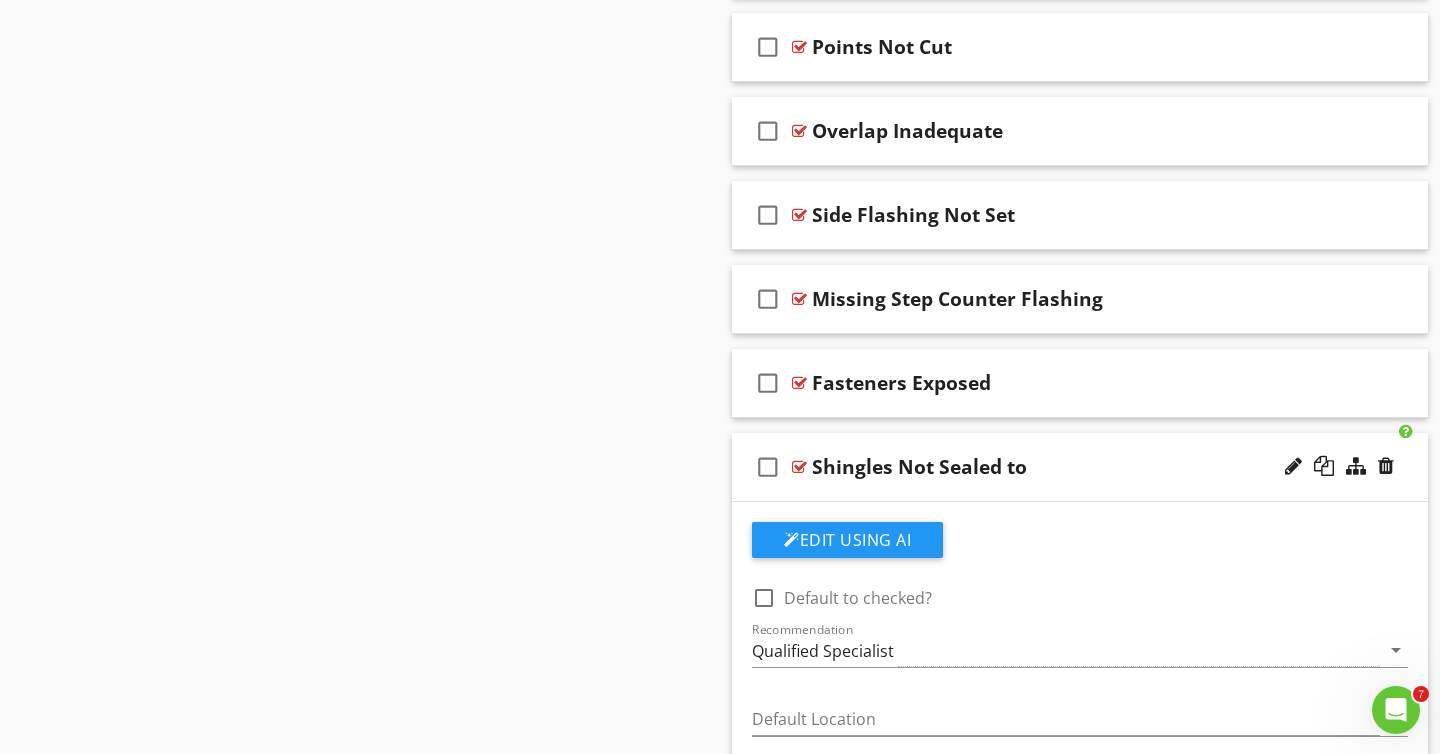 click on "Shingles Not Sealed to" at bounding box center [919, 467] 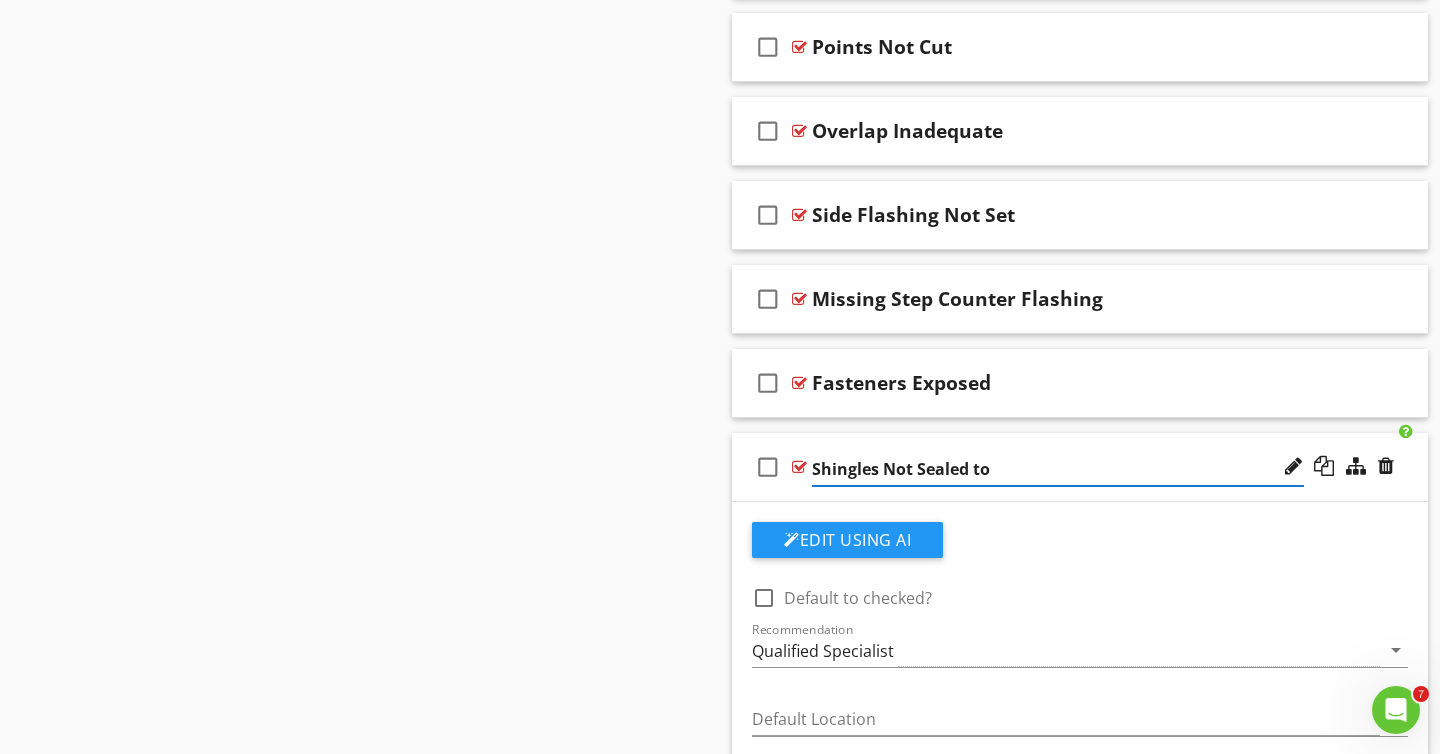 click on "Shingles Not Sealed to" at bounding box center (1058, 469) 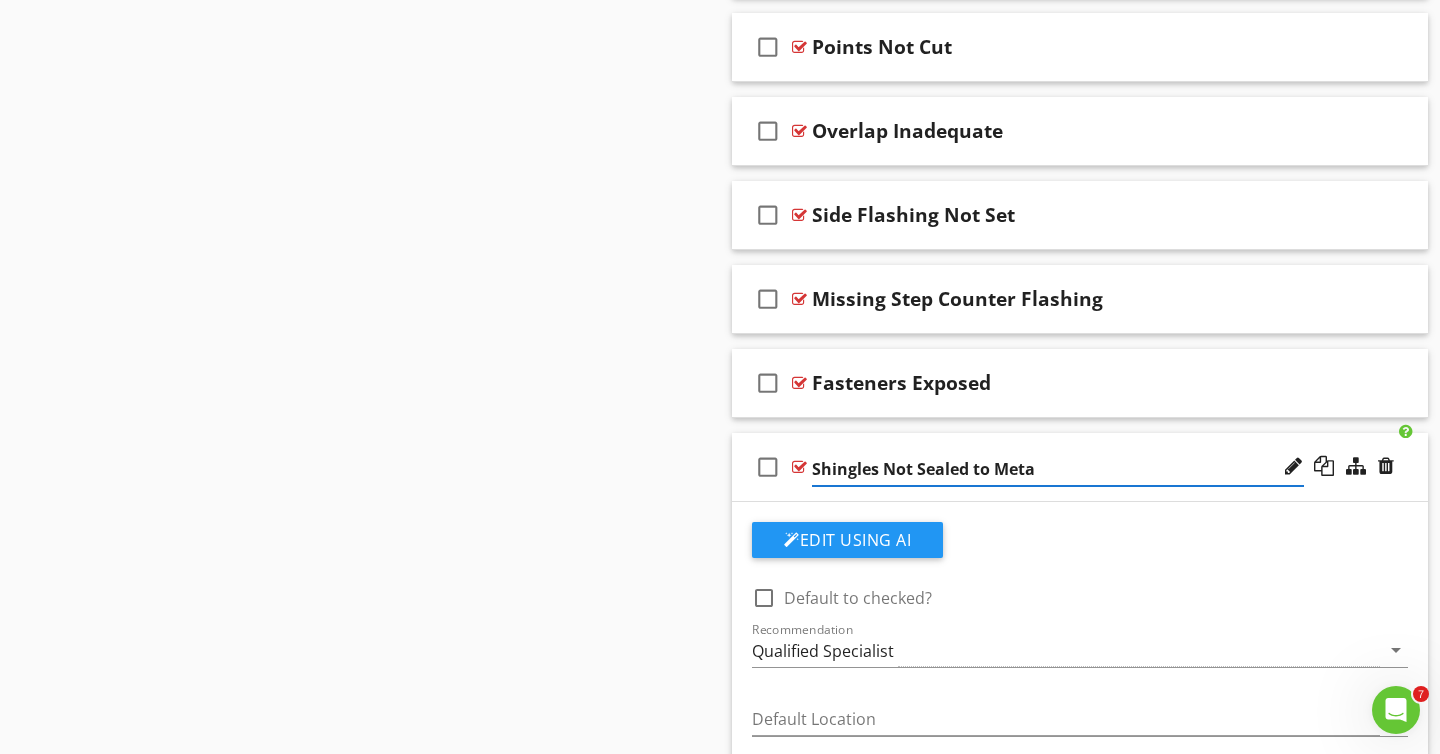type on "Shingles Not Sealed to Metal" 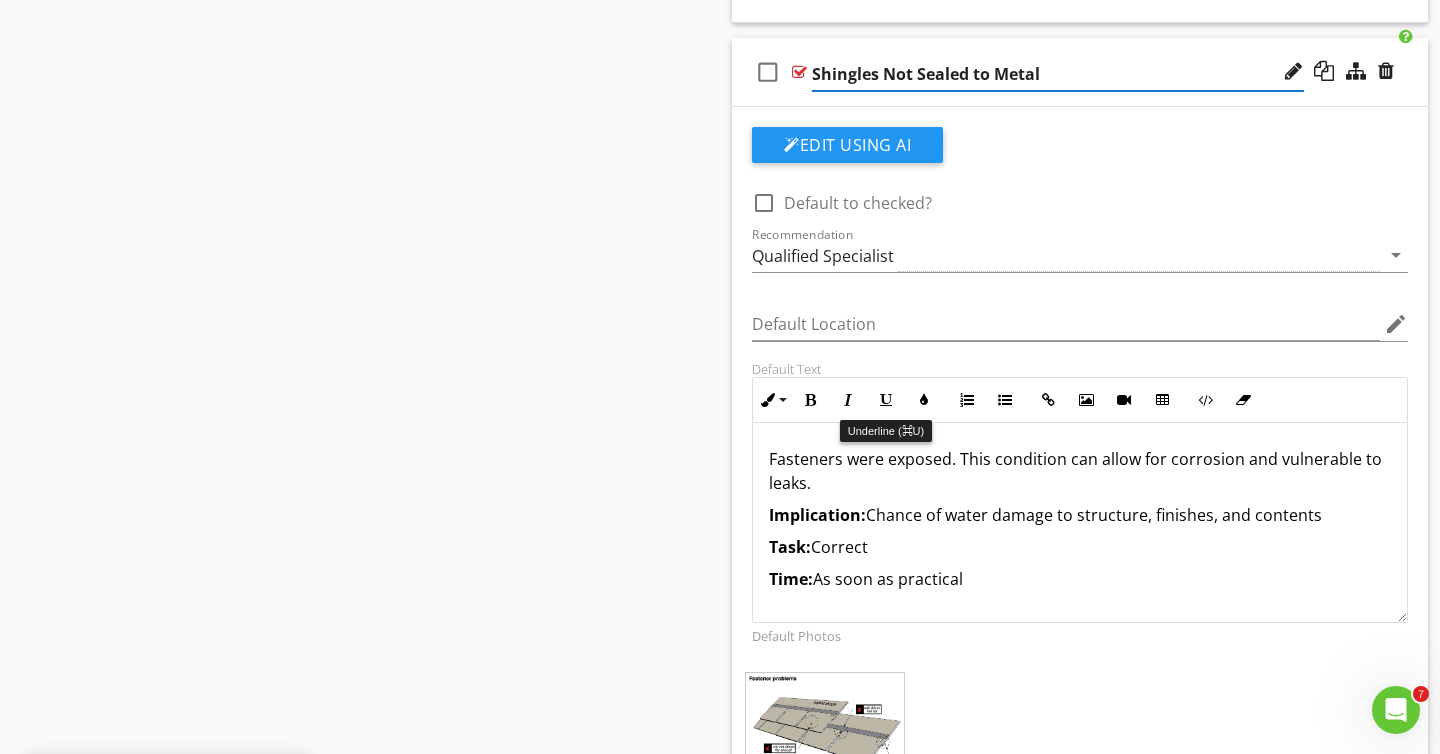 scroll, scrollTop: 2177, scrollLeft: 0, axis: vertical 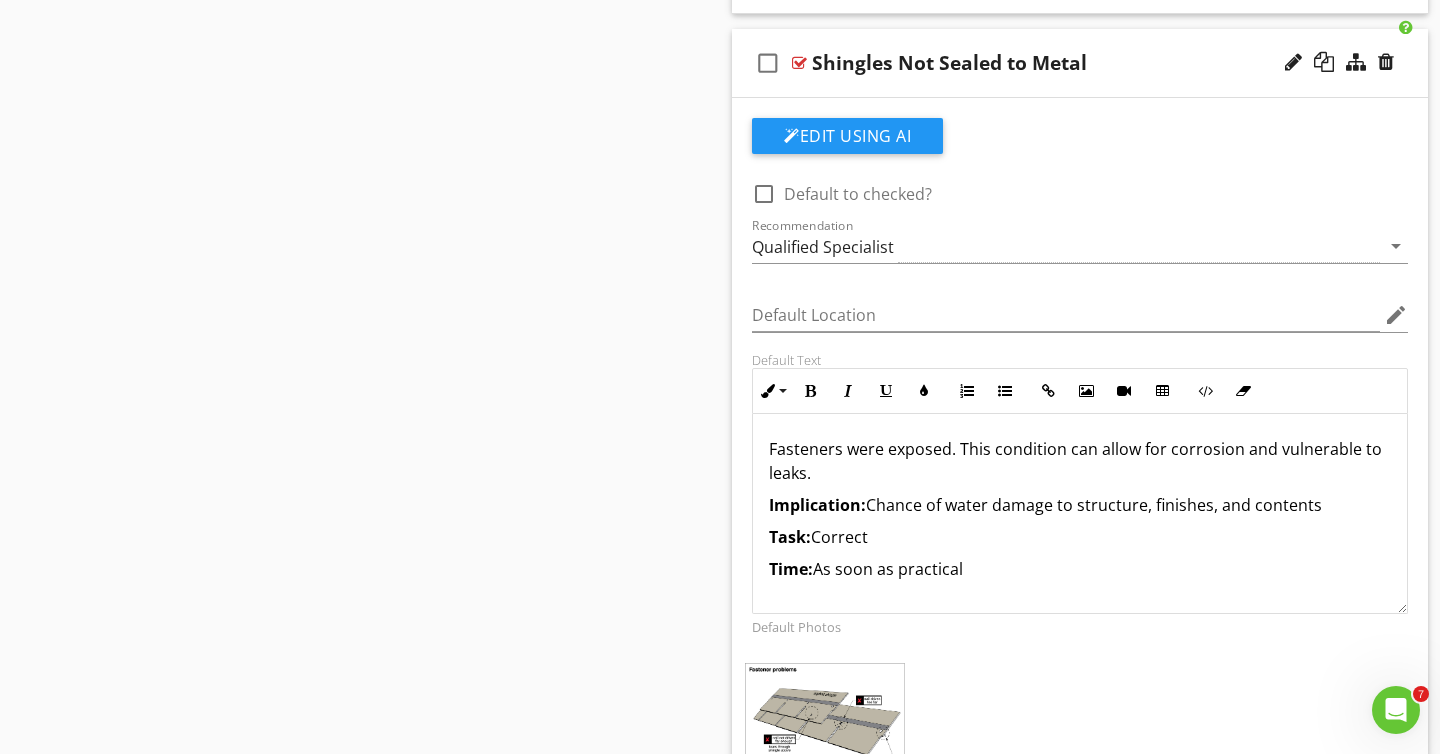 click on "Fasteners were exposed. This condition can allow for corrosion and vulnerable to leaks." at bounding box center [1080, 461] 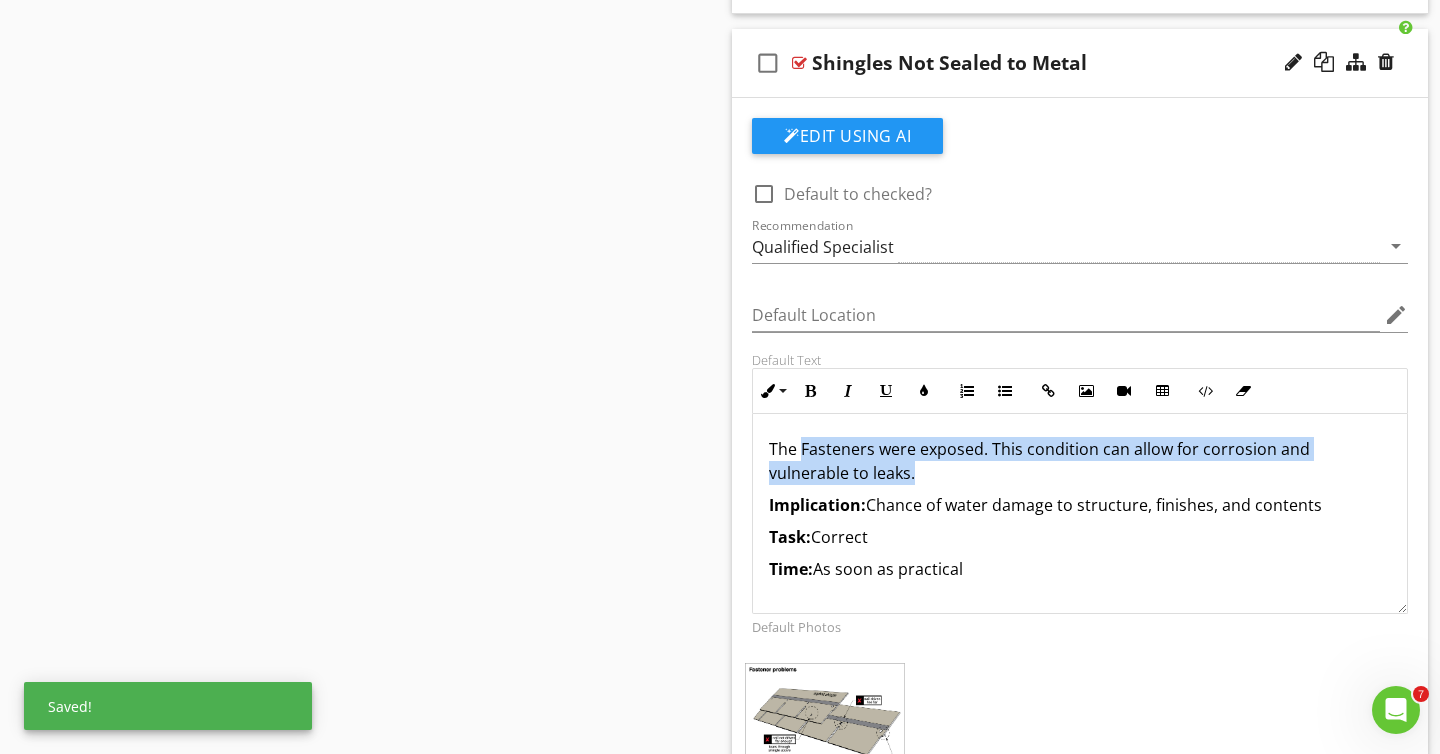 drag, startPoint x: 801, startPoint y: 449, endPoint x: 831, endPoint y: 468, distance: 35.510563 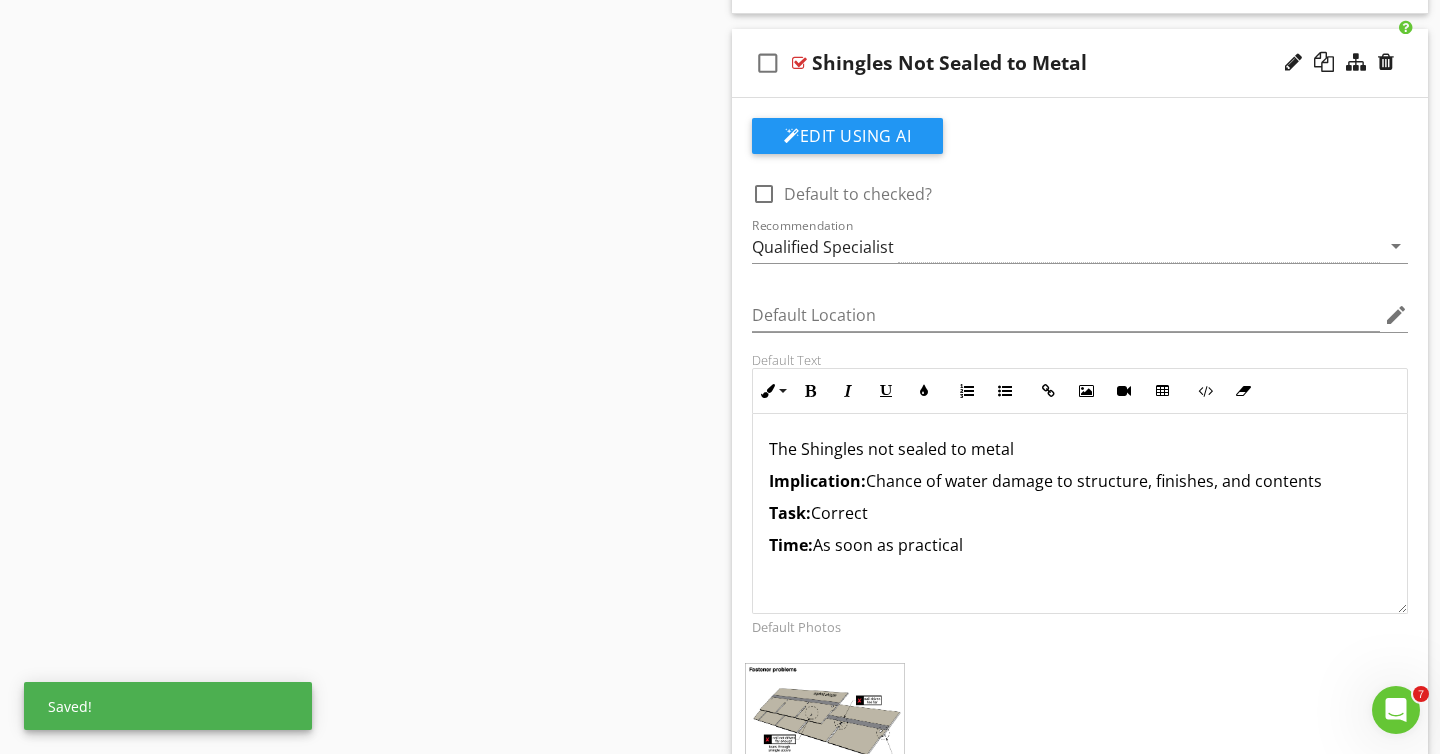 click on "The Shingles not sealed to metal" at bounding box center [1080, 449] 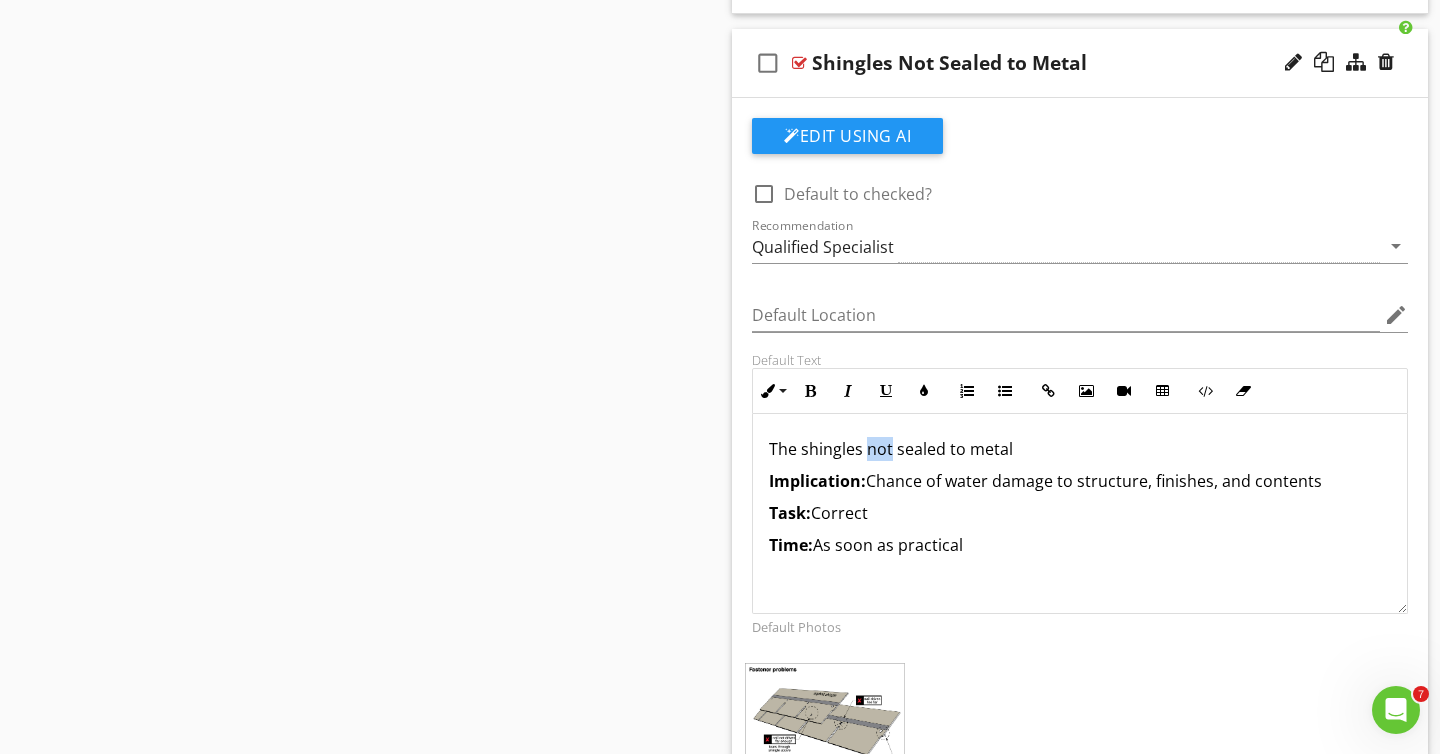 drag, startPoint x: 864, startPoint y: 453, endPoint x: 889, endPoint y: 453, distance: 25 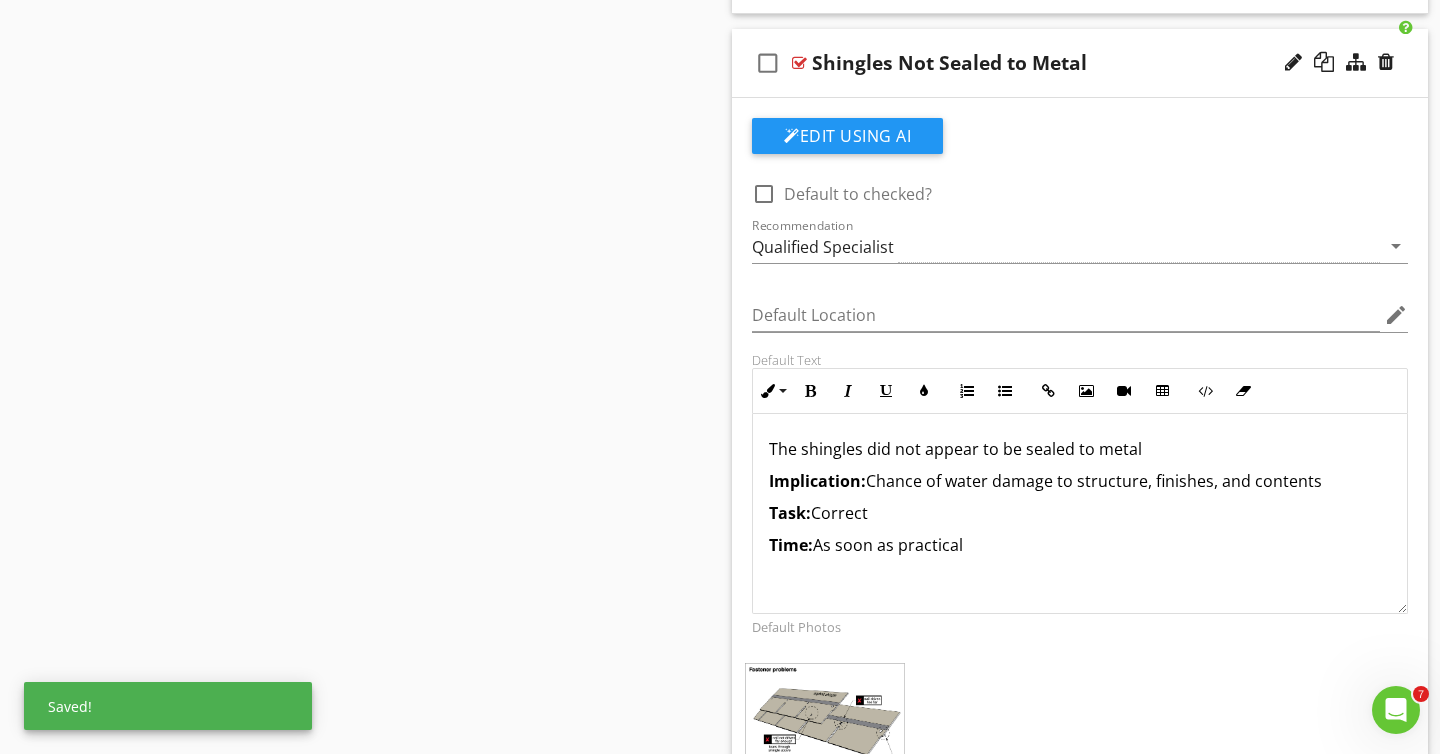 click on "The shingles did not appear to be sealed to metal" at bounding box center [1080, 449] 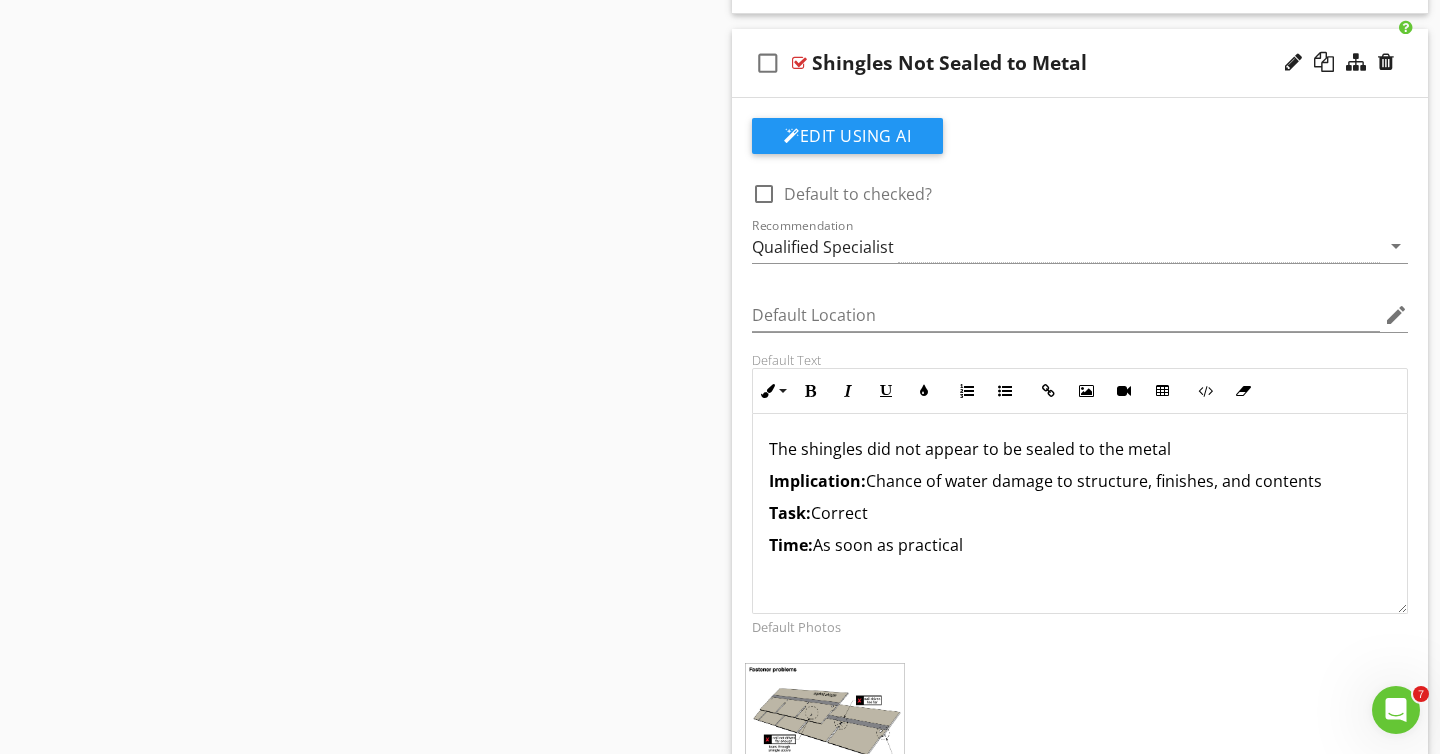 click on "The shingles did not appear to be sealed to the metal" at bounding box center (1080, 449) 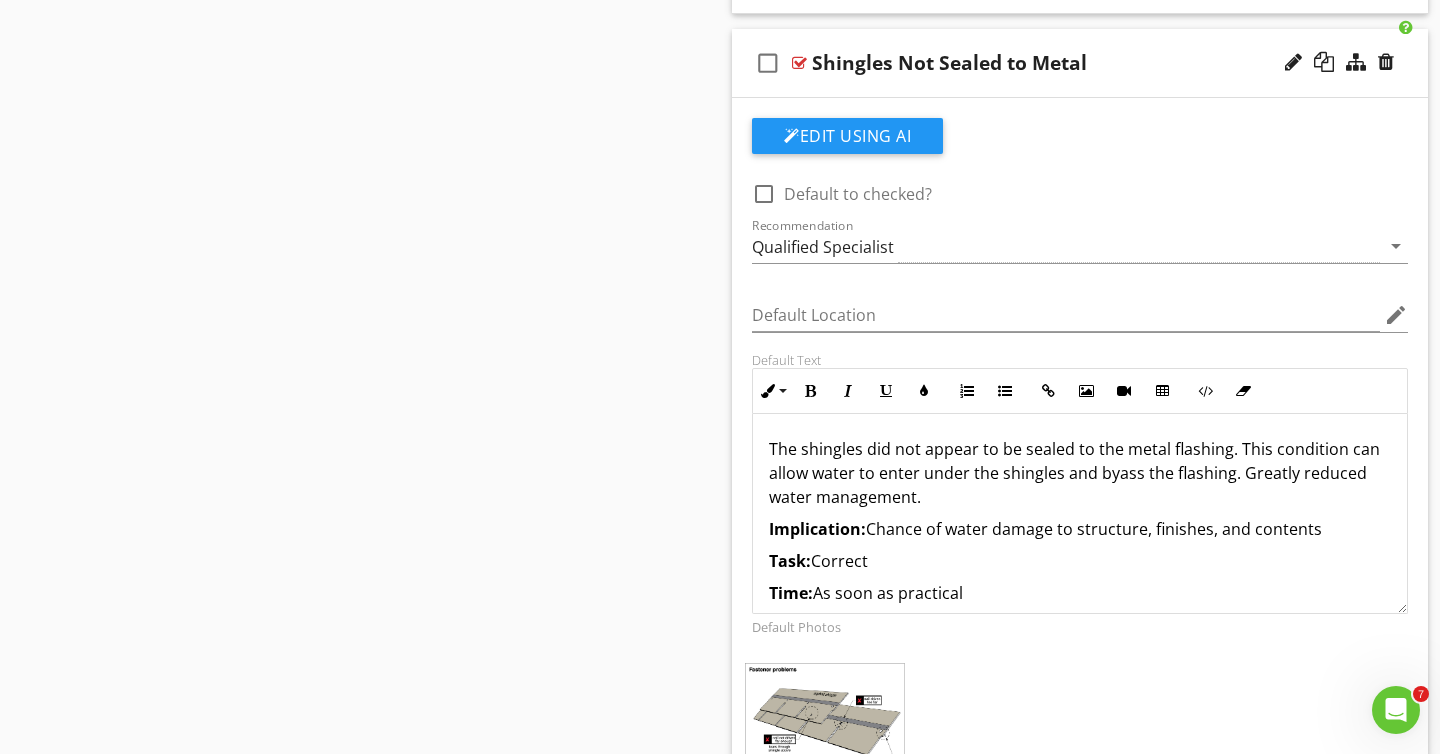 click on "The shingles did not appear to be sealed to the metal flashing. This condition can allow water to enter under the shingles and byass the flashing. Greatly reduced water management." at bounding box center [1080, 473] 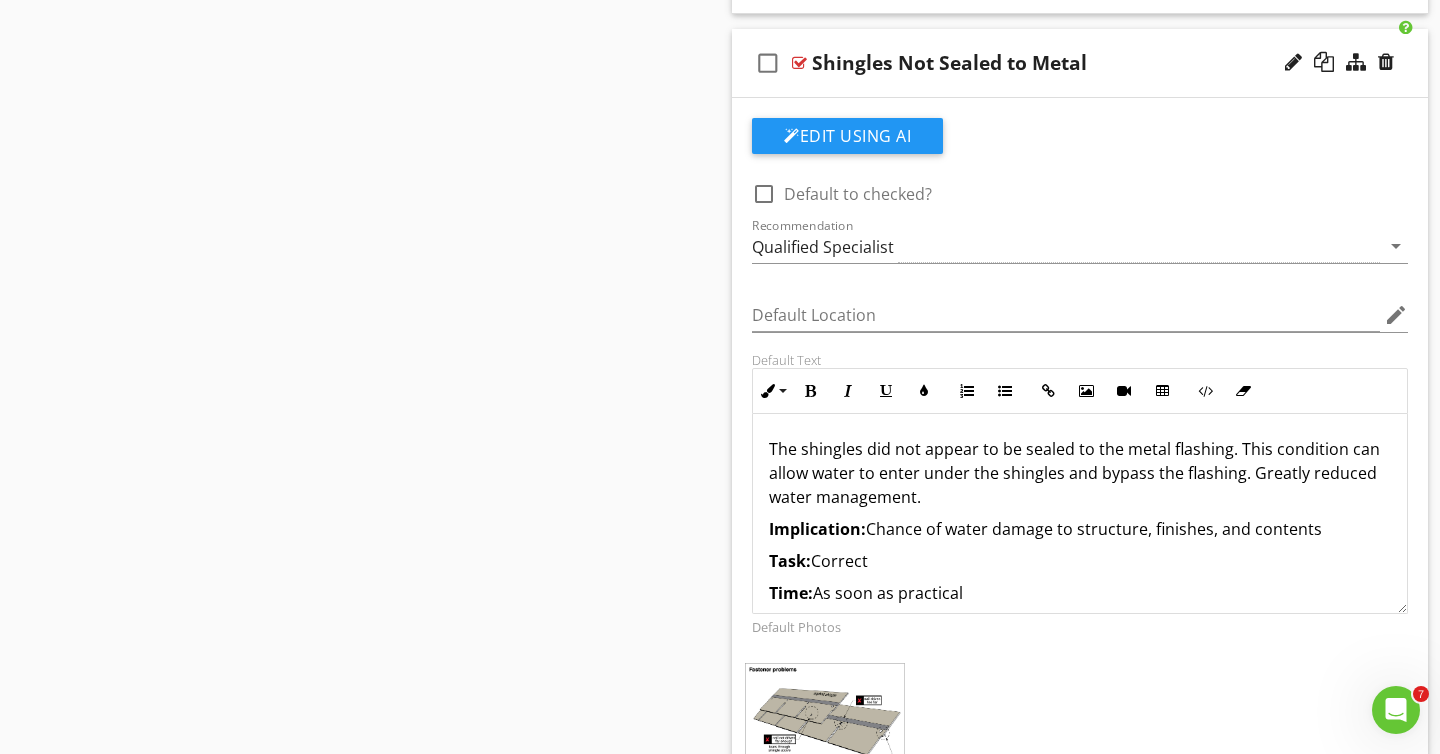 click on "The shingles did not appear to be sealed to the metal flashing. This condition can allow water to enter under the shingles and bypass the flashing. Greatly reduced water management." at bounding box center (1080, 473) 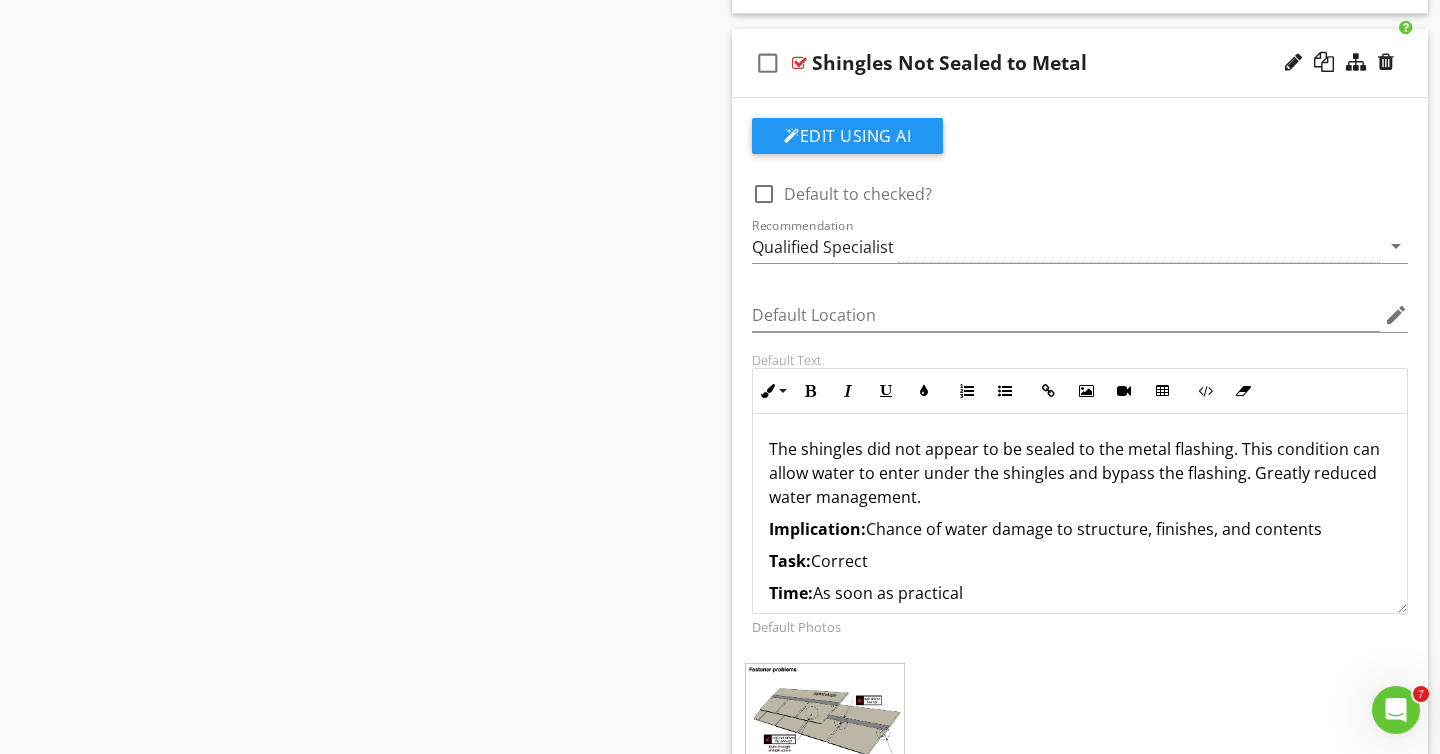 scroll, scrollTop: 17, scrollLeft: 0, axis: vertical 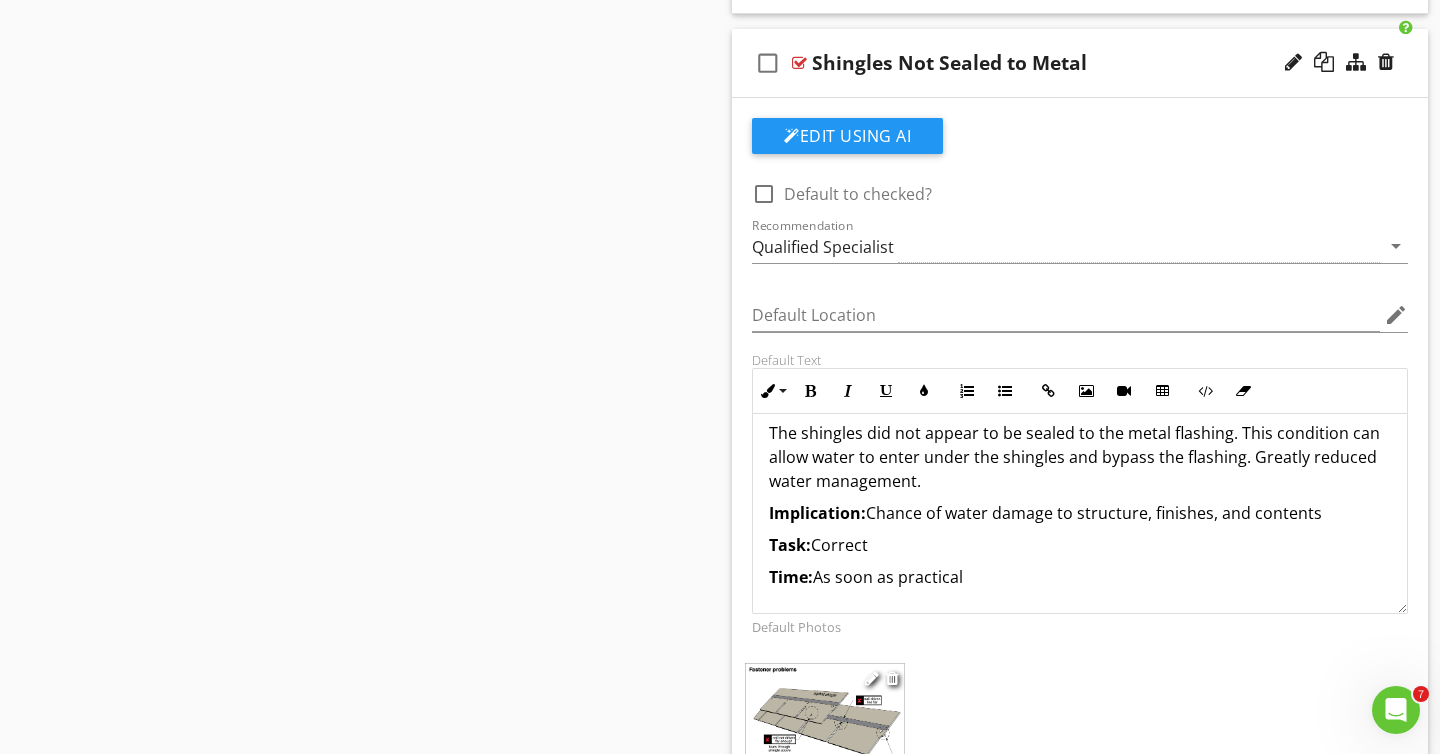 click at bounding box center [825, 719] 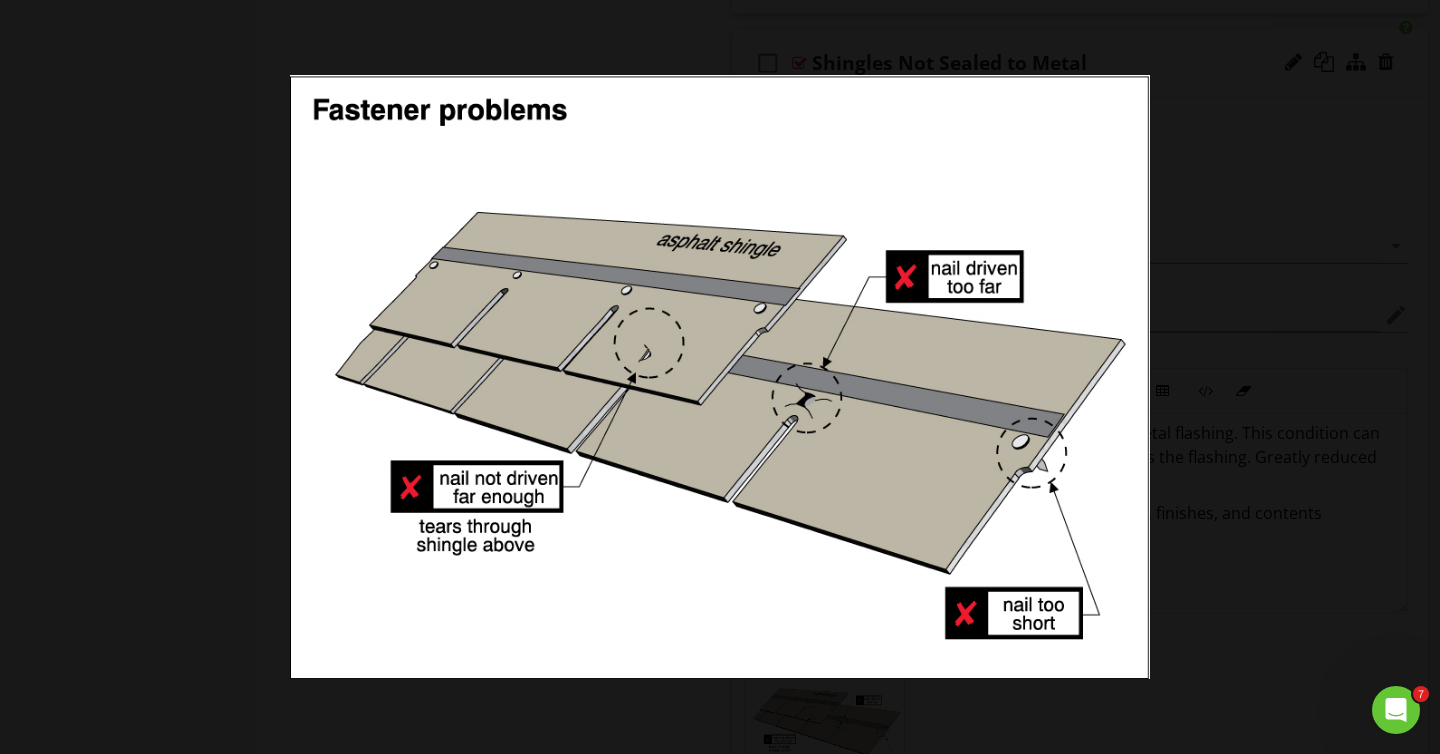 click at bounding box center (720, 377) 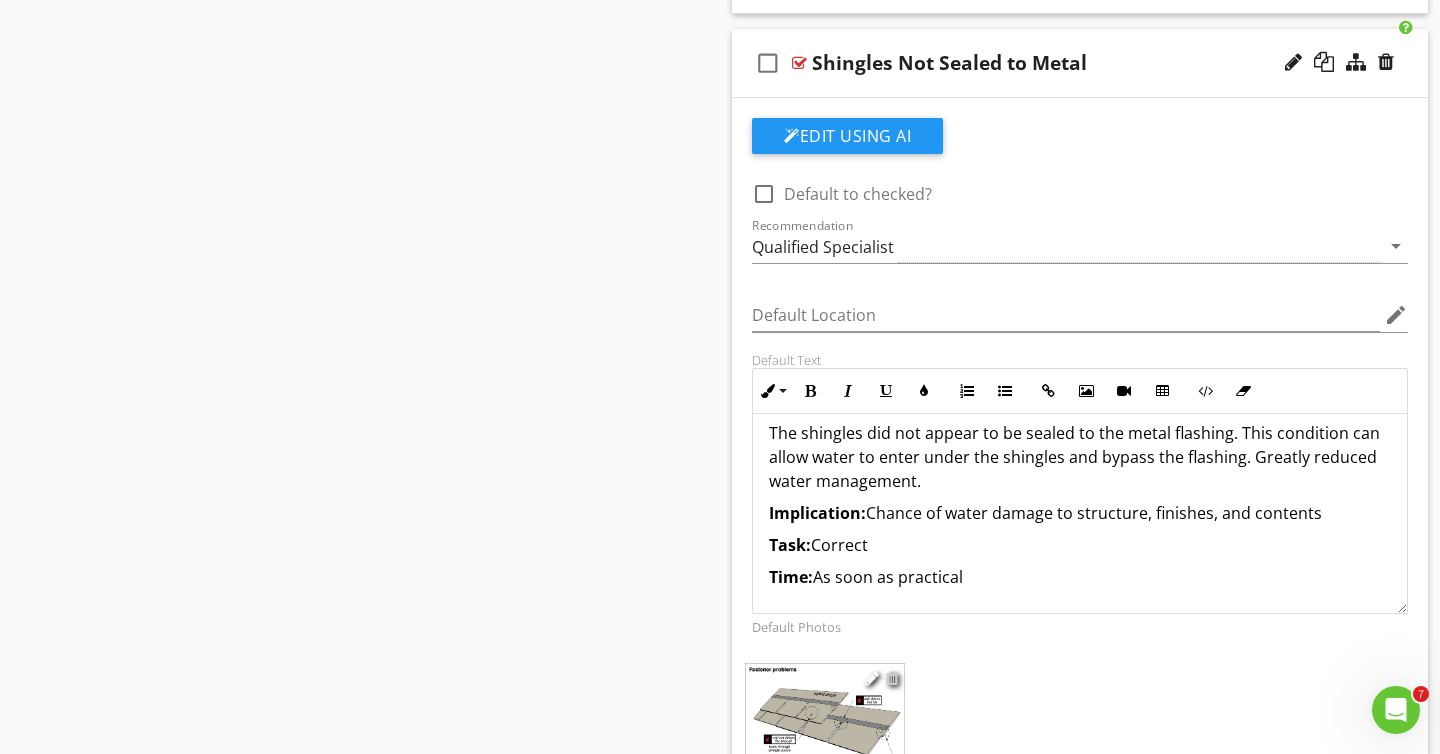 click at bounding box center (892, 678) 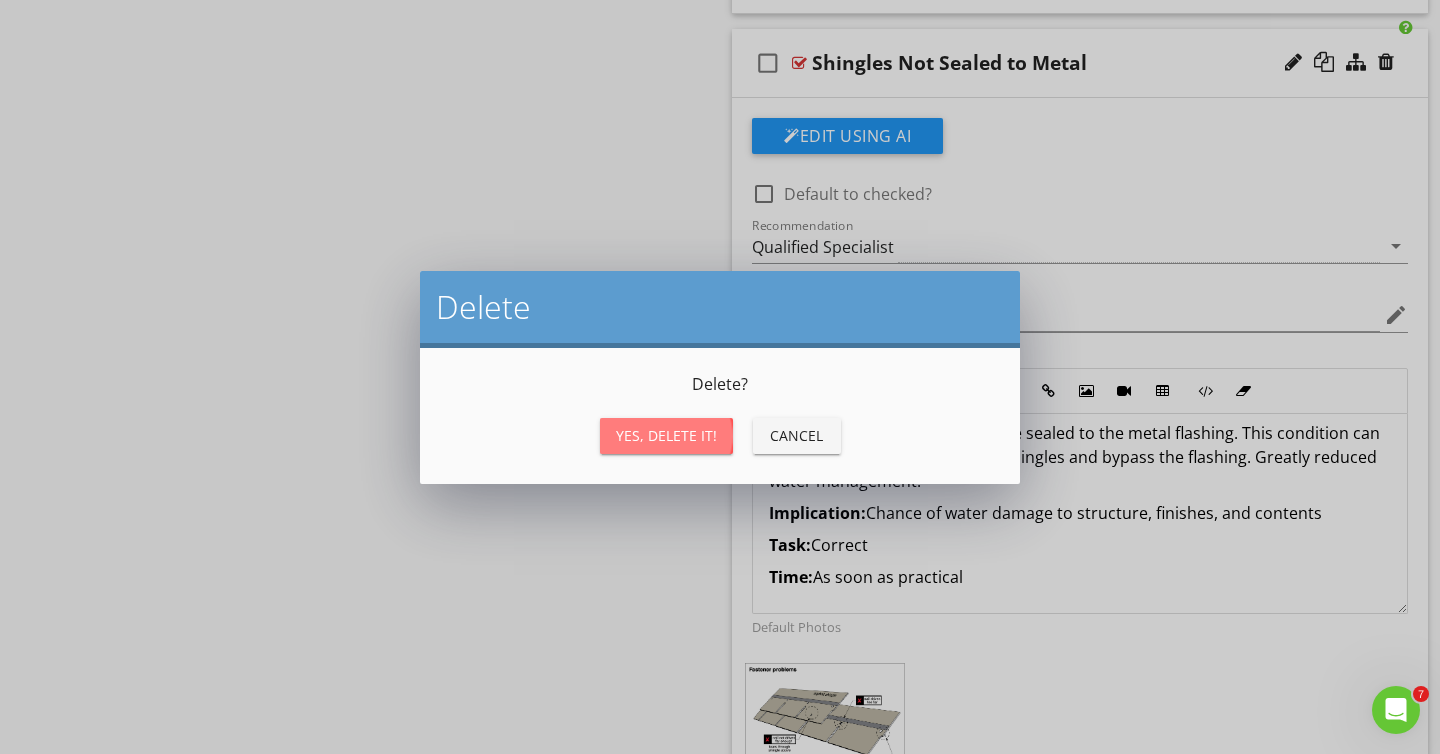 click on "Yes, Delete it!" at bounding box center [666, 435] 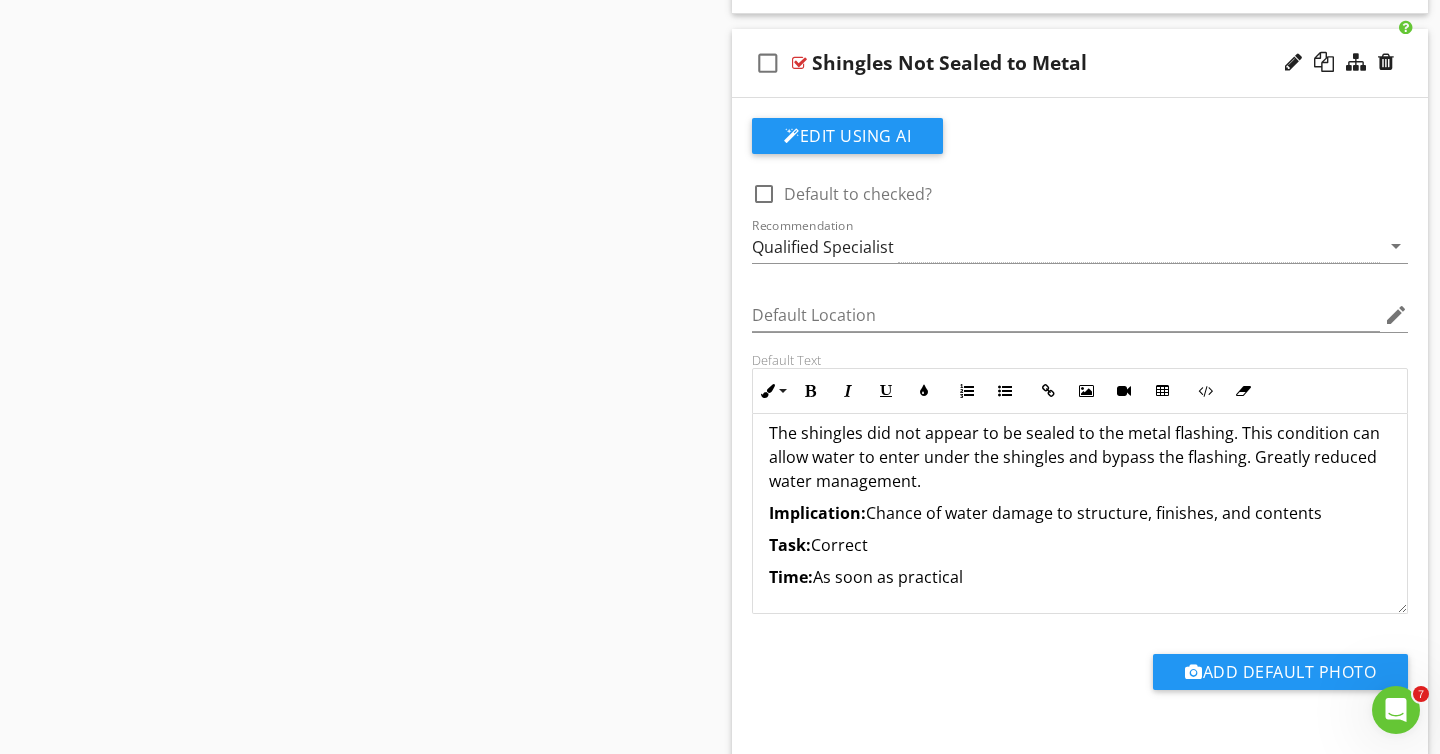 click on "check_box_outline_blank
Shingles Not Sealed to Metal" at bounding box center [1080, 63] 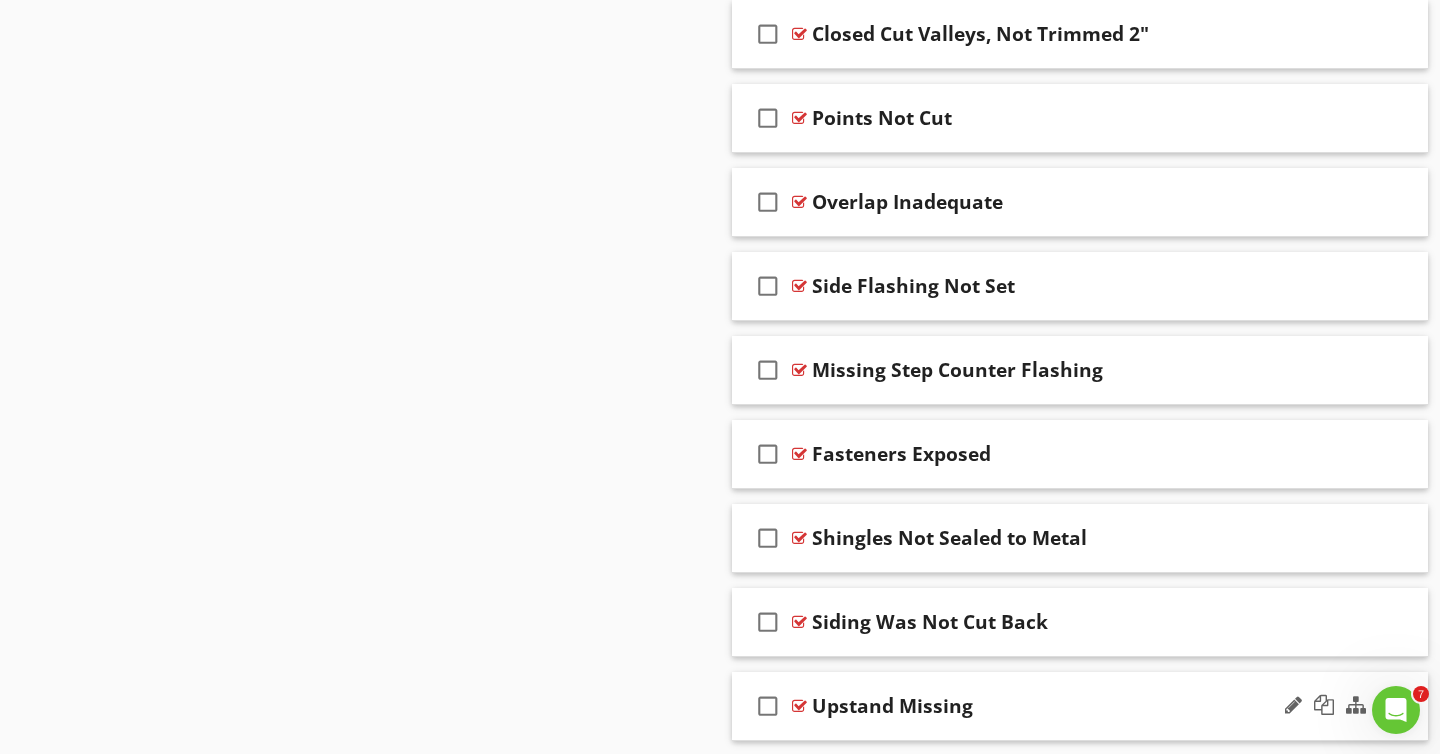 scroll, scrollTop: 1773, scrollLeft: 0, axis: vertical 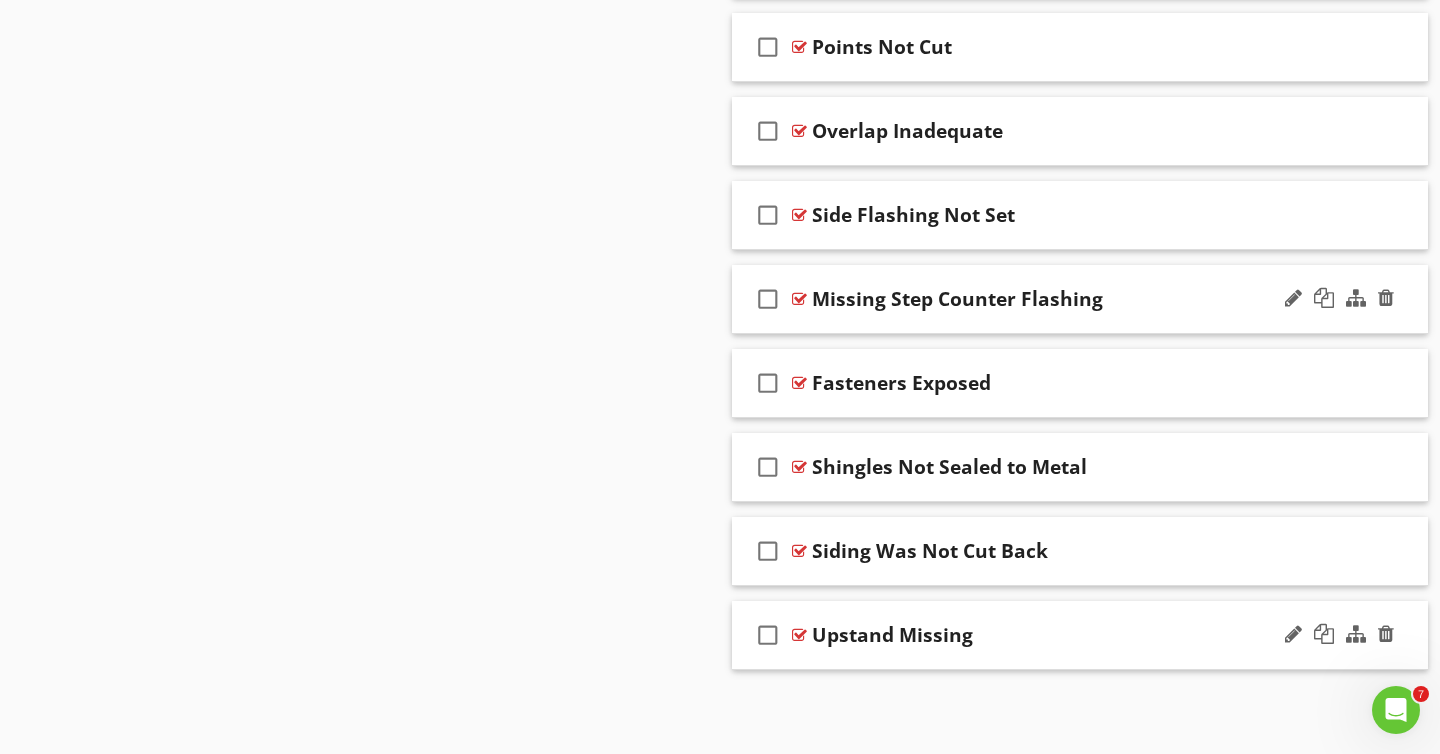 click on "check_box_outline_blank
Missing Step Counter Flashing" at bounding box center [1080, 299] 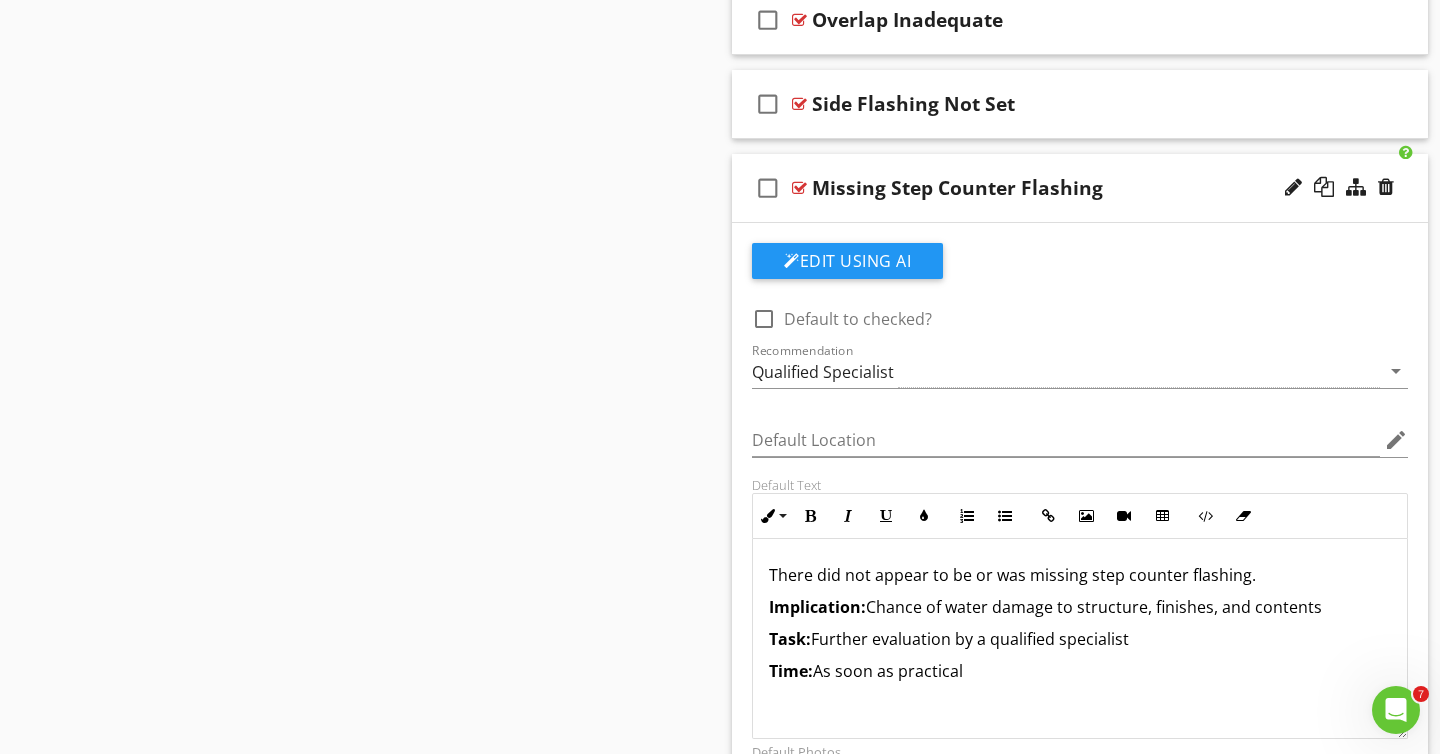 scroll, scrollTop: 1879, scrollLeft: 0, axis: vertical 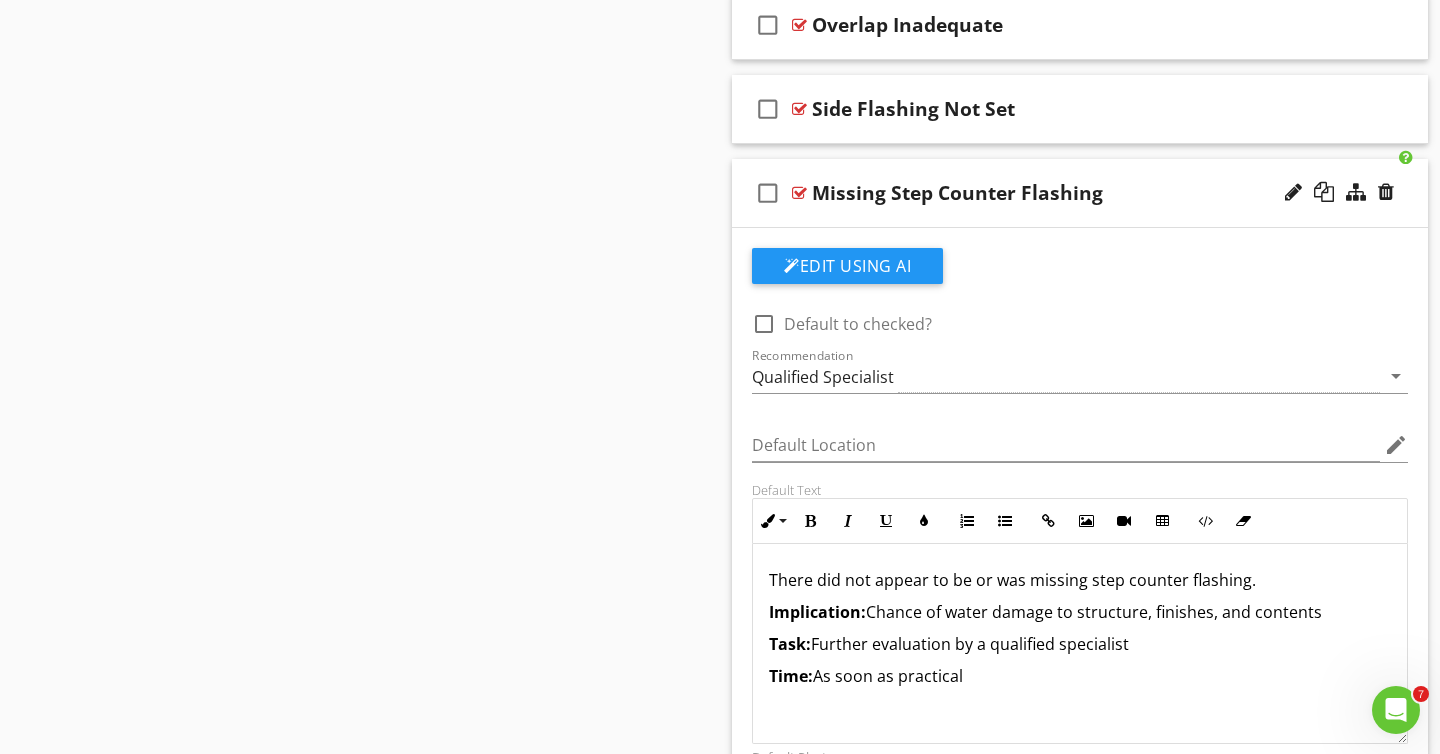 click on "check_box_outline_blank
Missing Step Counter Flashing" at bounding box center [1080, 193] 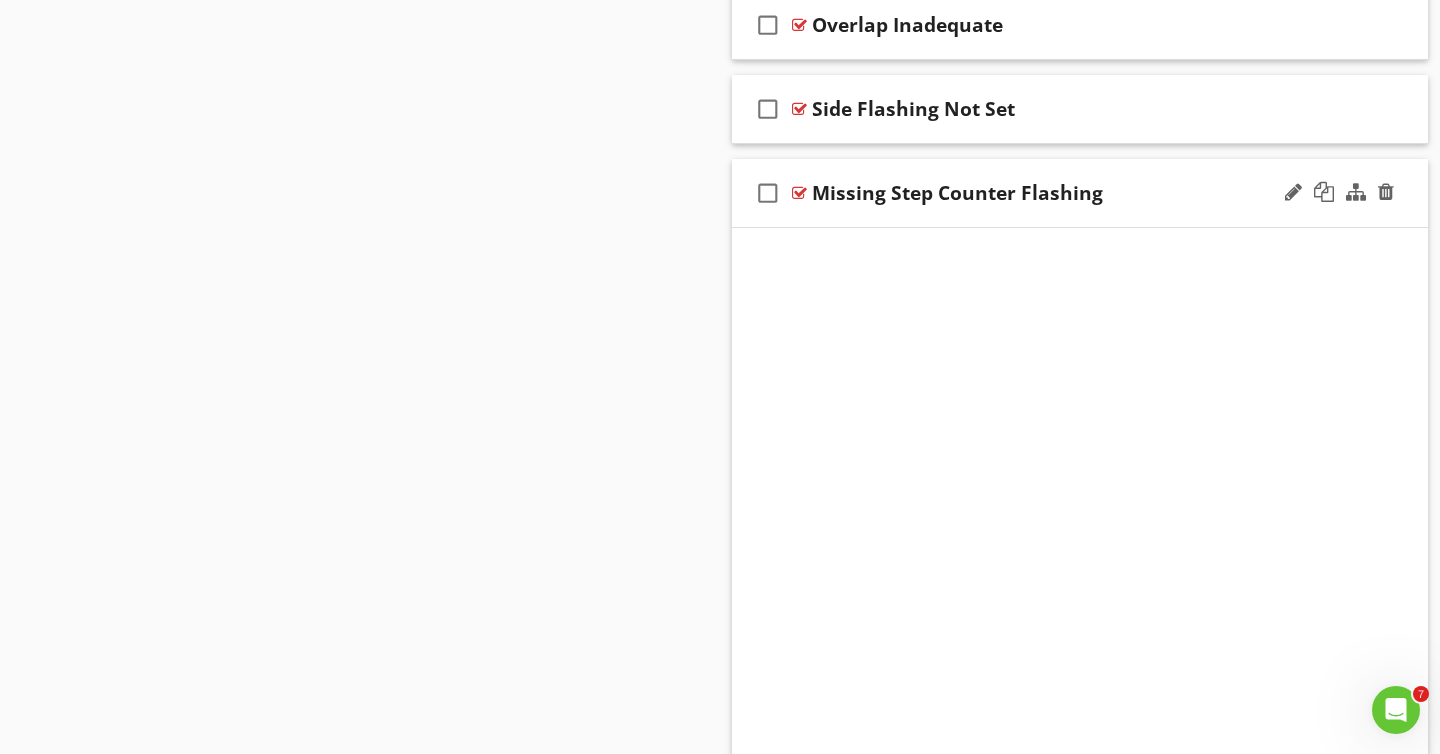 scroll, scrollTop: 1773, scrollLeft: 0, axis: vertical 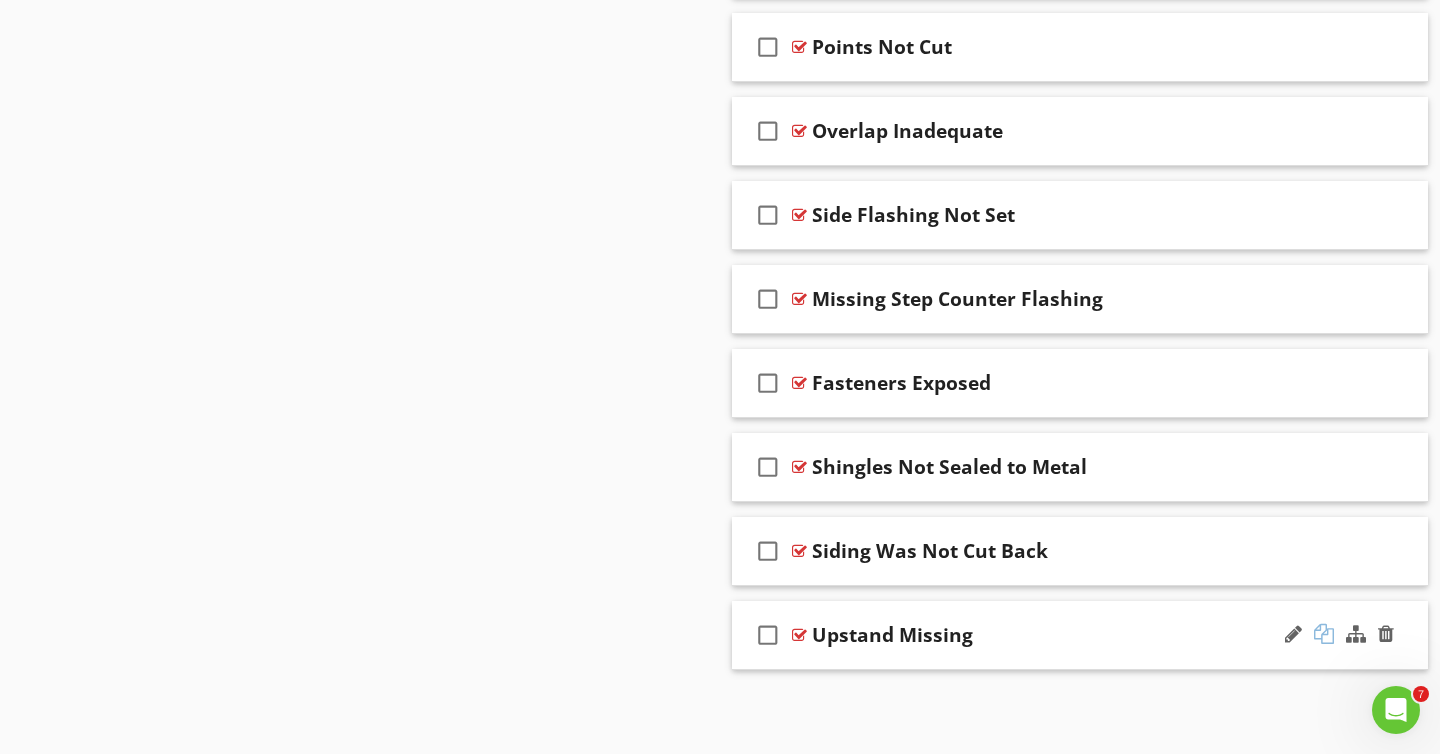 click at bounding box center (1324, 634) 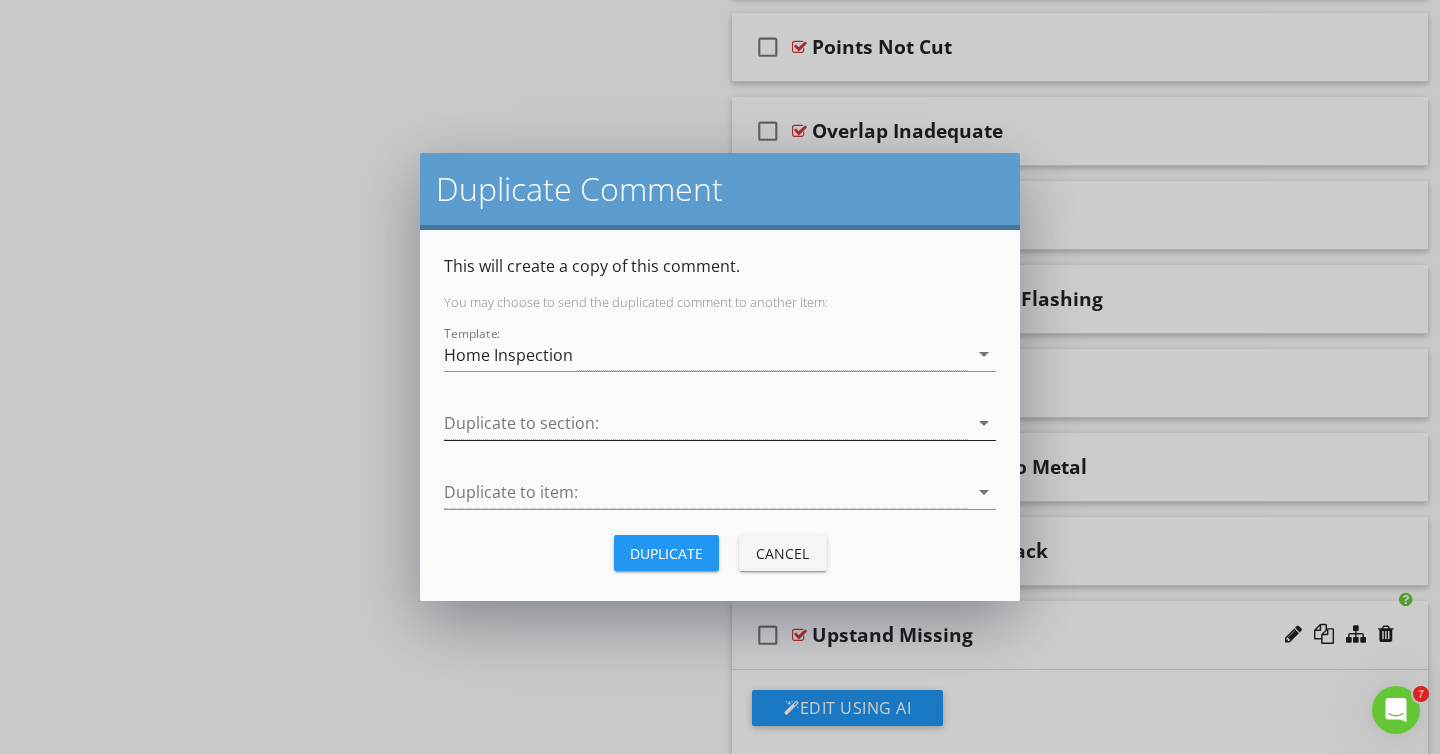 click at bounding box center [706, 423] 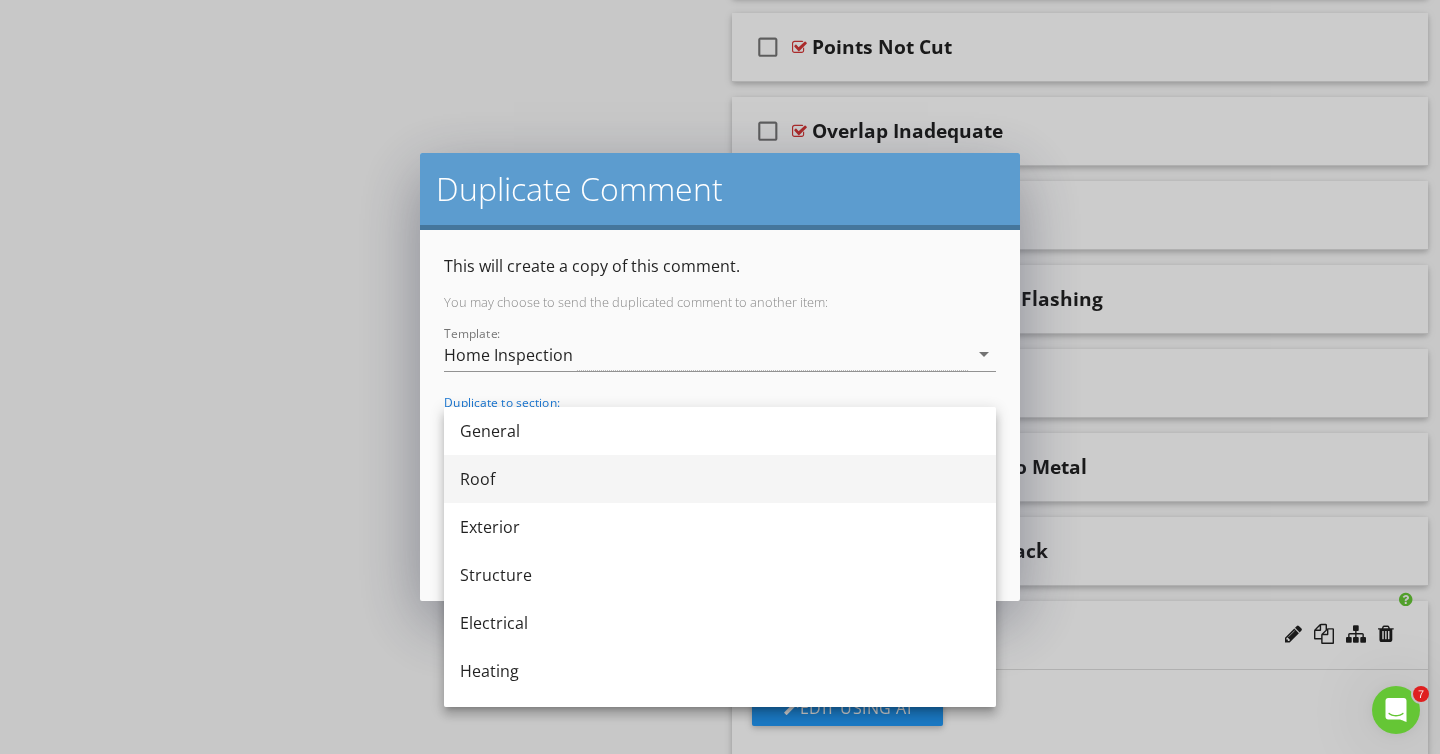 click on "Roof" at bounding box center [720, 479] 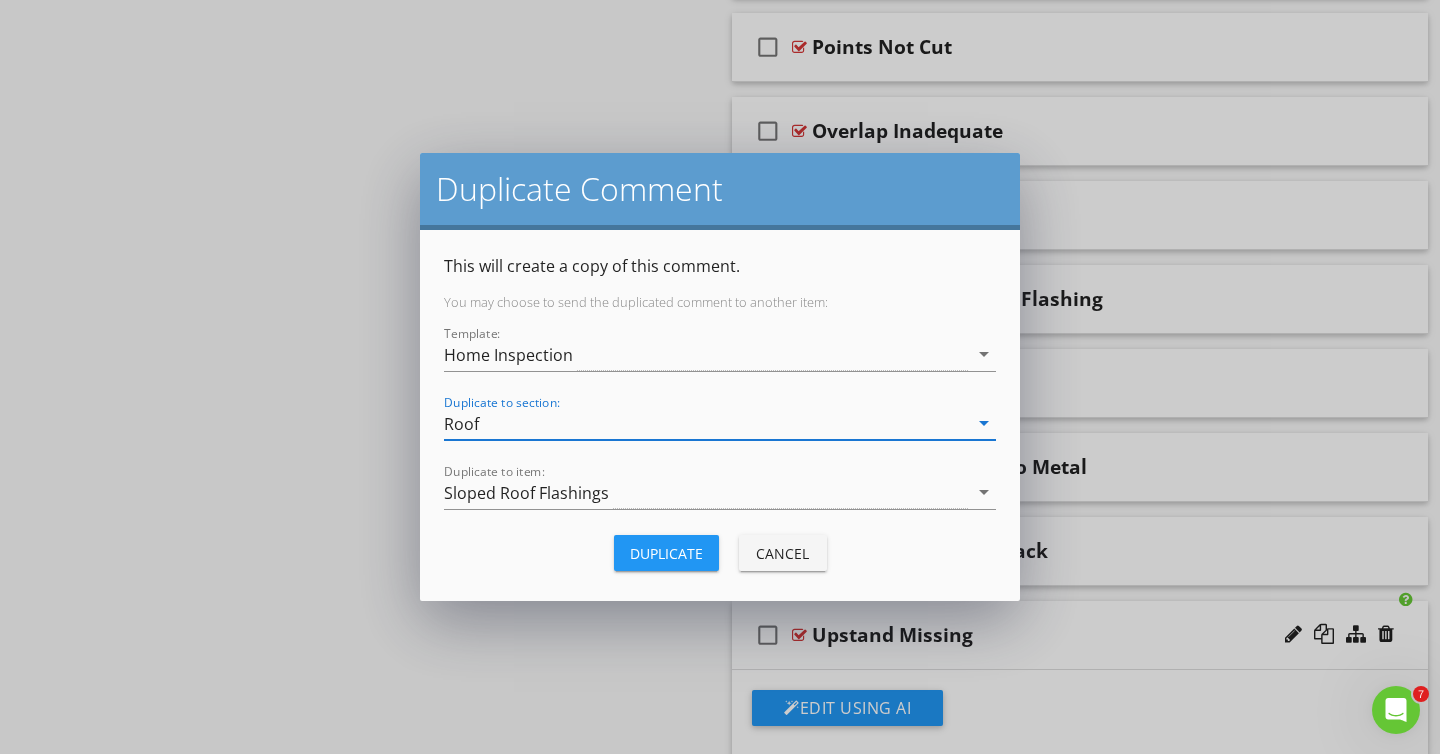 click on "Duplicate" at bounding box center (666, 553) 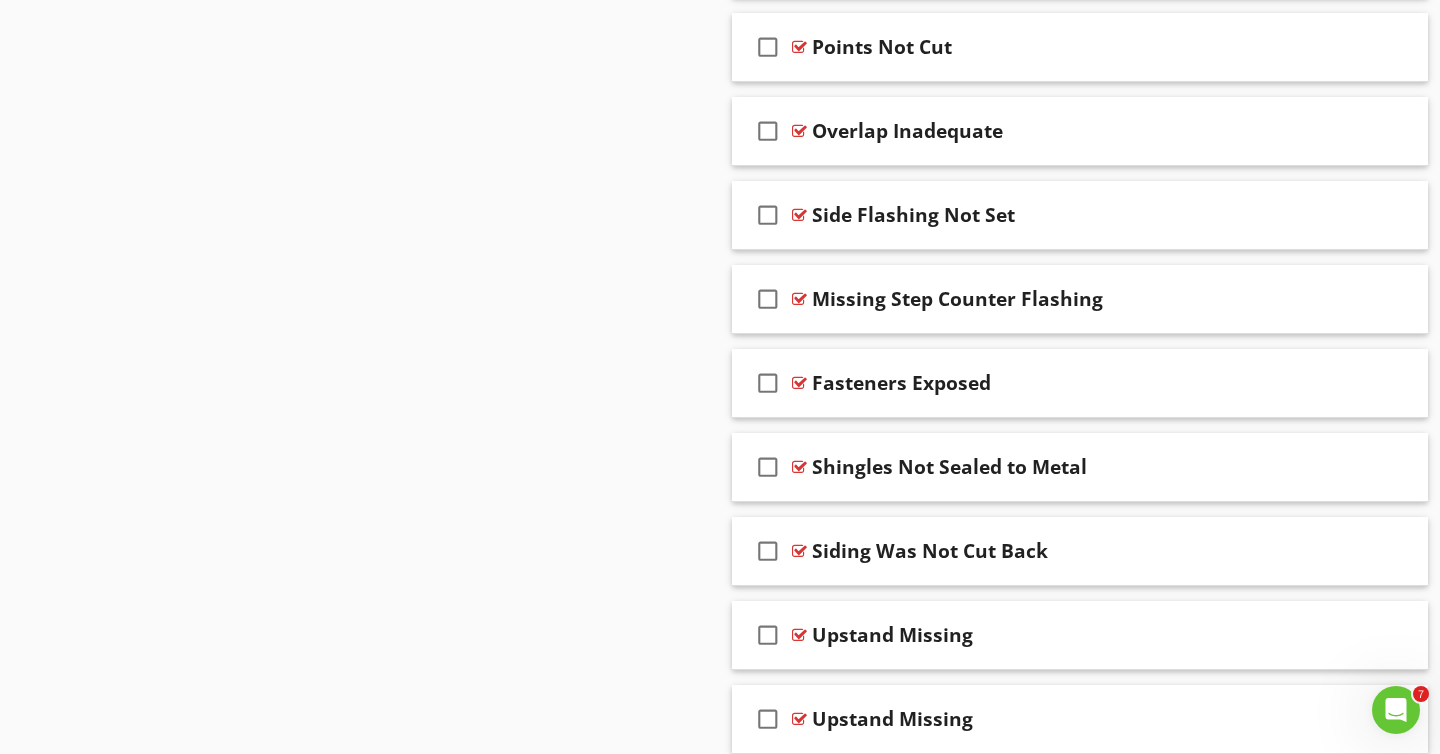 scroll, scrollTop: 1857, scrollLeft: 0, axis: vertical 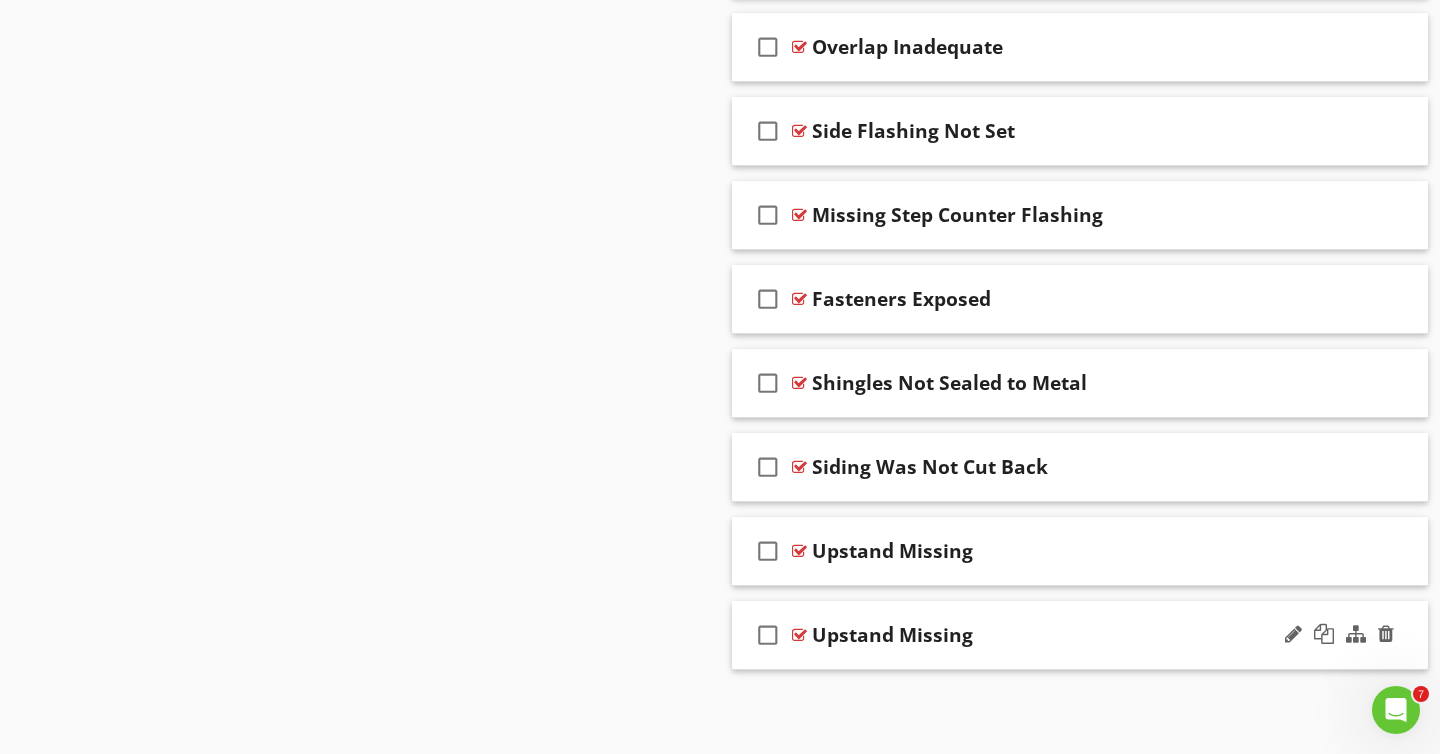 click on "Upstand Missing" at bounding box center (892, 635) 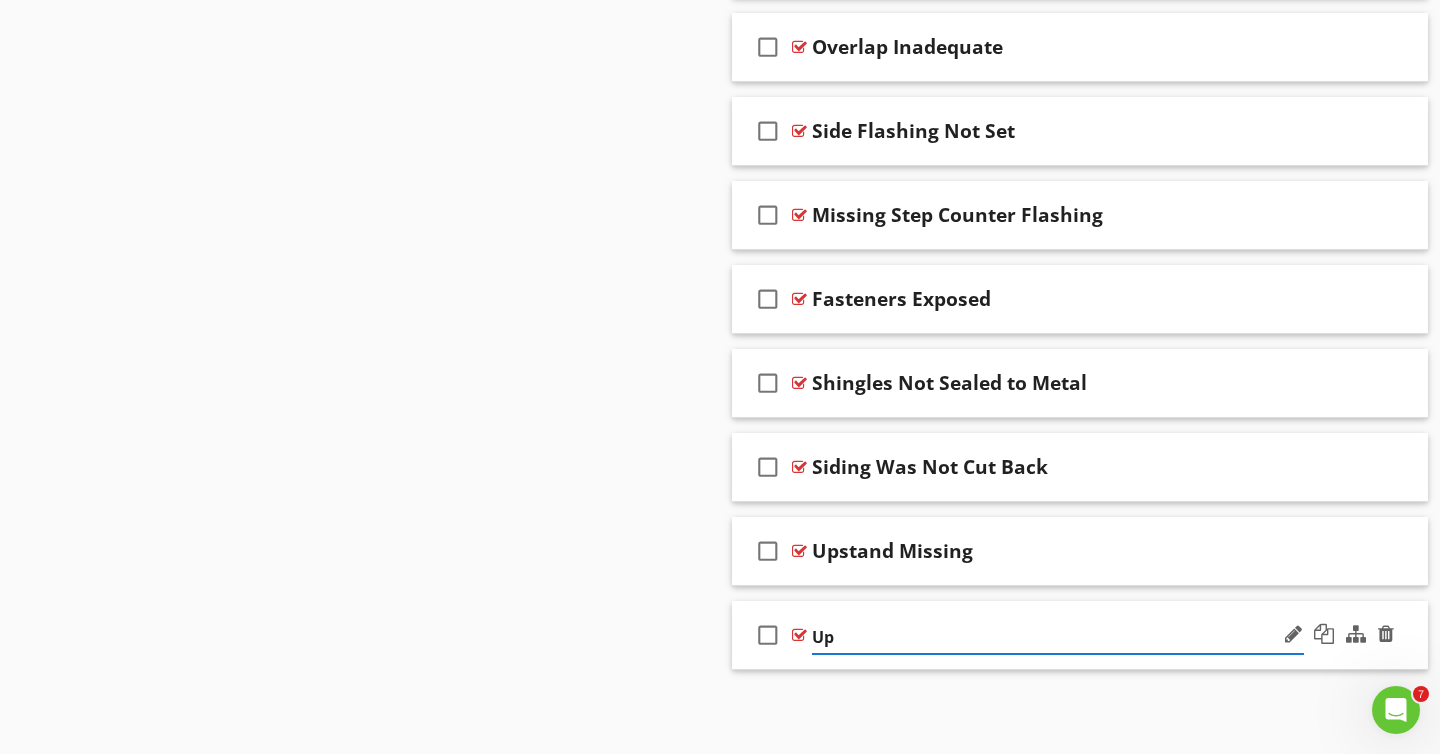 type on "U" 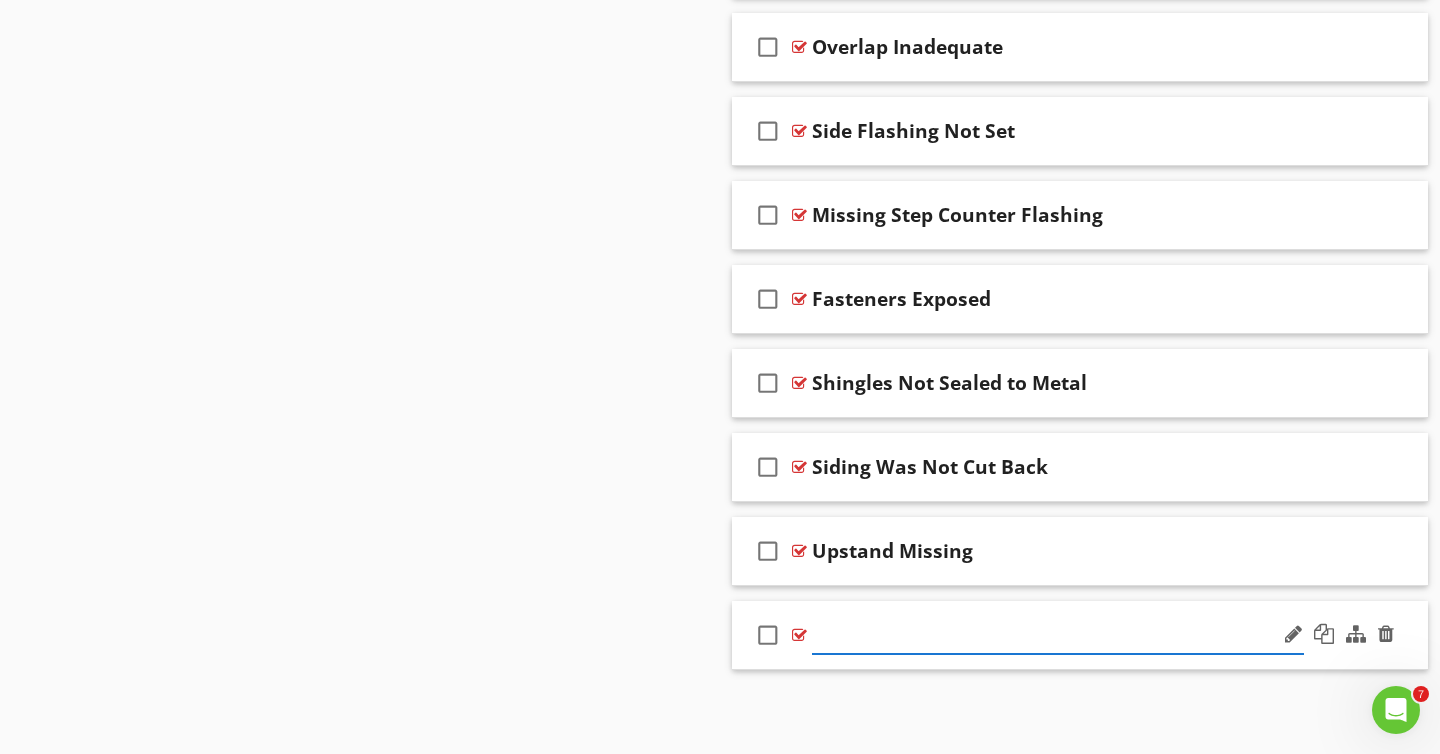 paste on "Missing top, bottom, side flashings" 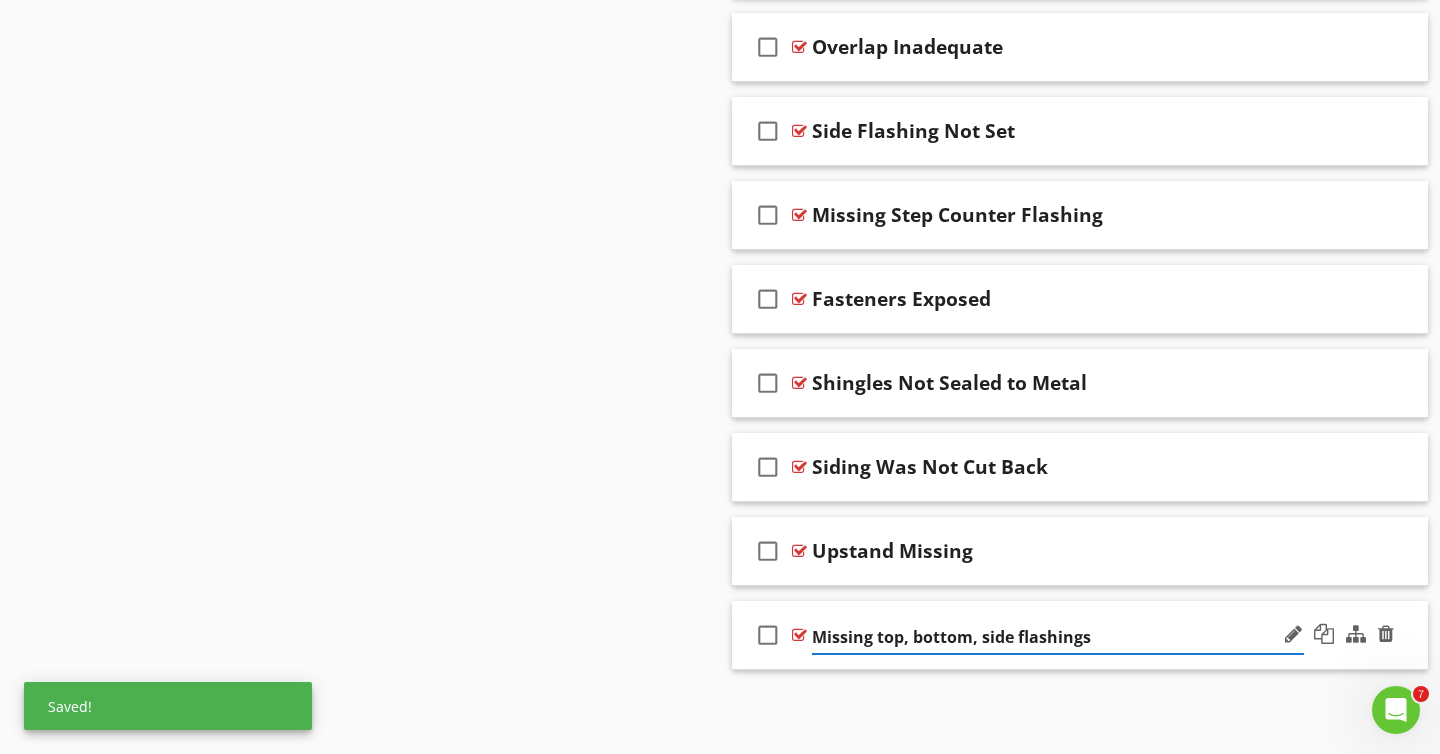 click on "Missing top, bottom, side flashings" at bounding box center (1058, 637) 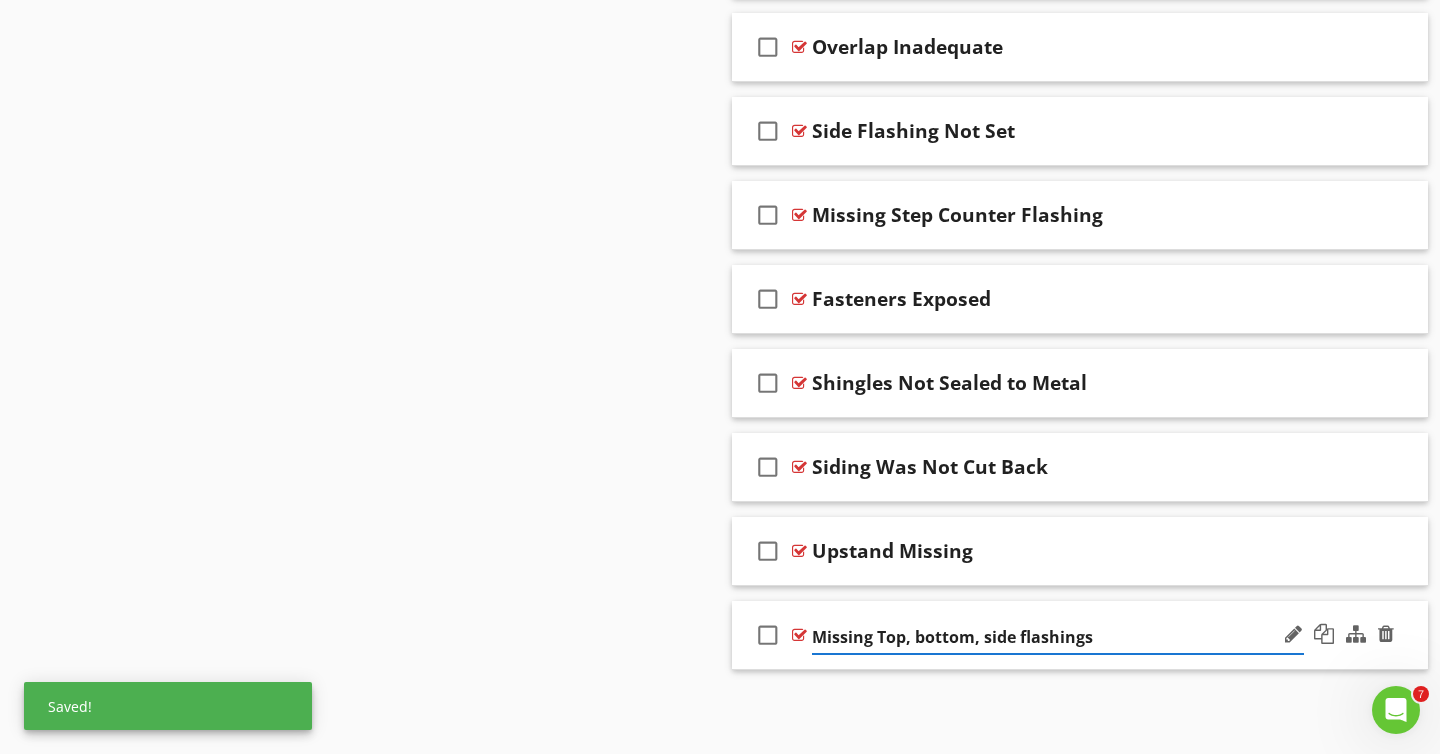 click on "Missing Top, bottom, side flashings" at bounding box center [1058, 637] 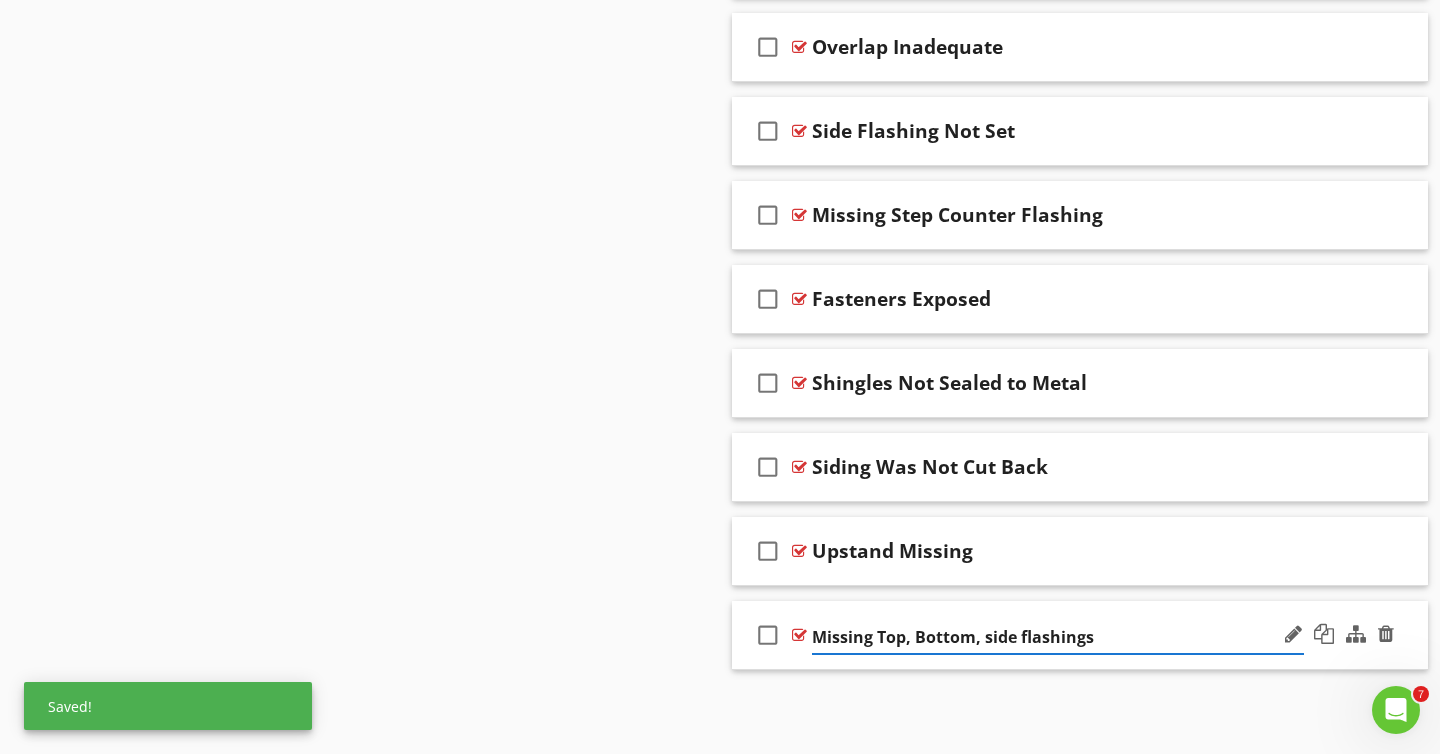 click on "Missing Top, Bottom, side flashings" at bounding box center (1058, 637) 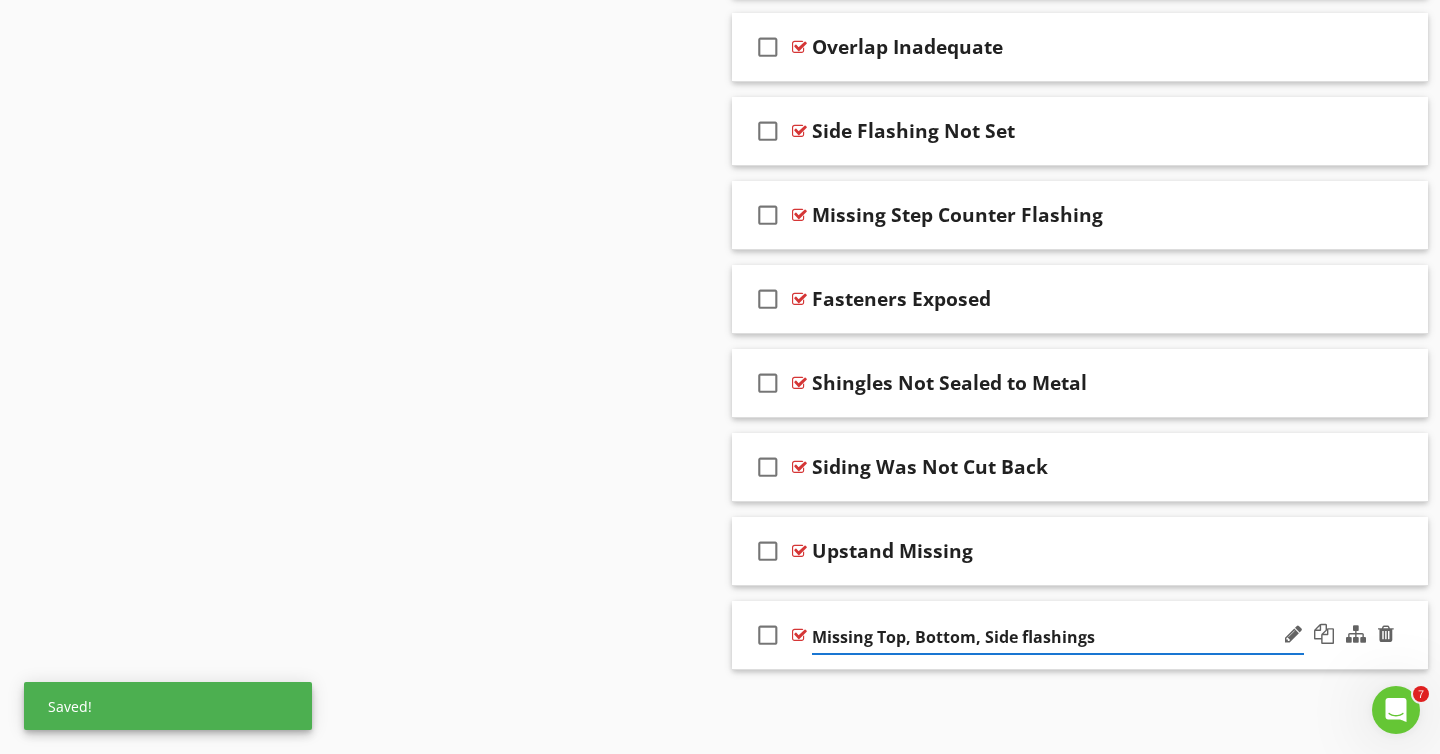 click on "Missing Top, Bottom, Side flashings" at bounding box center (1058, 637) 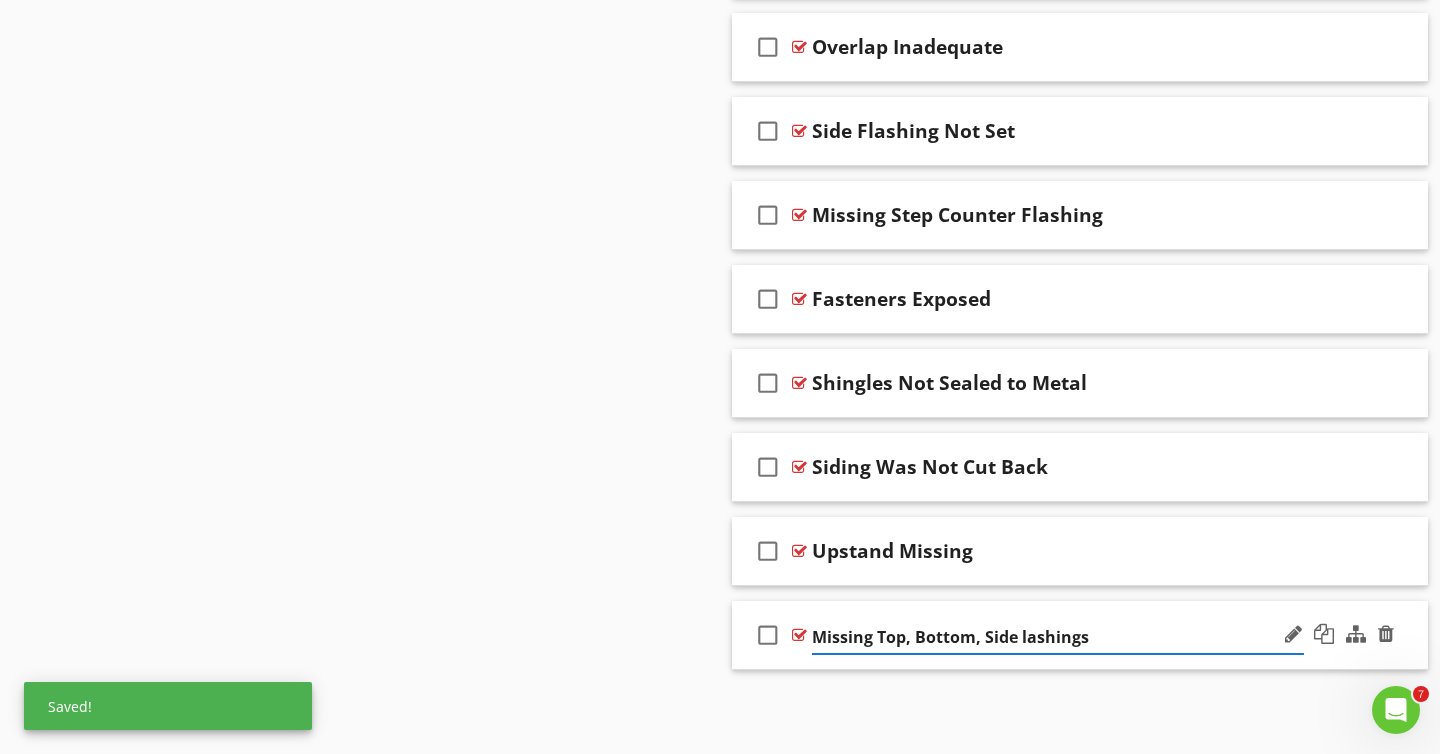 type on "Missing Top, Bottom, Side Flashings" 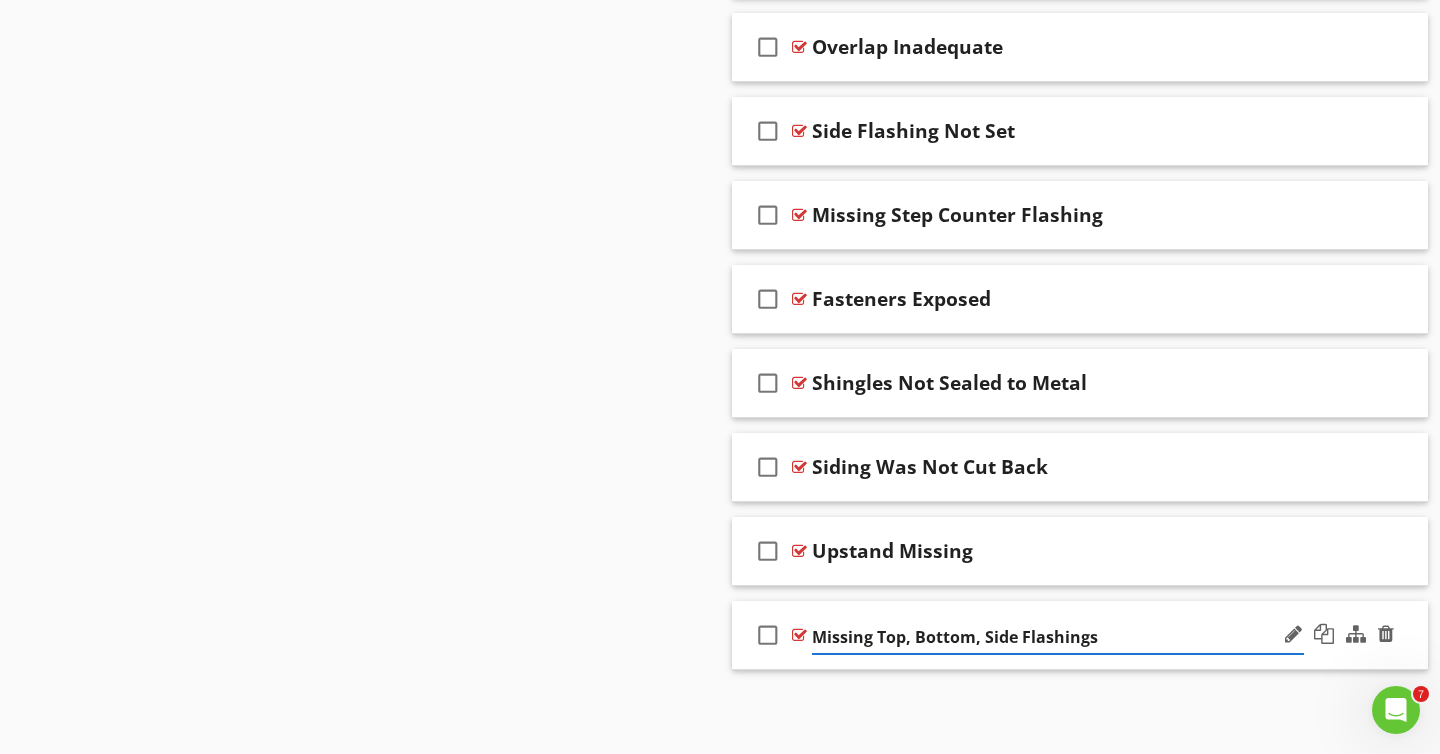 click on "Missing Top, Bottom, Side Flashings" at bounding box center [1058, 637] 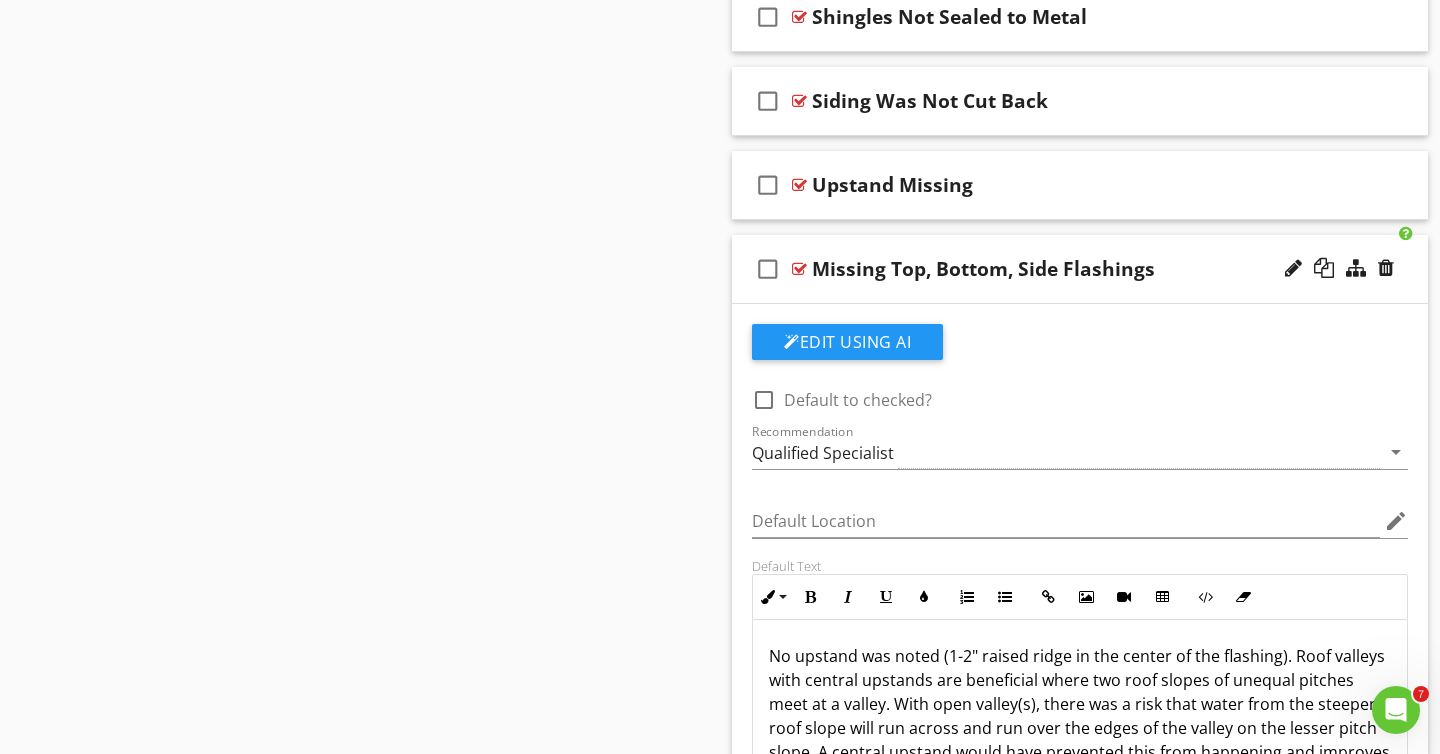 scroll, scrollTop: 2224, scrollLeft: 0, axis: vertical 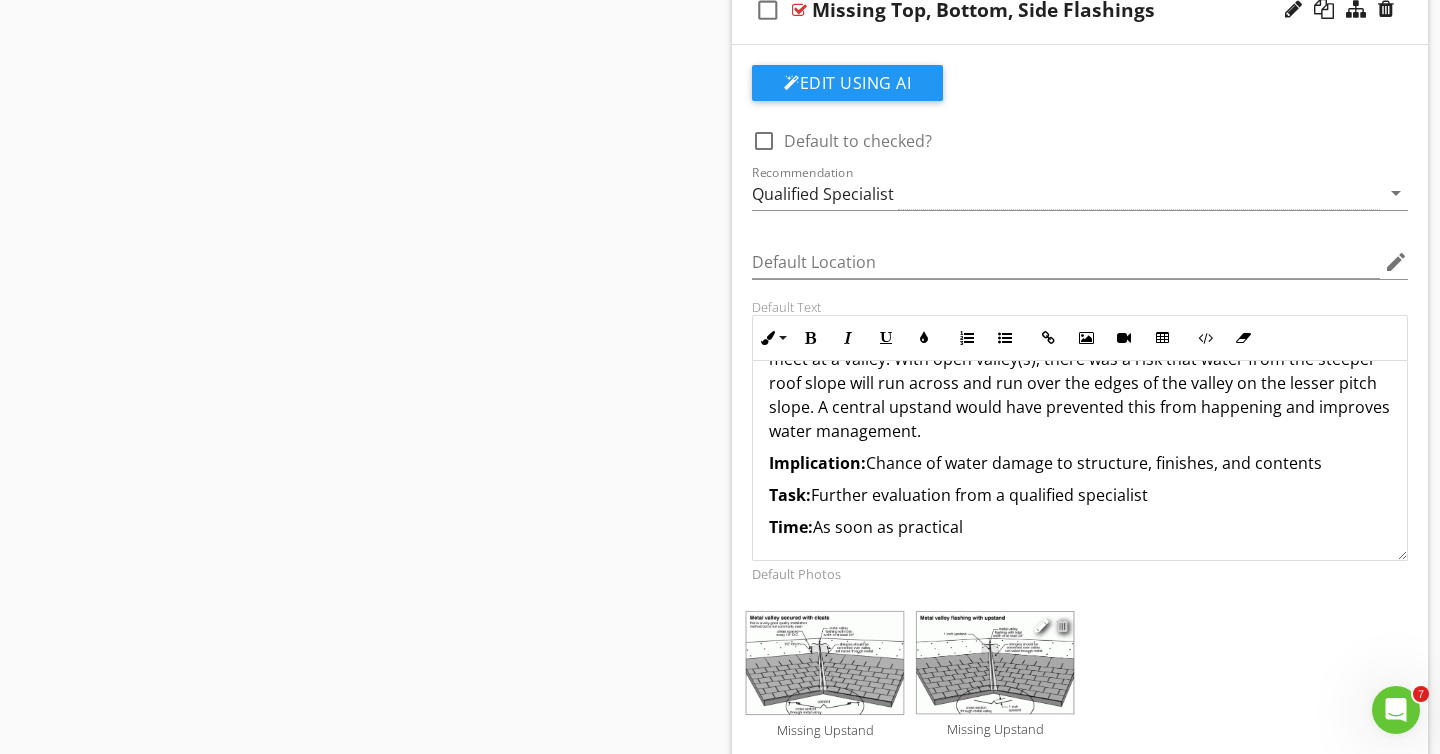 click at bounding box center (1062, 625) 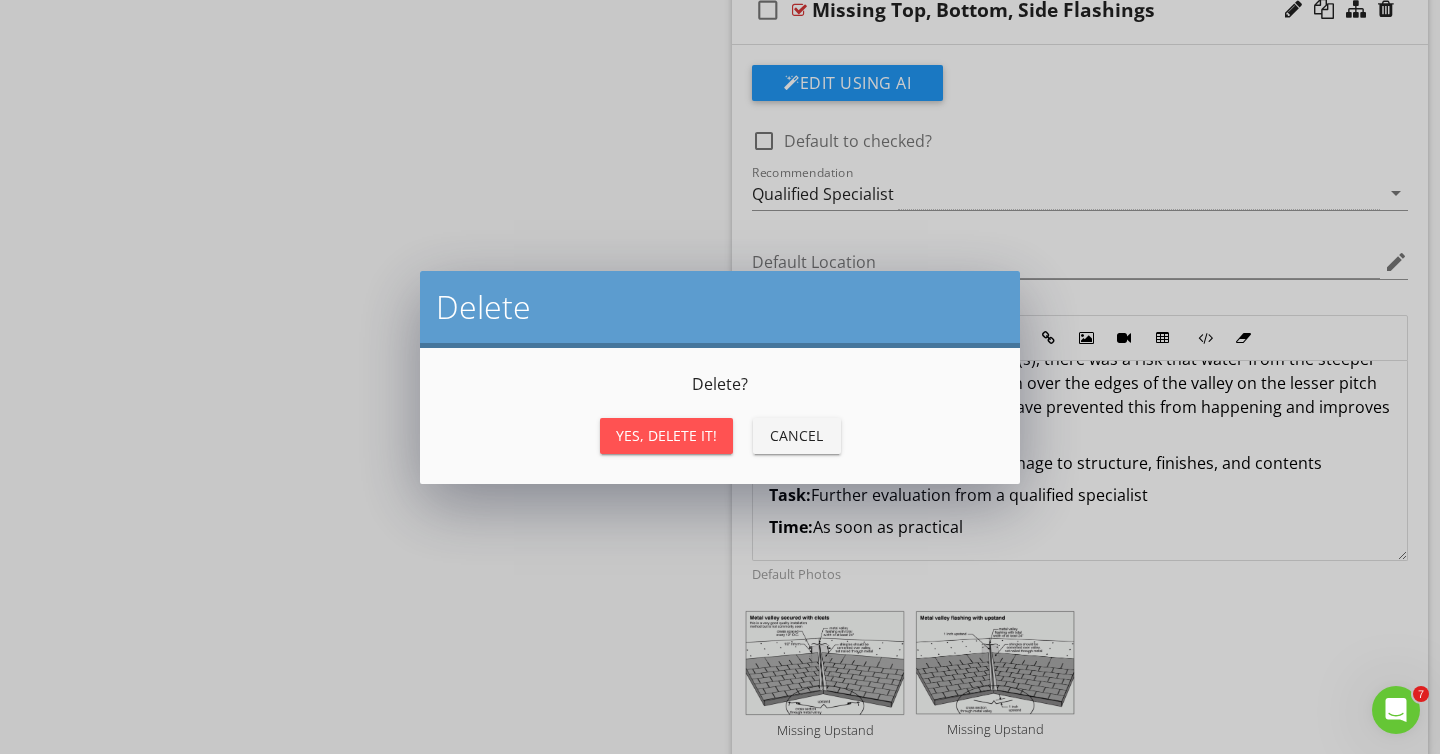 click on "Yes, Delete it!" at bounding box center [666, 435] 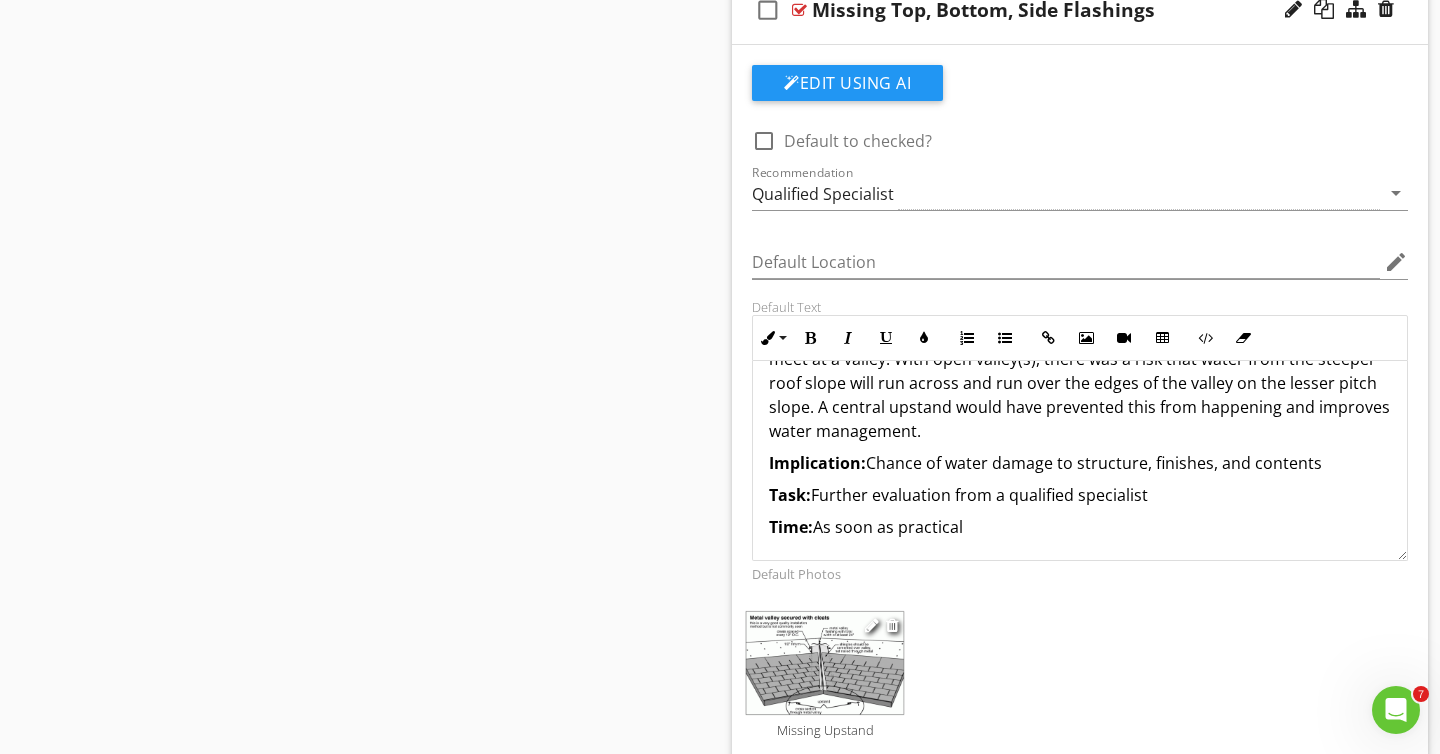 click at bounding box center [883, 625] 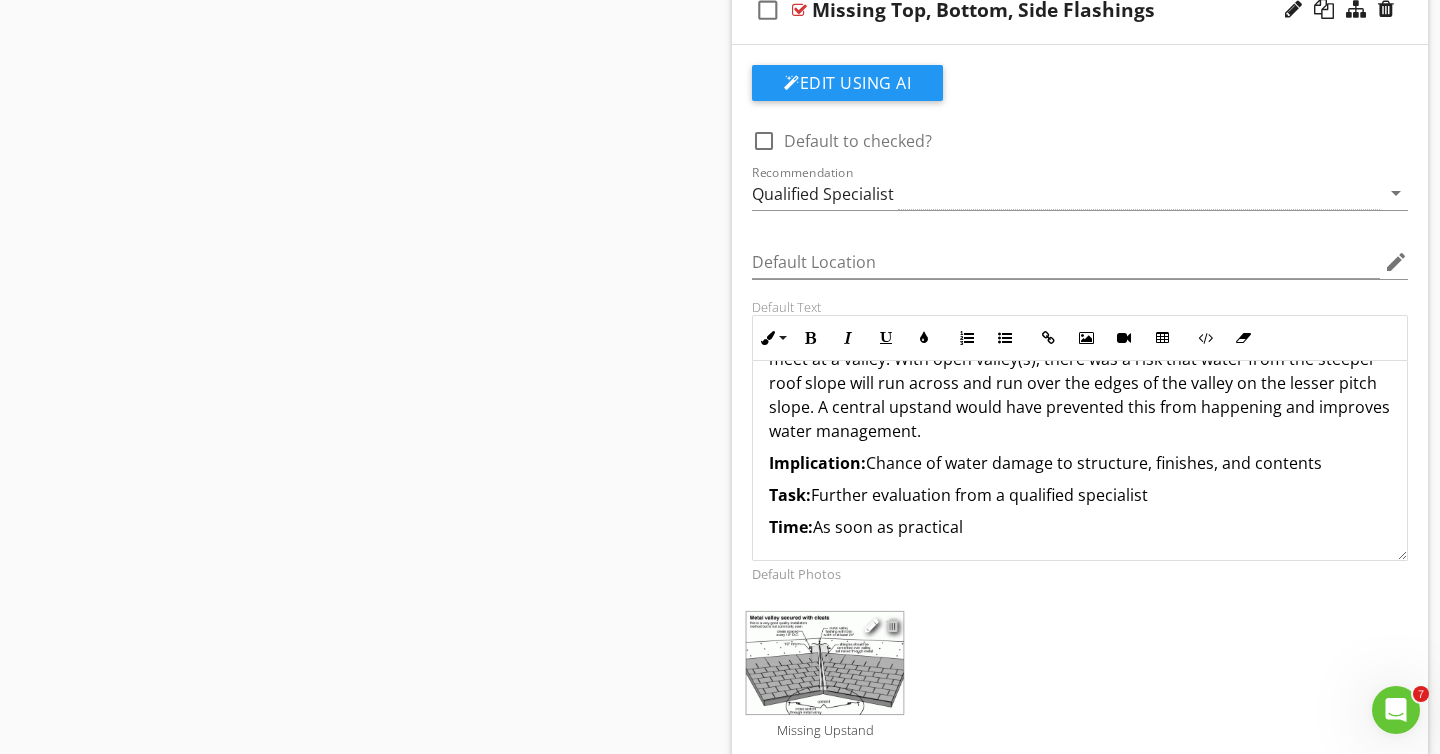 click at bounding box center (892, 625) 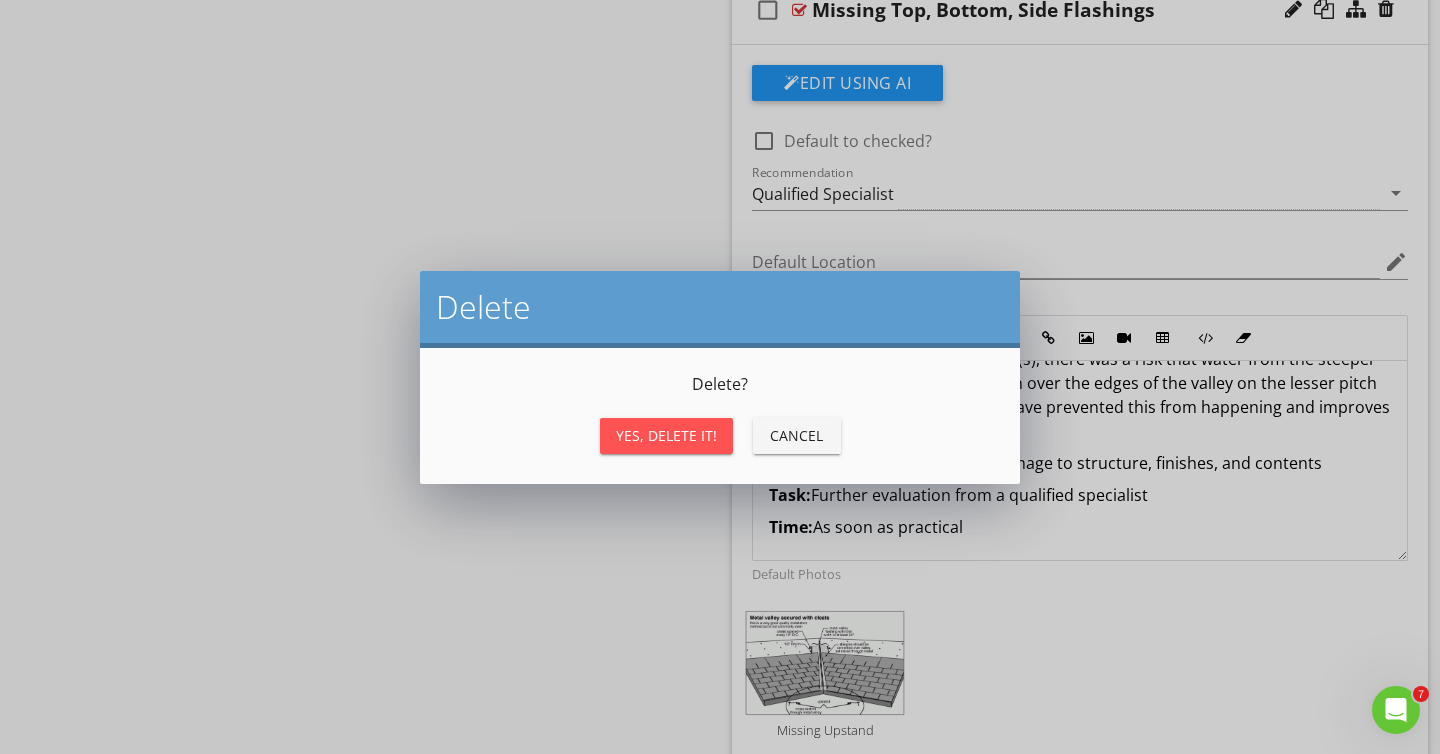 click on "Yes, Delete it!" at bounding box center (666, 435) 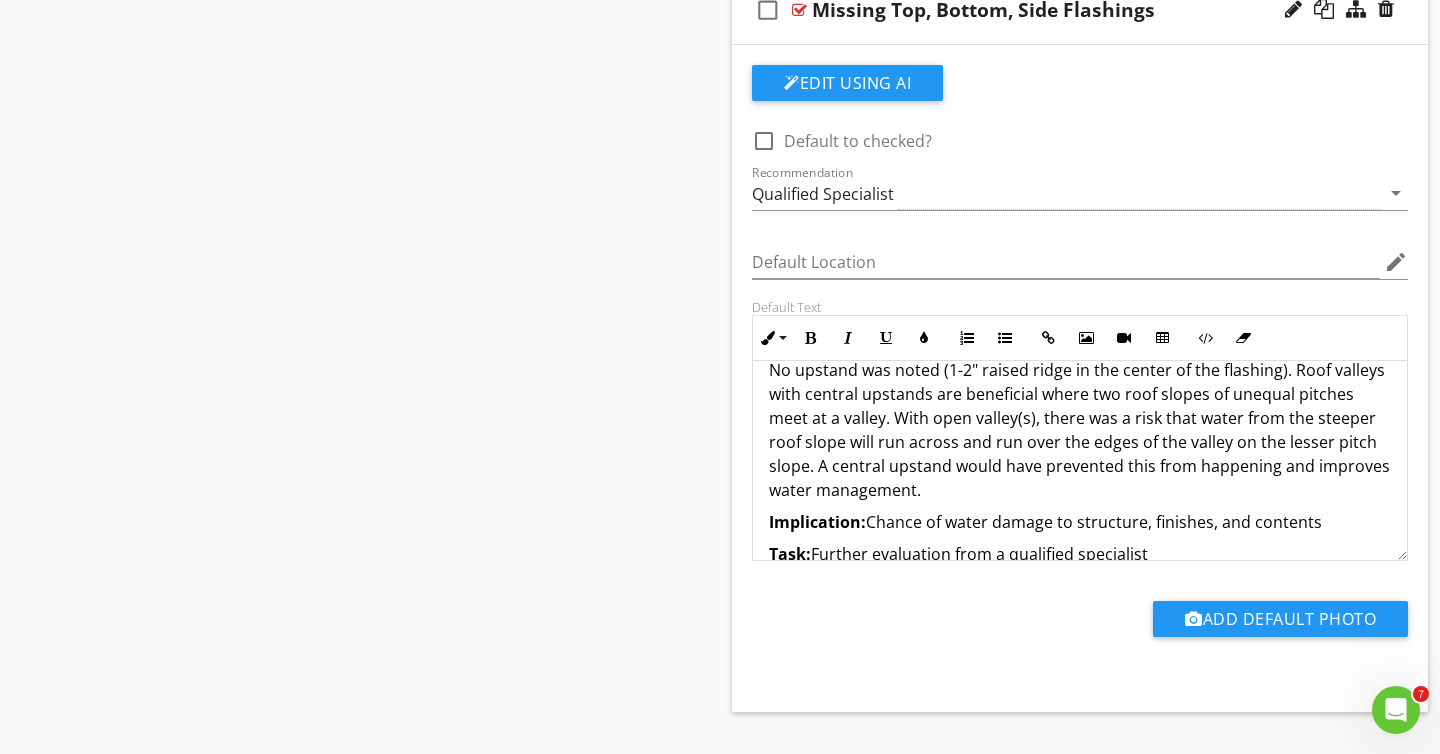 scroll, scrollTop: 0, scrollLeft: 0, axis: both 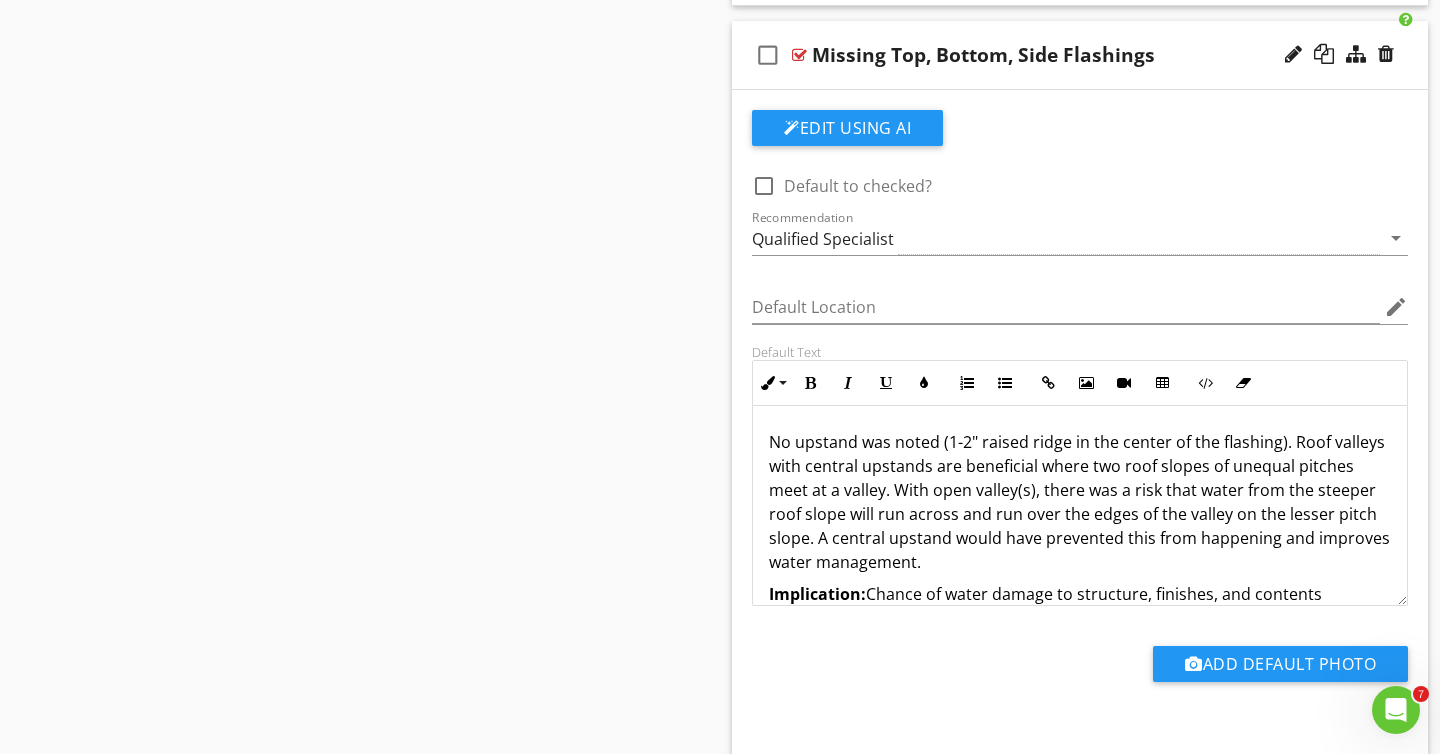 click on "No upstand was noted (1-2" raised ridge in the center of the flashing). Roof valleys with central upstands are beneficial where two roof slopes of unequal pitches meet at a valley. With open valley(s), there was a risk that water from the steeper roof slope will run across and run over the edges of the valley on the lesser pitch slope. A central upstand would have prevented this from happening and improves water management." at bounding box center (1080, 502) 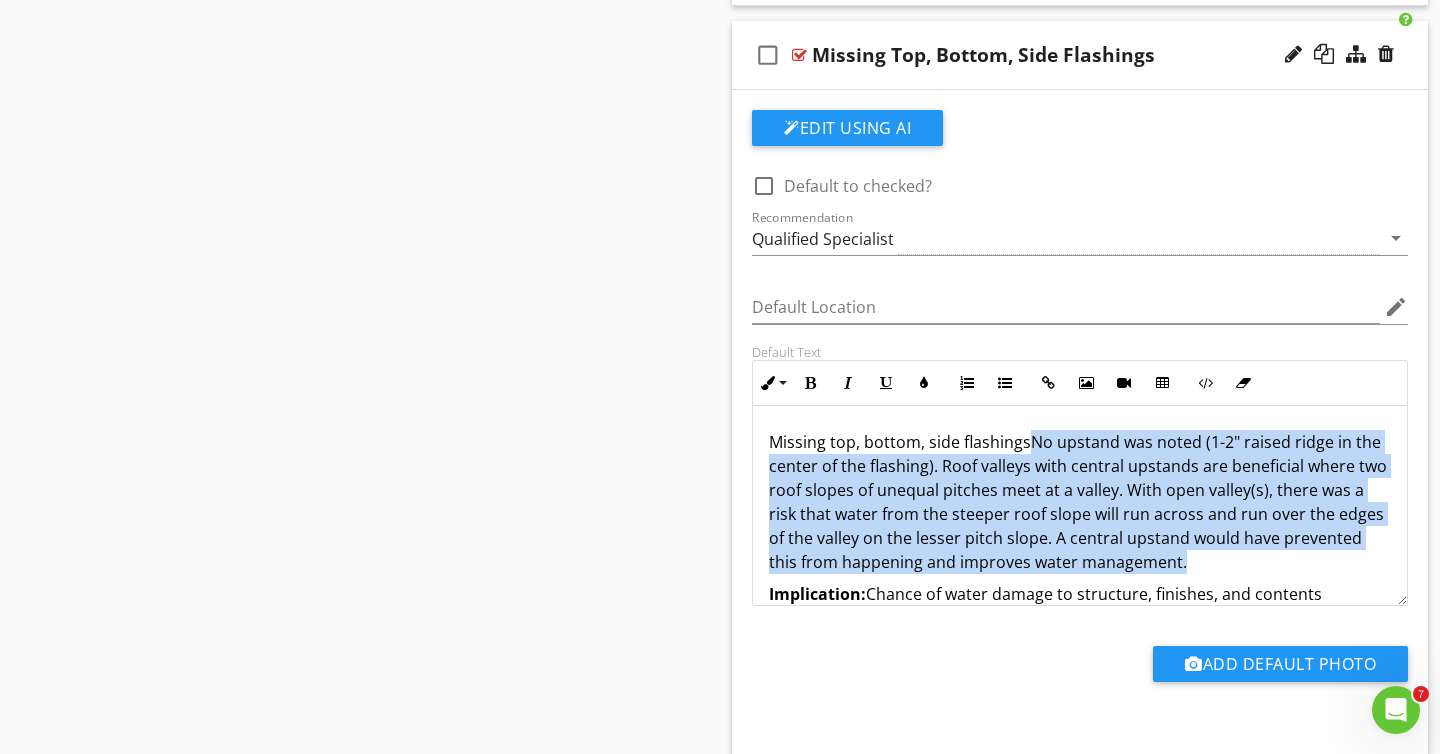 drag, startPoint x: 1029, startPoint y: 441, endPoint x: 1160, endPoint y: 560, distance: 176.98022 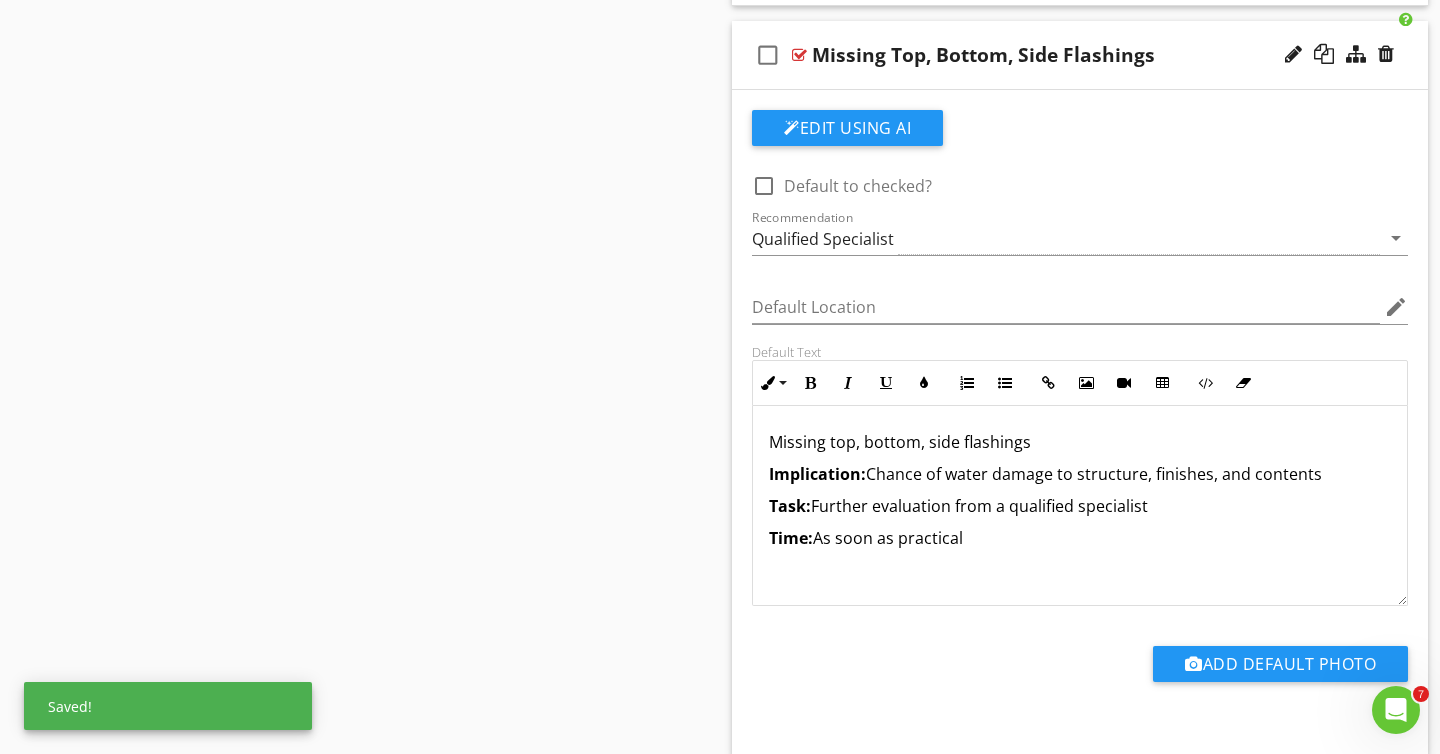 click on "Missing top, bottom, side flashings" at bounding box center [1080, 442] 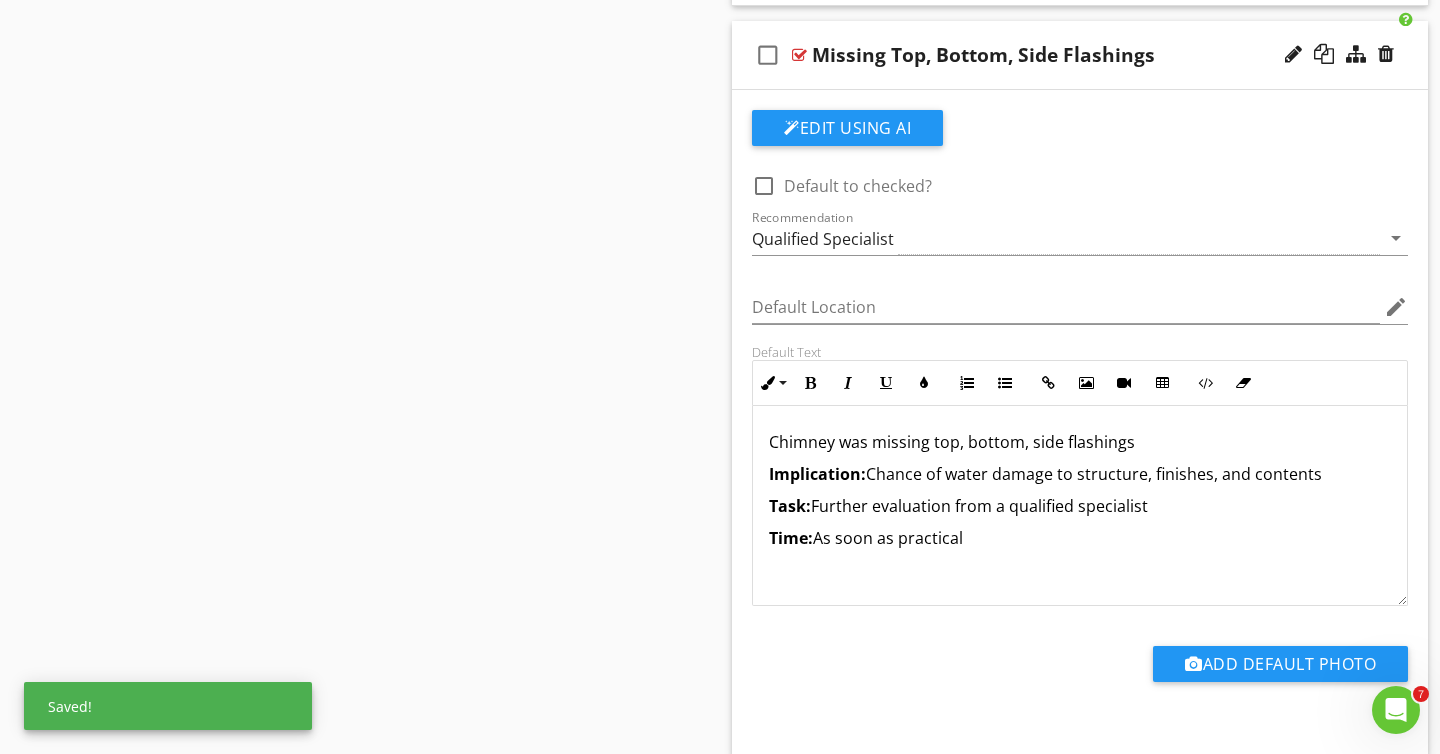 click on "Chimney was missing top, bottom, side flashings" at bounding box center [1080, 442] 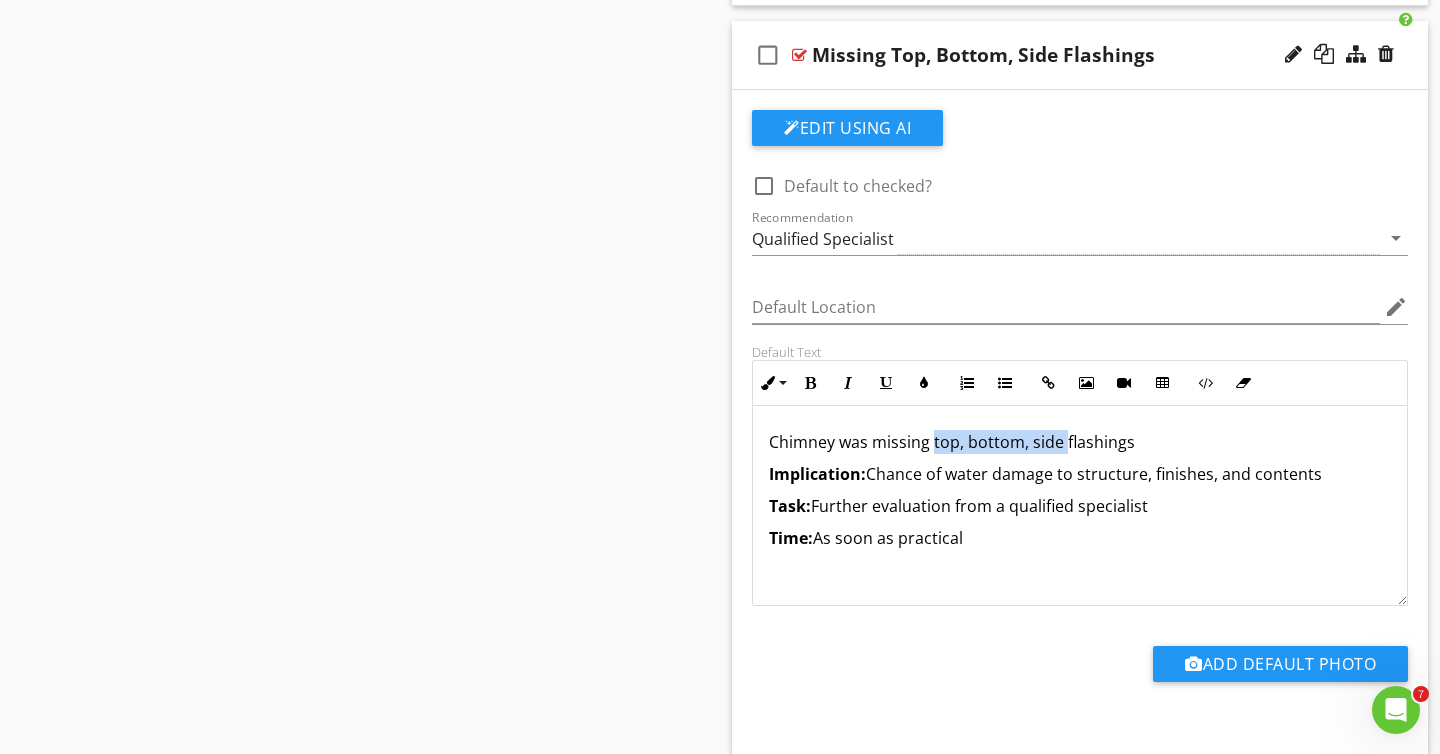 drag, startPoint x: 932, startPoint y: 440, endPoint x: 1066, endPoint y: 448, distance: 134.23859 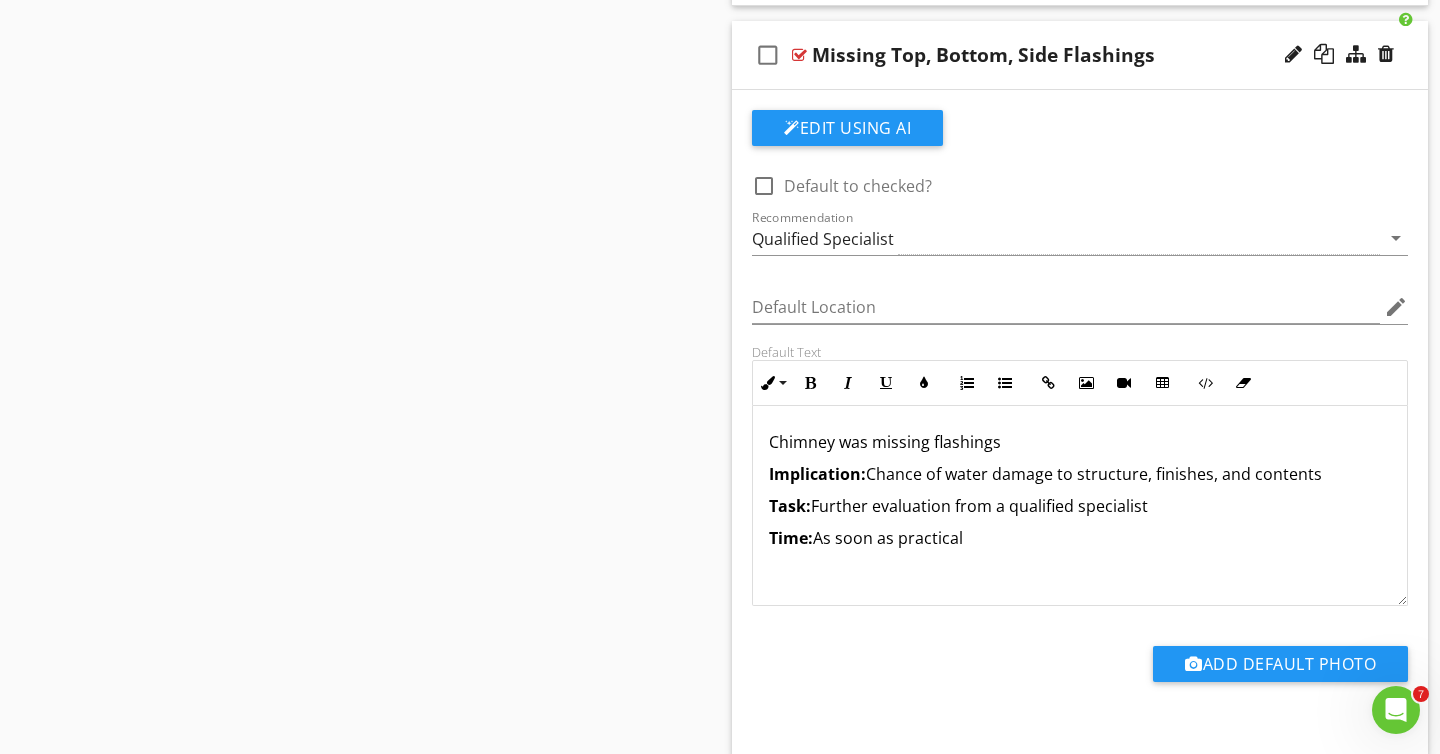 click on "Chimney was missing flashings" at bounding box center (1080, 442) 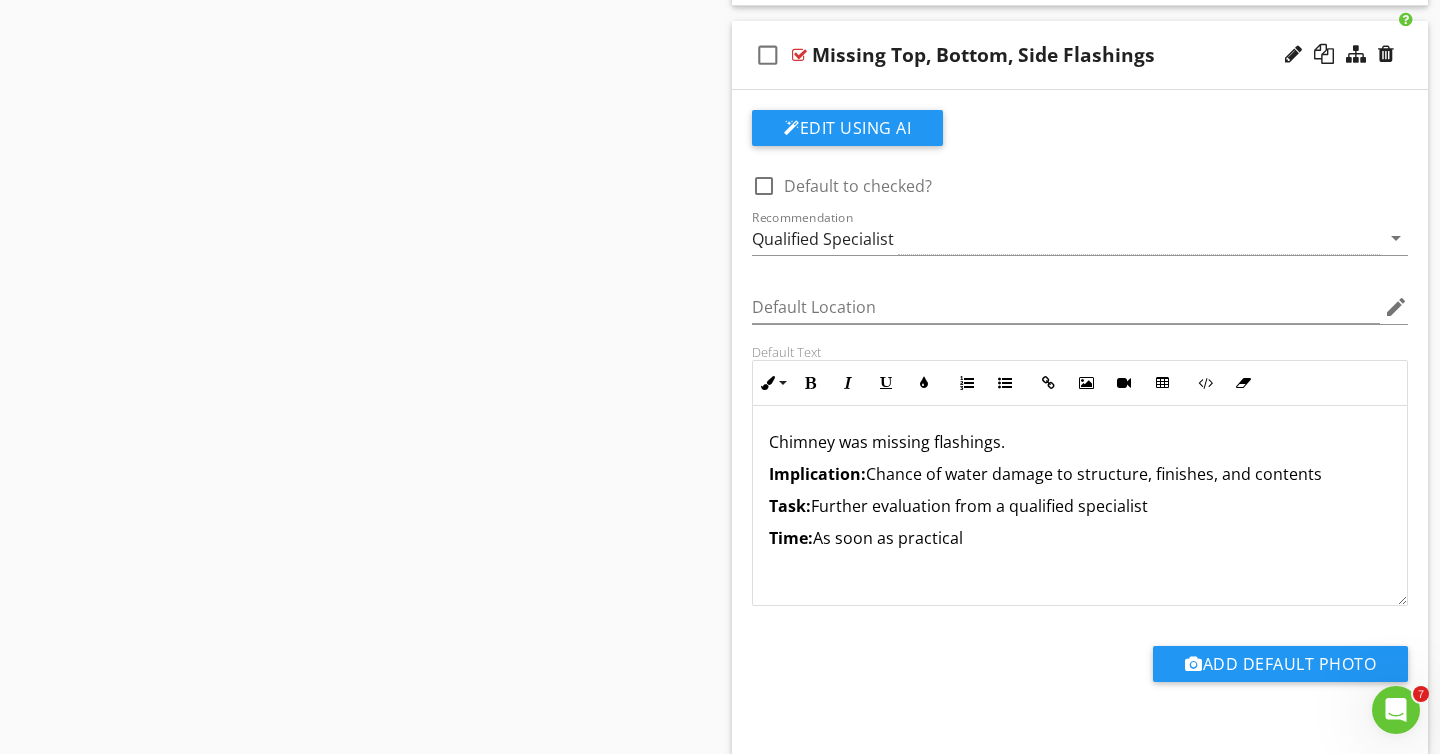click on "Implication:  Chance of water damage to structure, finishes, and contents" at bounding box center (1080, 474) 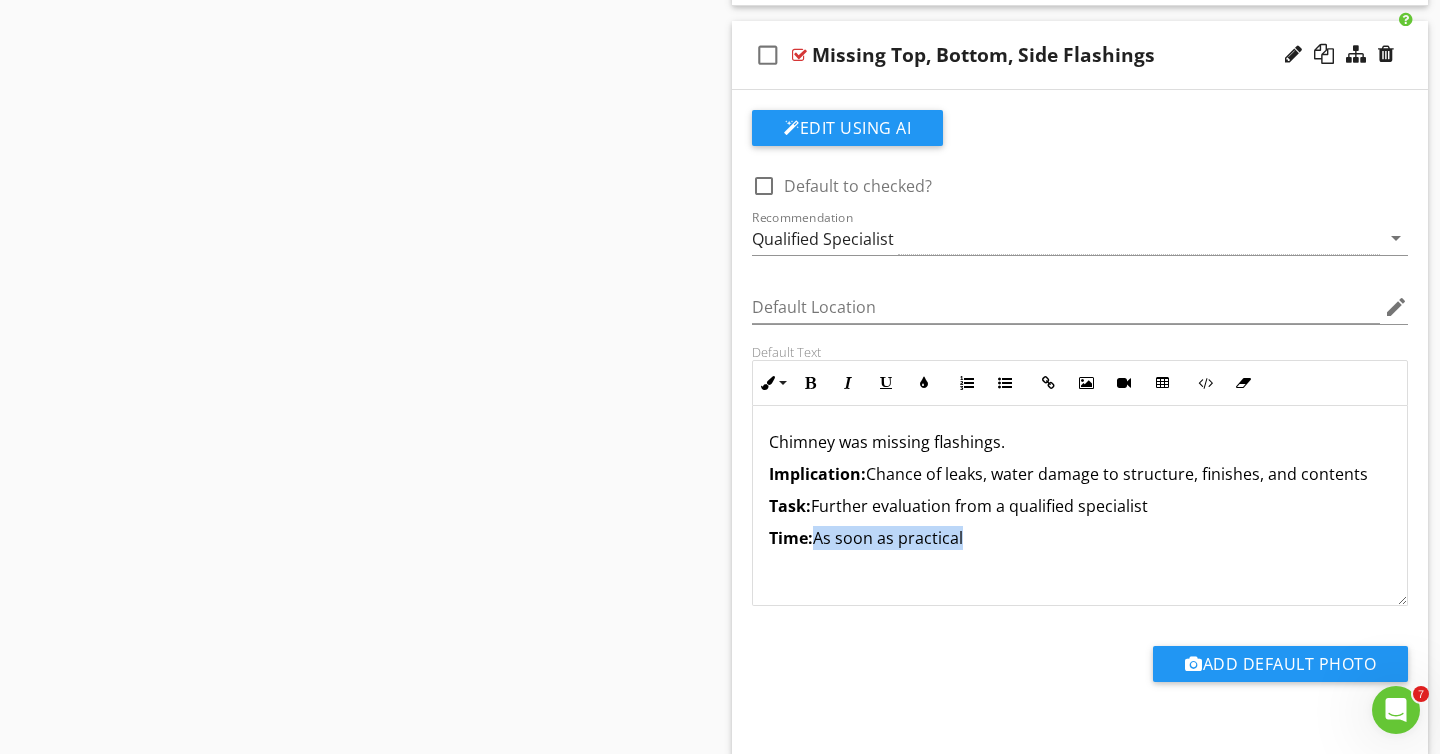 drag, startPoint x: 817, startPoint y: 538, endPoint x: 967, endPoint y: 547, distance: 150.26976 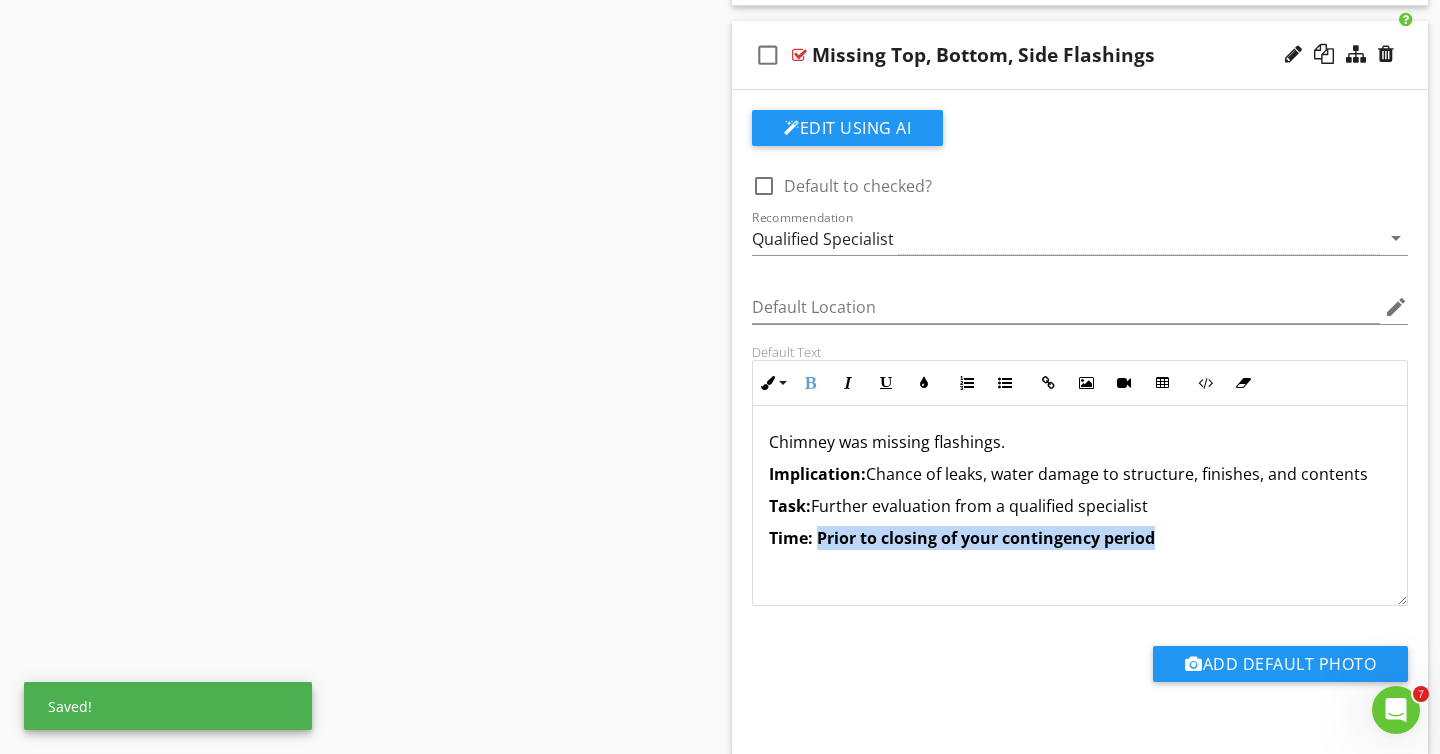 drag, startPoint x: 818, startPoint y: 538, endPoint x: 1138, endPoint y: 552, distance: 320.3061 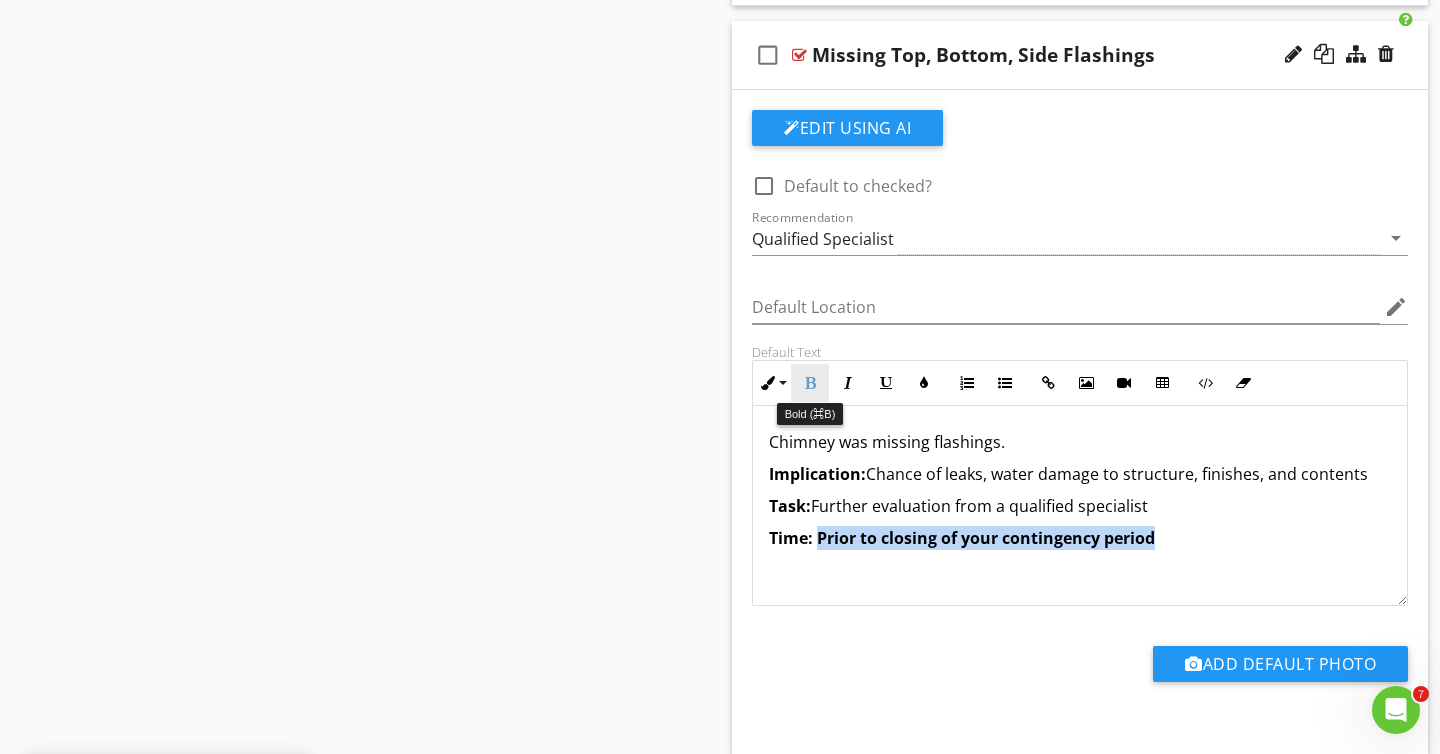 click at bounding box center (810, 383) 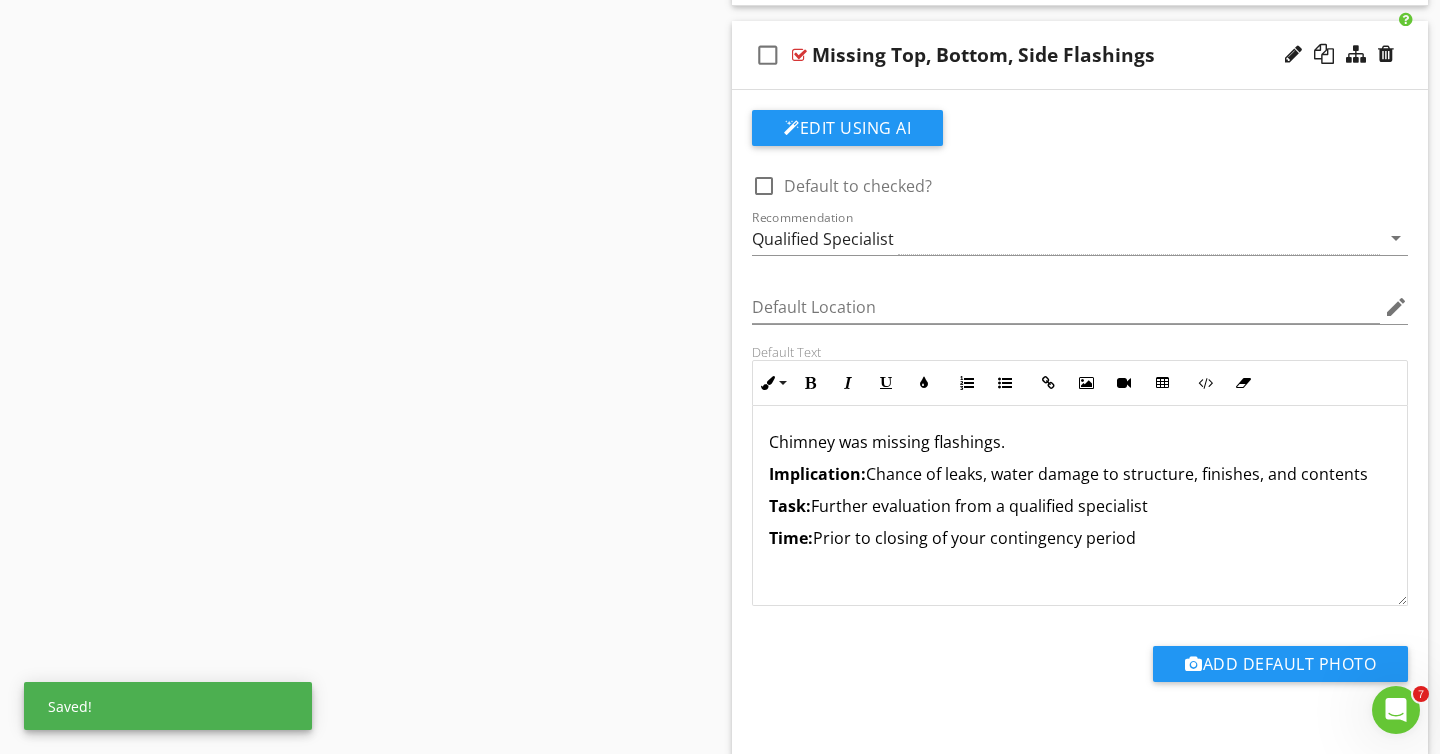 click on "Task:  Further evaluation from a qualified specialist" at bounding box center (1080, 506) 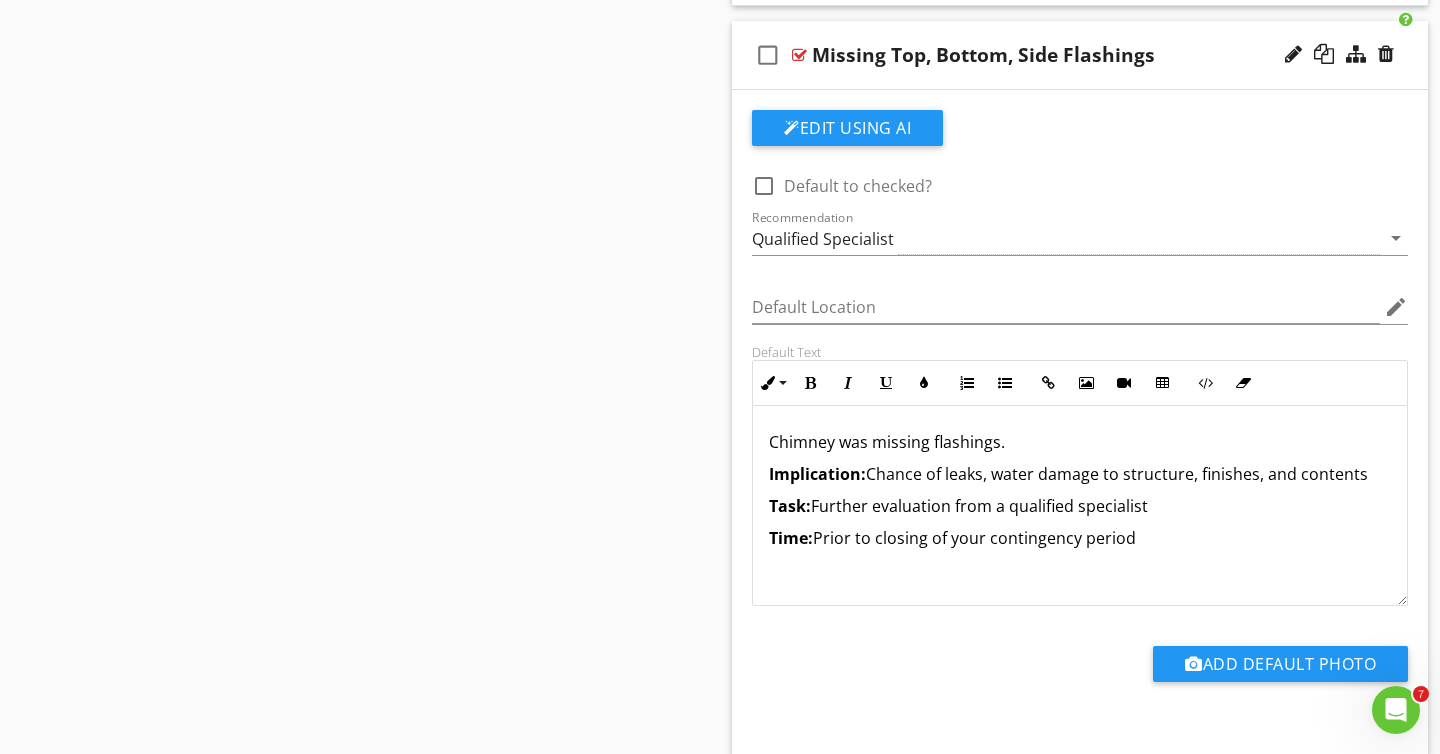 click on "Chimney was missing flashings." at bounding box center [1080, 442] 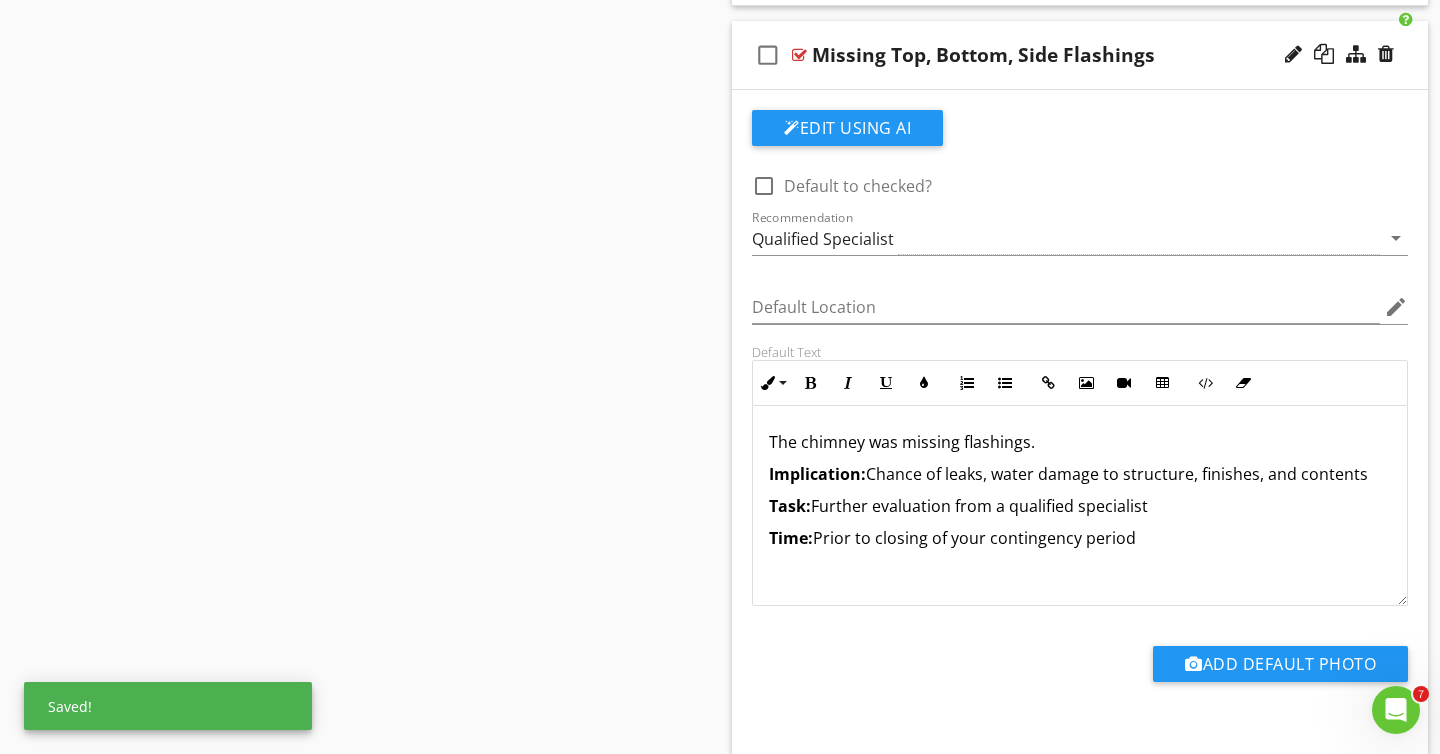 click on "The chimney was missing flashings." at bounding box center (1080, 442) 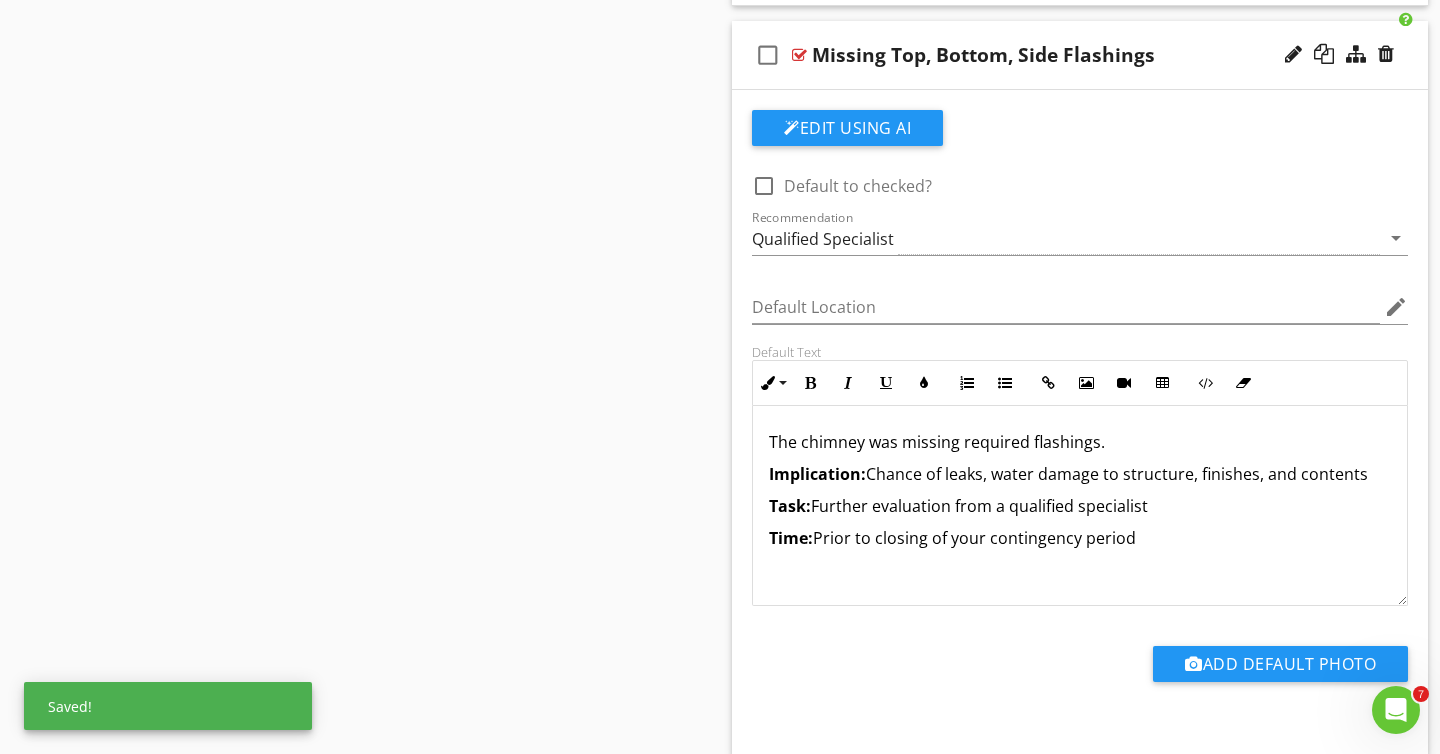click on "The chimney was missing required flashings." at bounding box center [1080, 442] 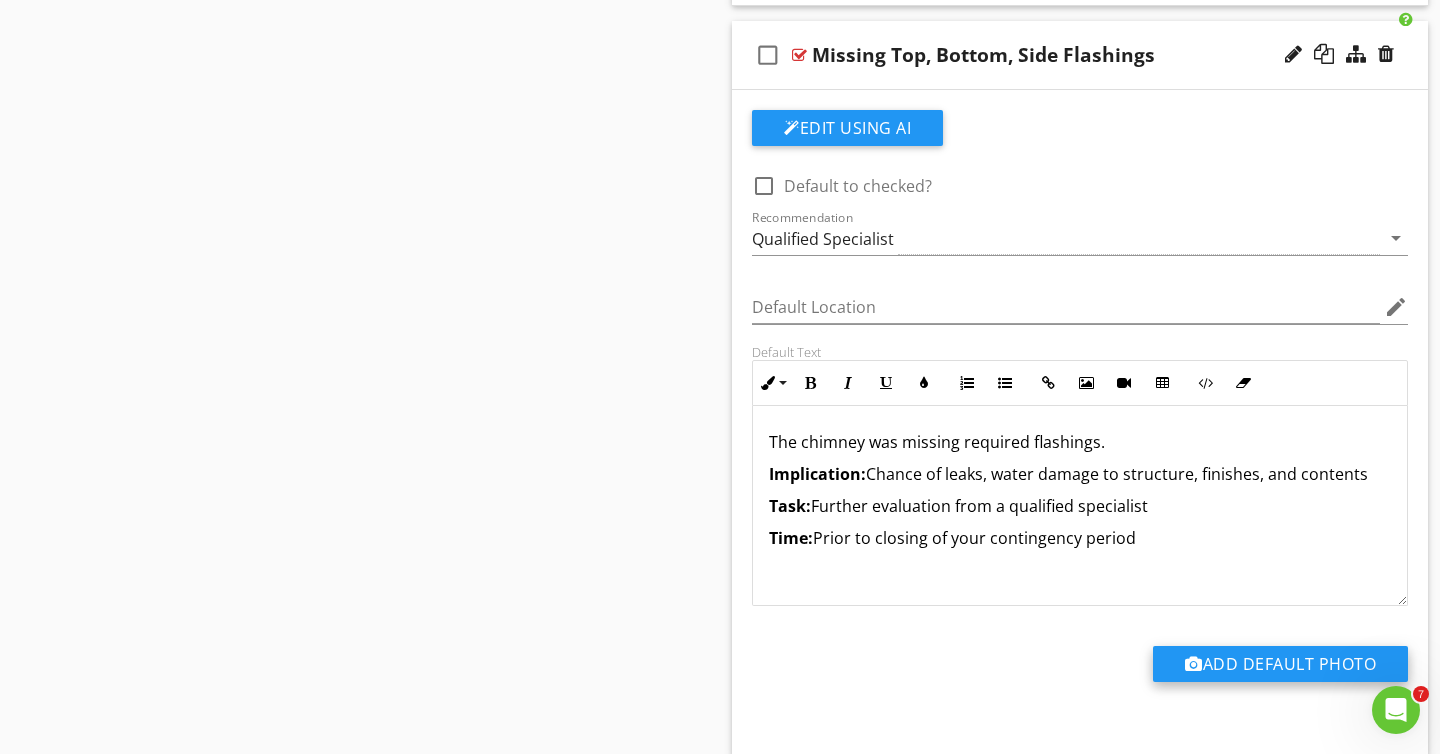 click on "Add Default Photo" at bounding box center (1280, 664) 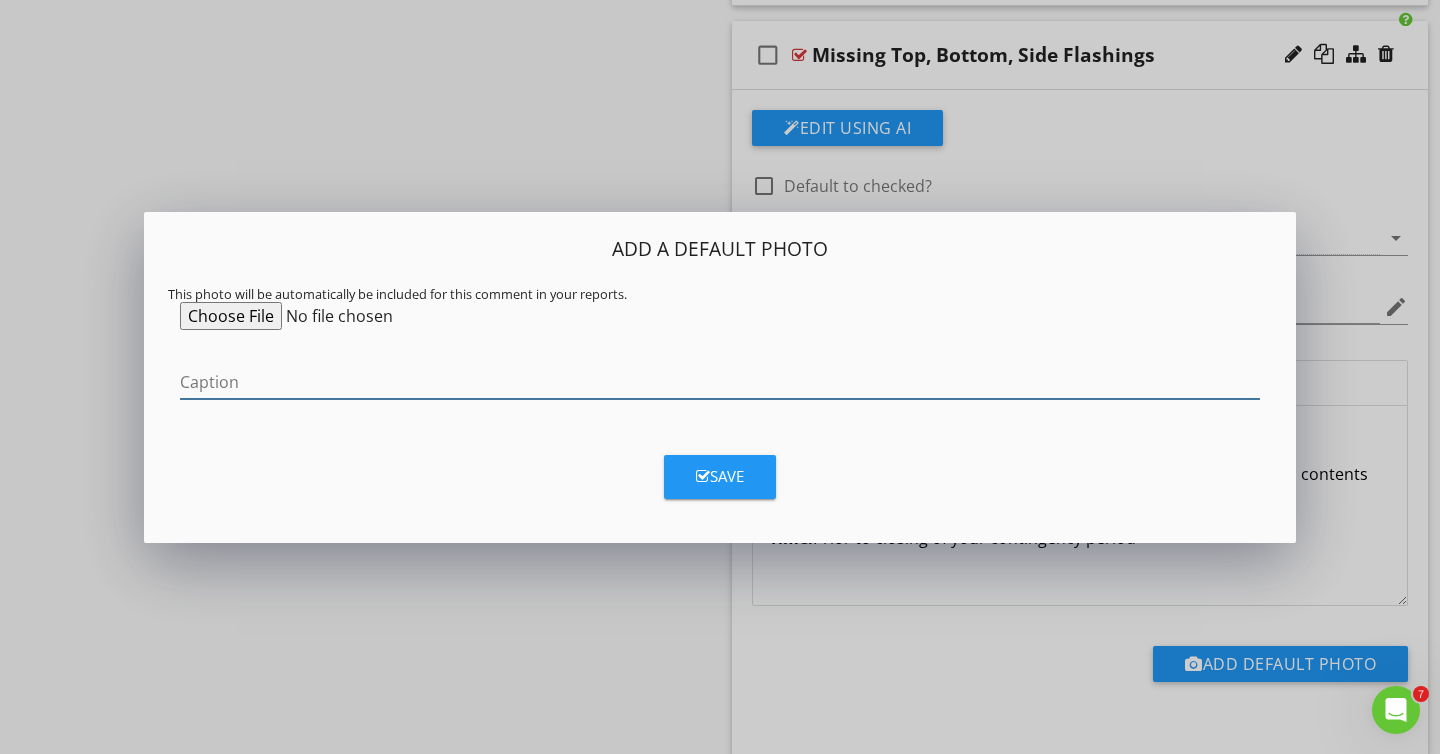 click at bounding box center [720, 382] 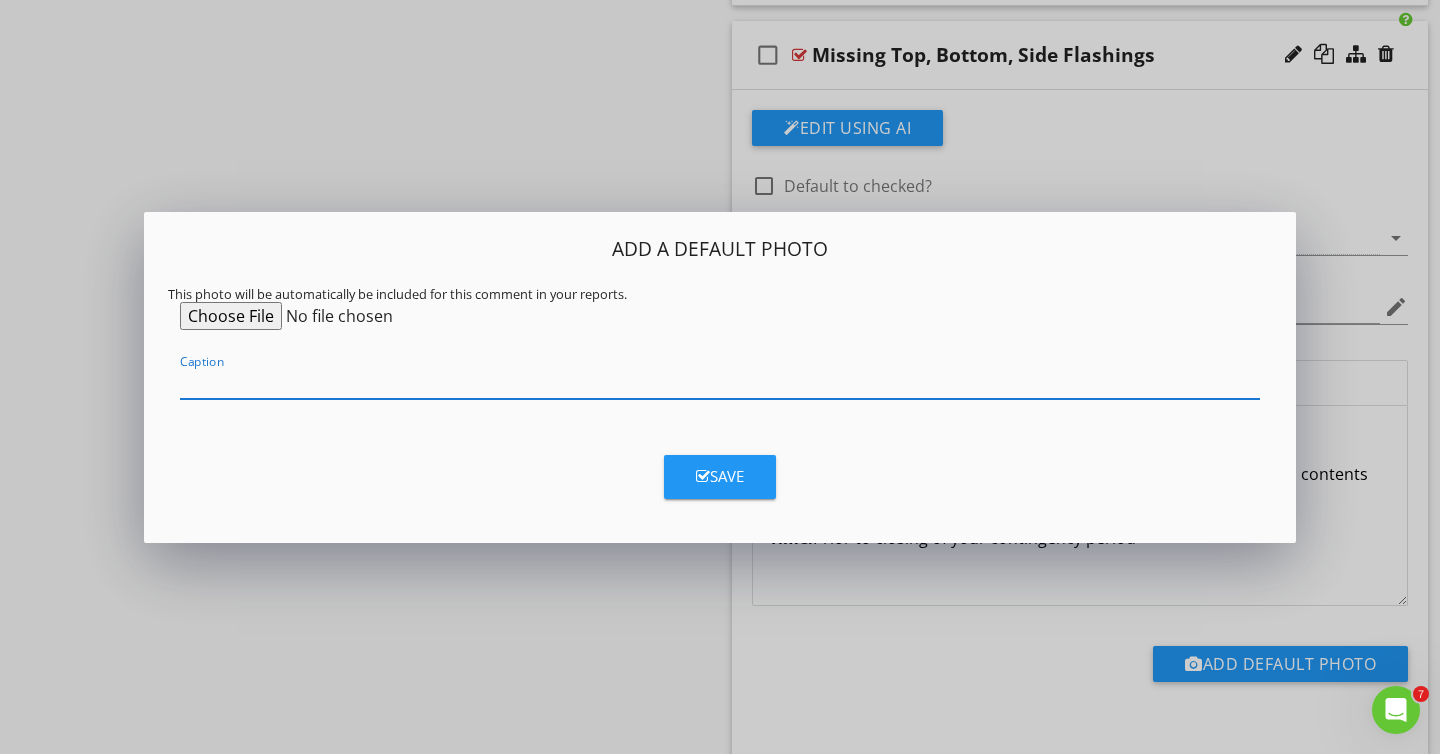 type on "O" 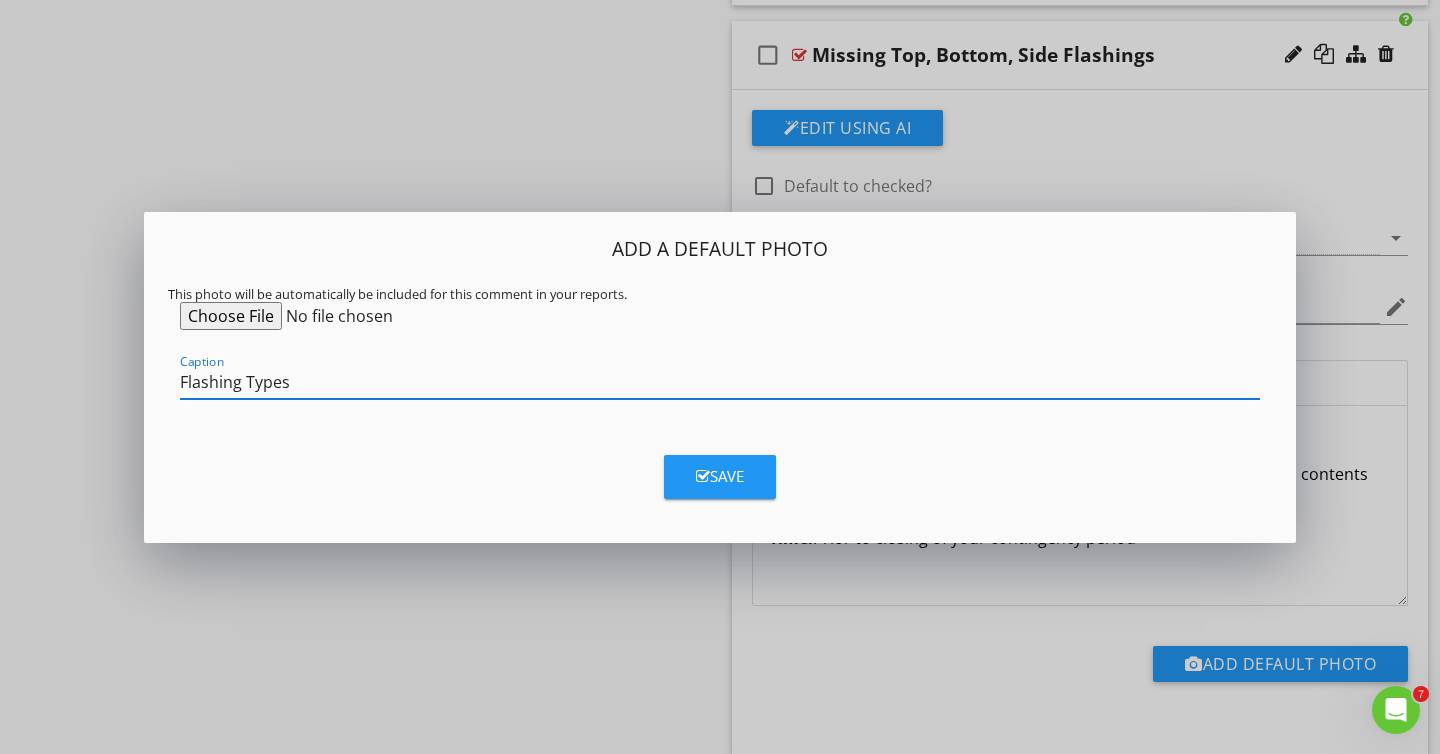 type on "Flashing Types" 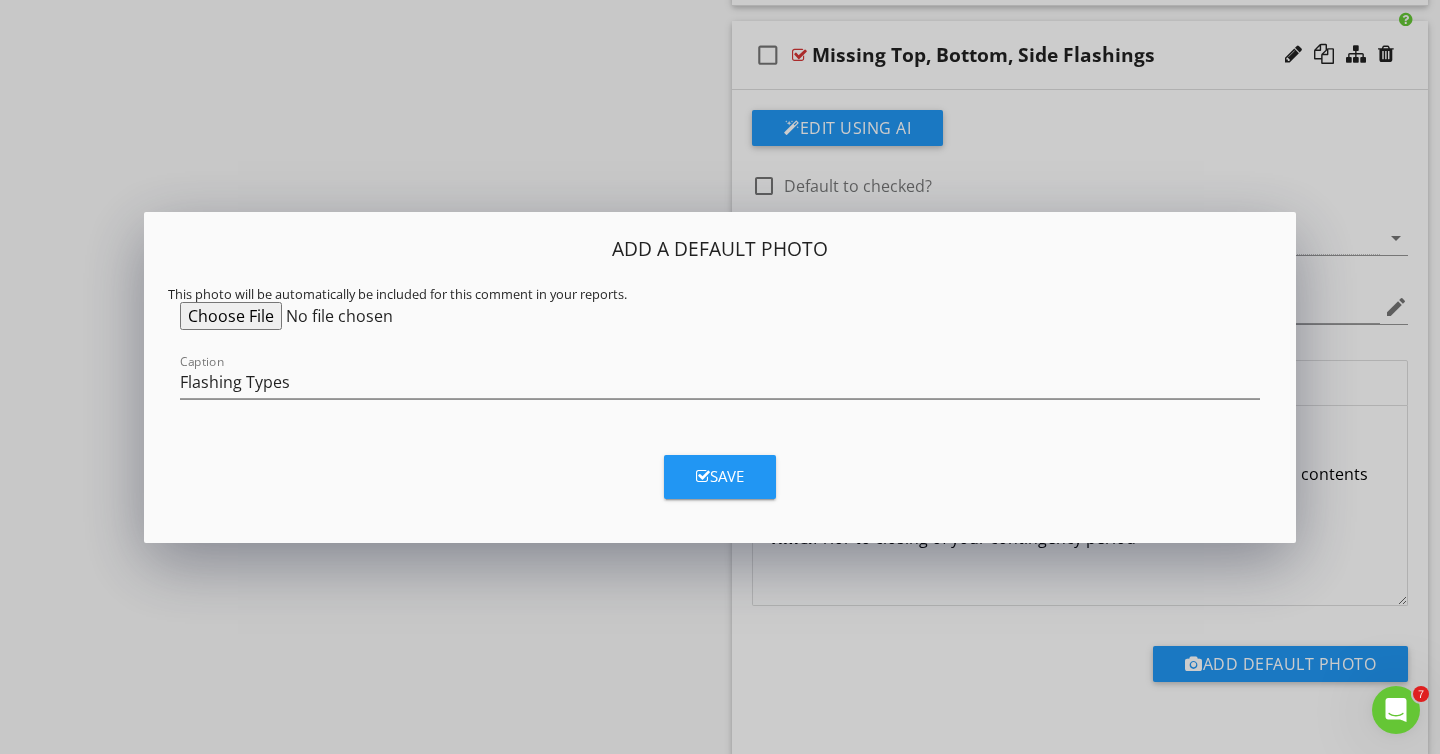 click at bounding box center [333, 316] 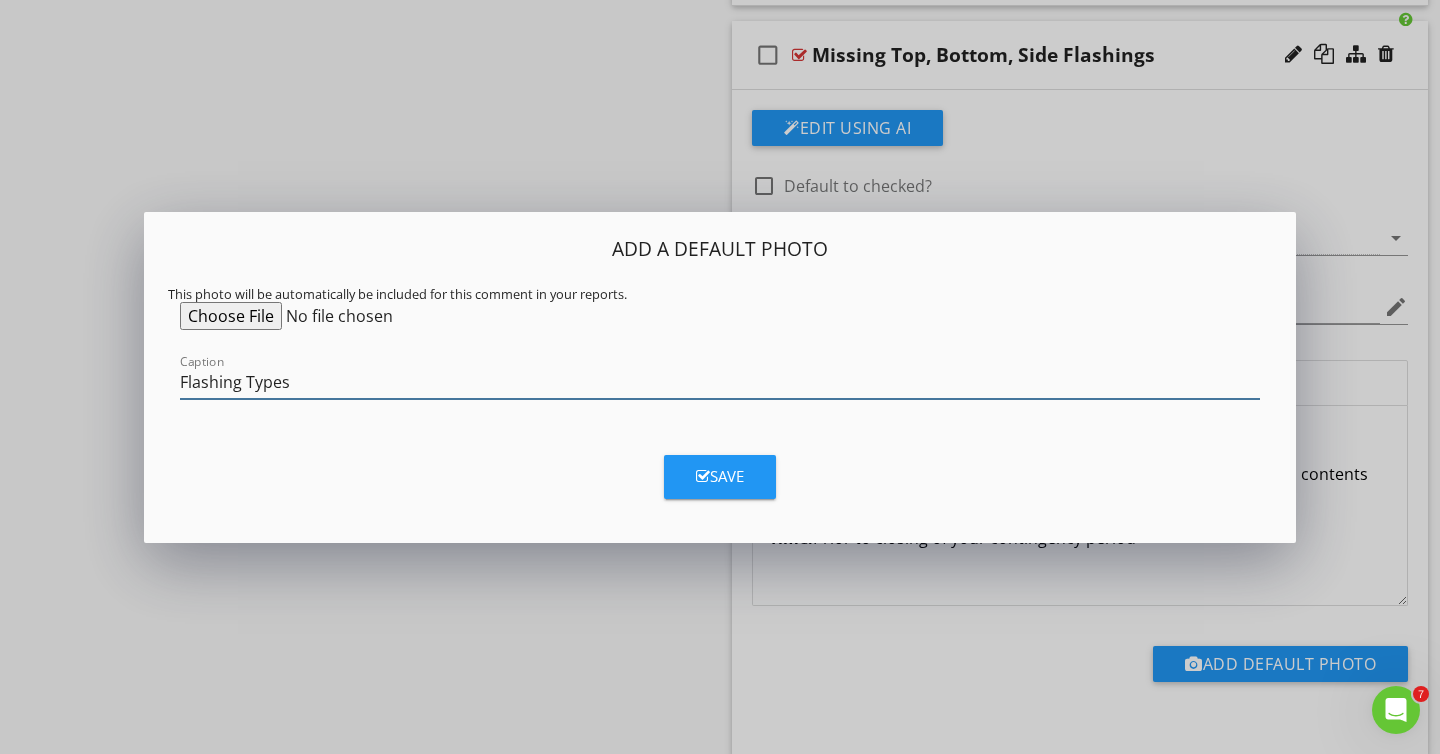 click on "Flashing Types" at bounding box center (720, 382) 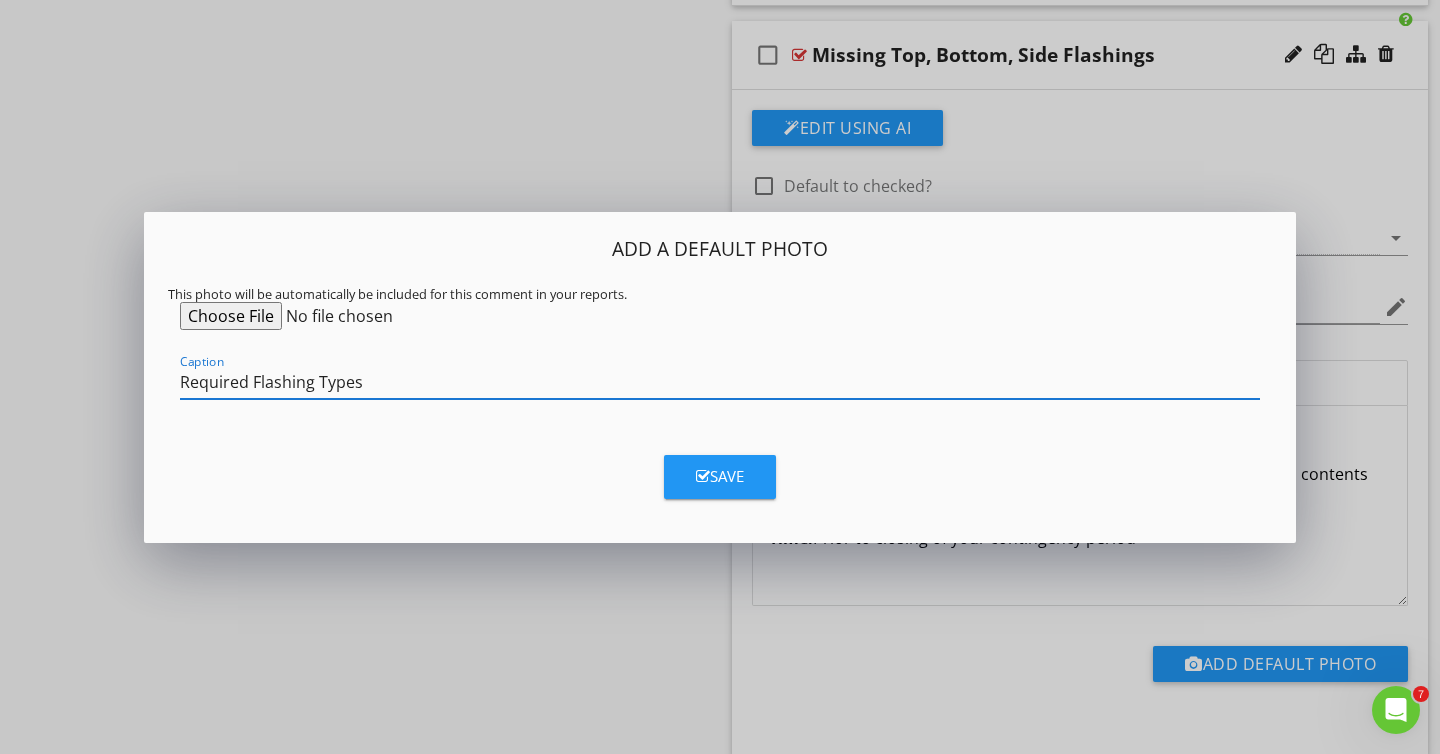 type on "Required Flashing Types" 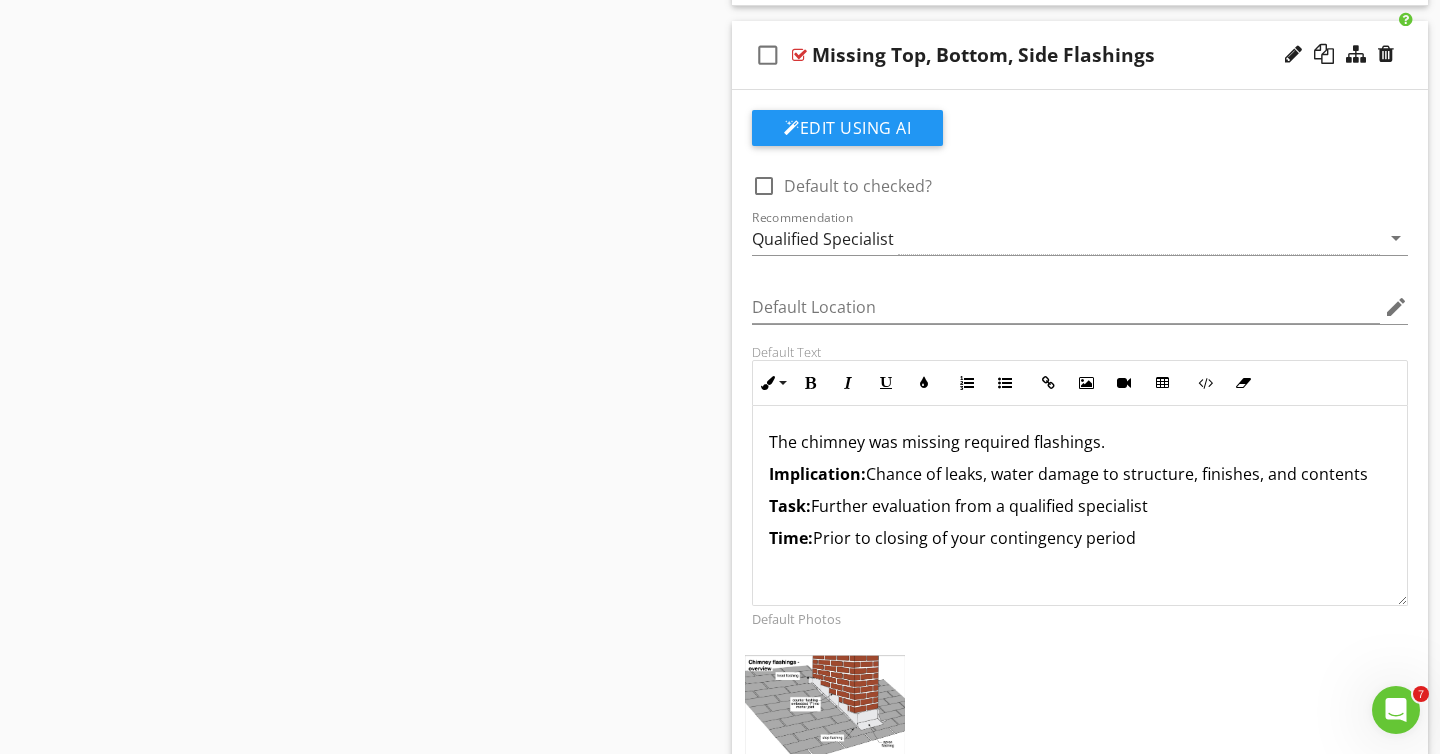 scroll, scrollTop: 1, scrollLeft: 0, axis: vertical 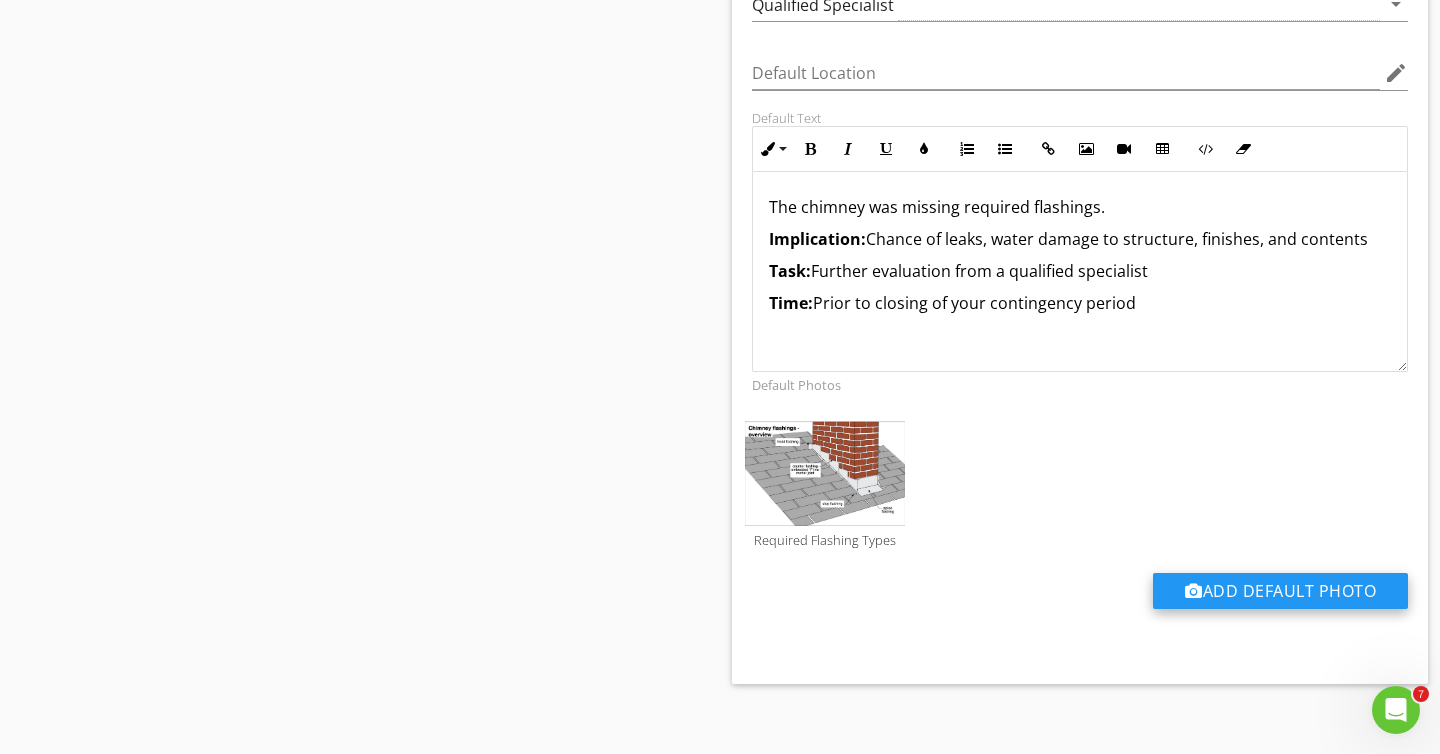 click on "Add Default Photo" at bounding box center (1280, 591) 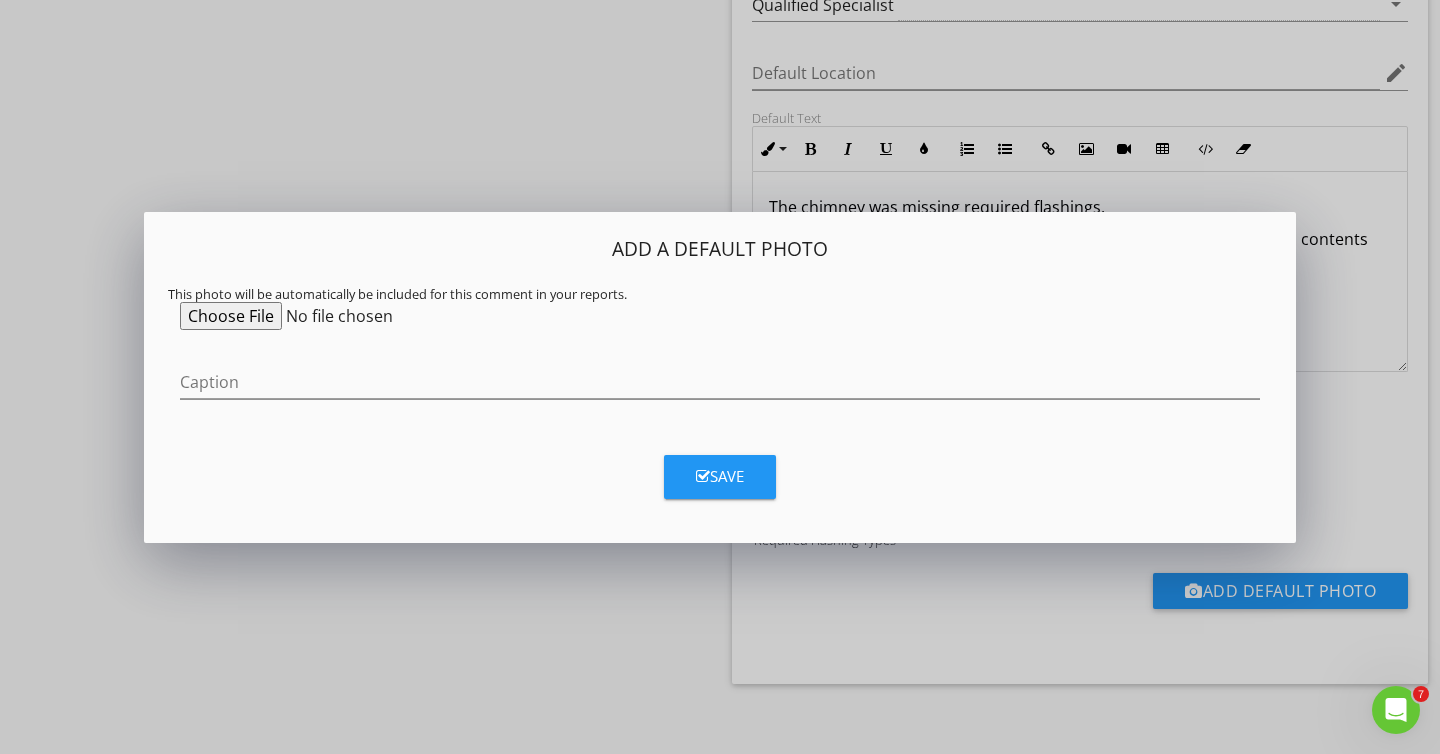 click at bounding box center (333, 316) 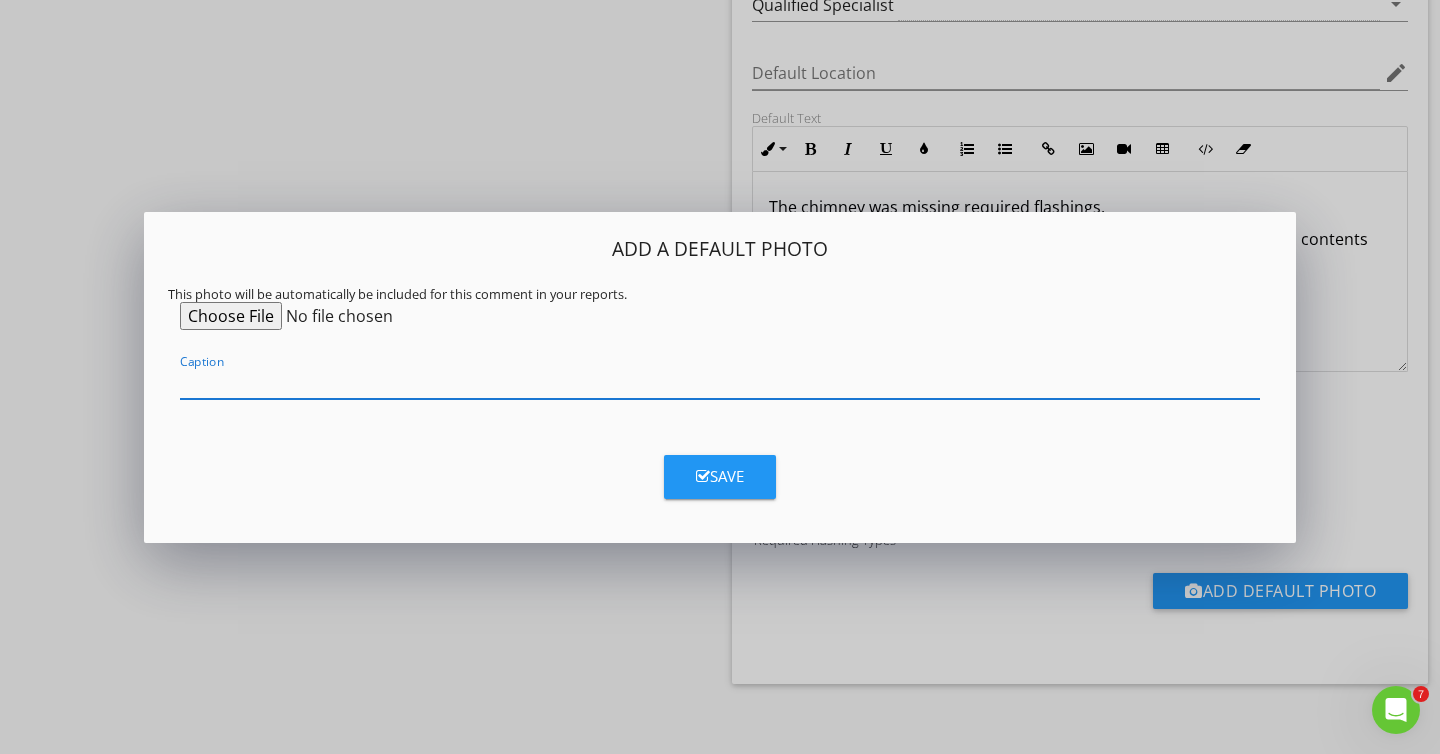 click at bounding box center [720, 382] 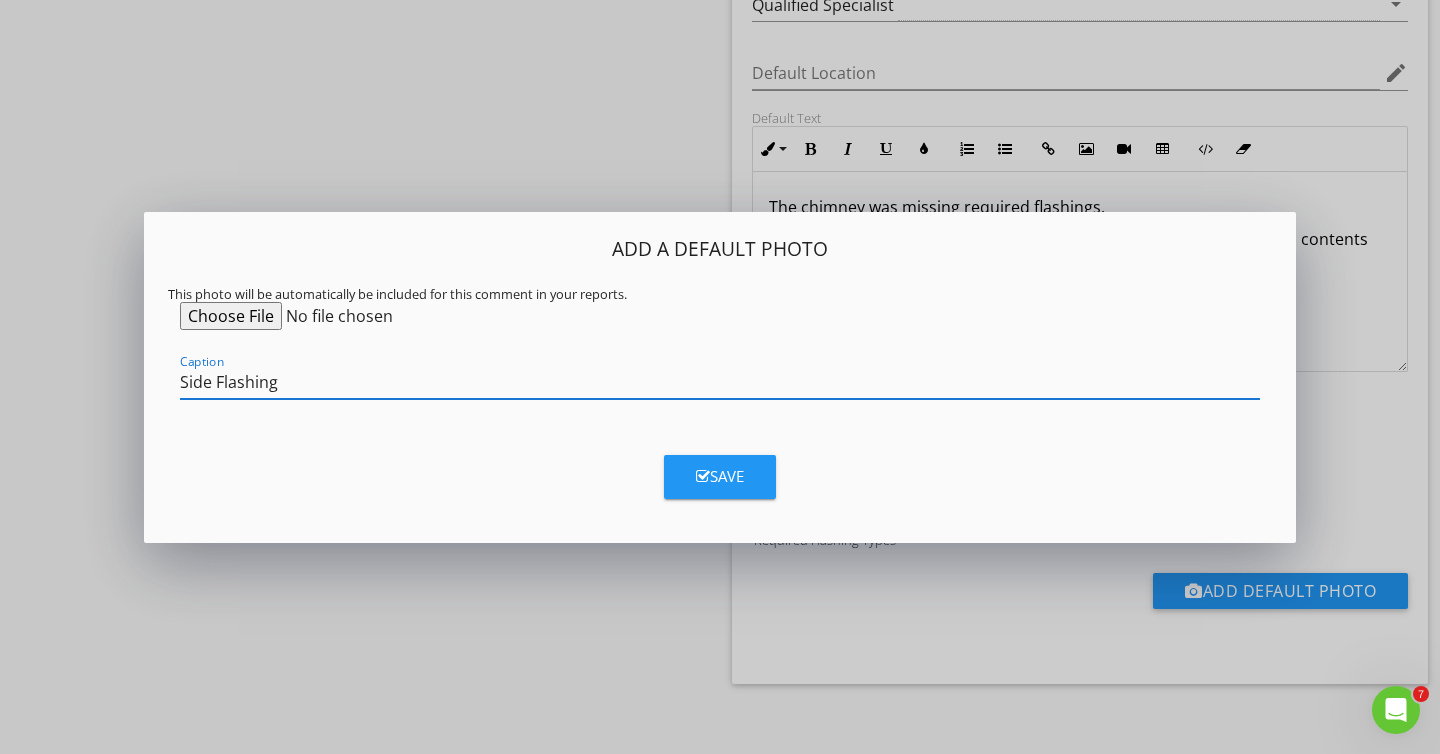 type on "Side Flashing" 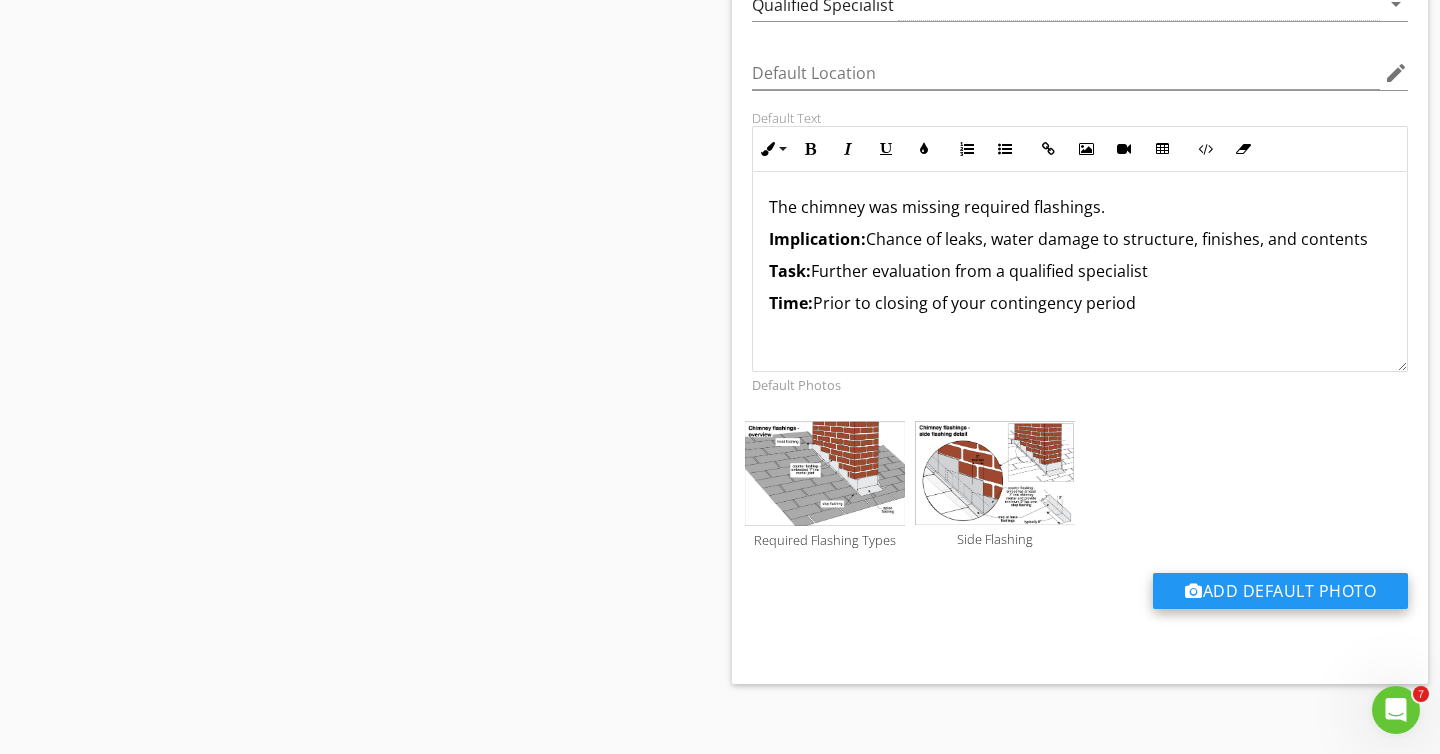 click on "Add Default Photo" at bounding box center (1280, 591) 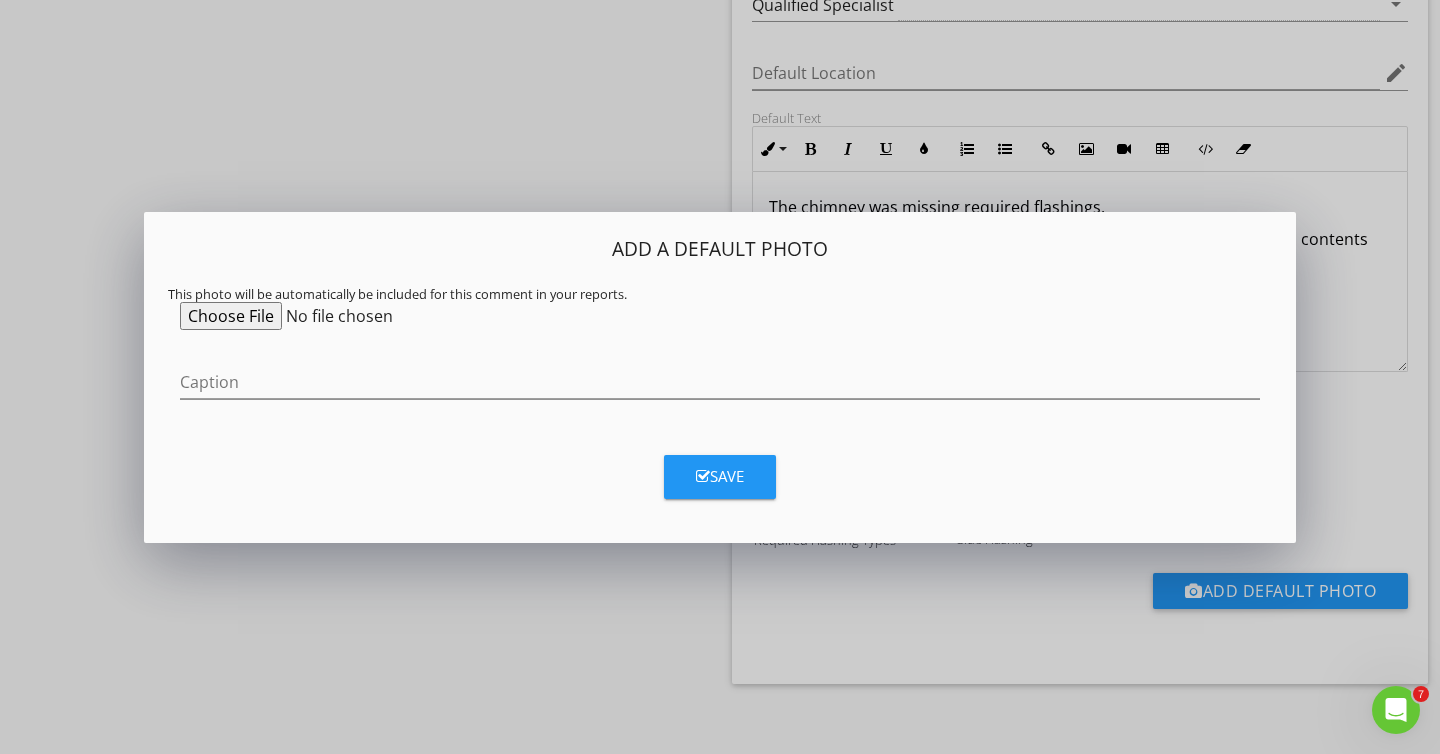 click at bounding box center (333, 316) 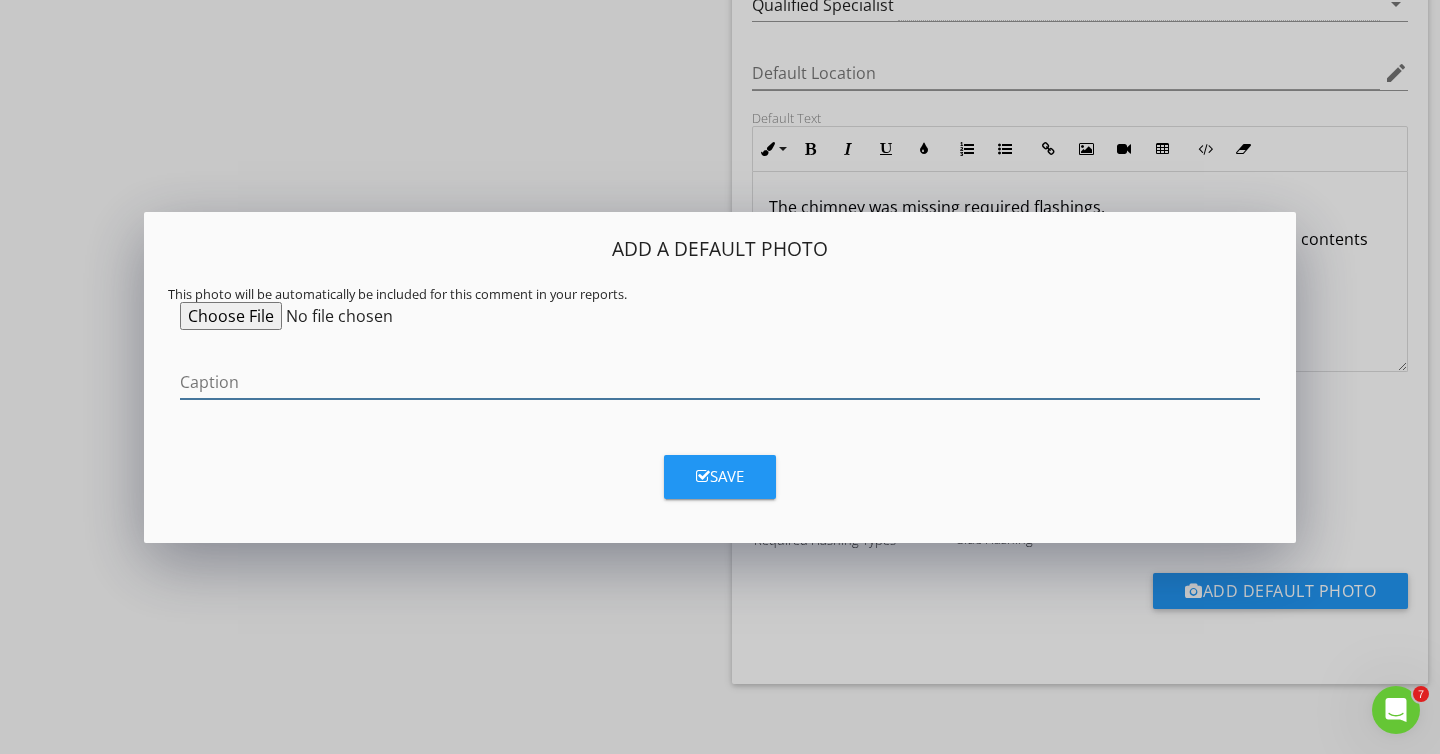 click at bounding box center (720, 382) 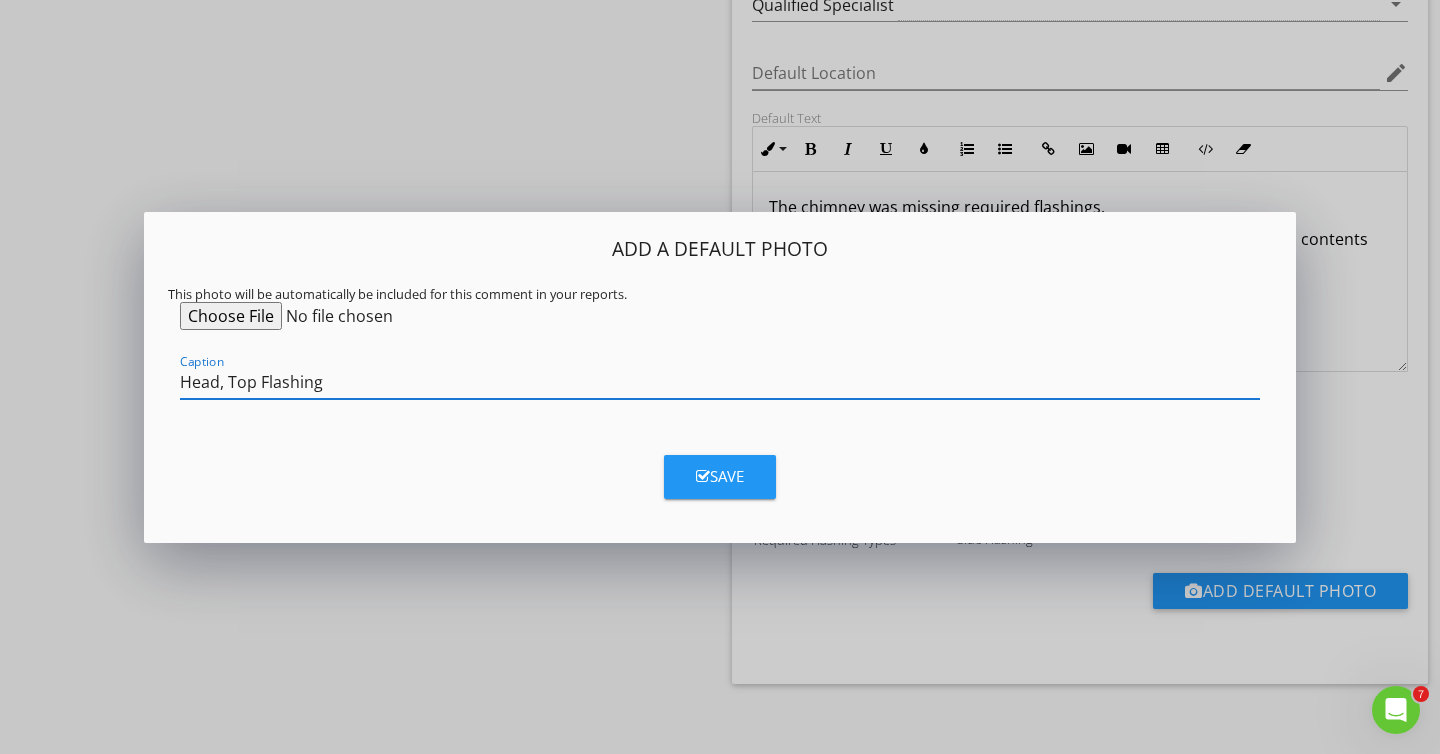 type on "Head, Top Flashing" 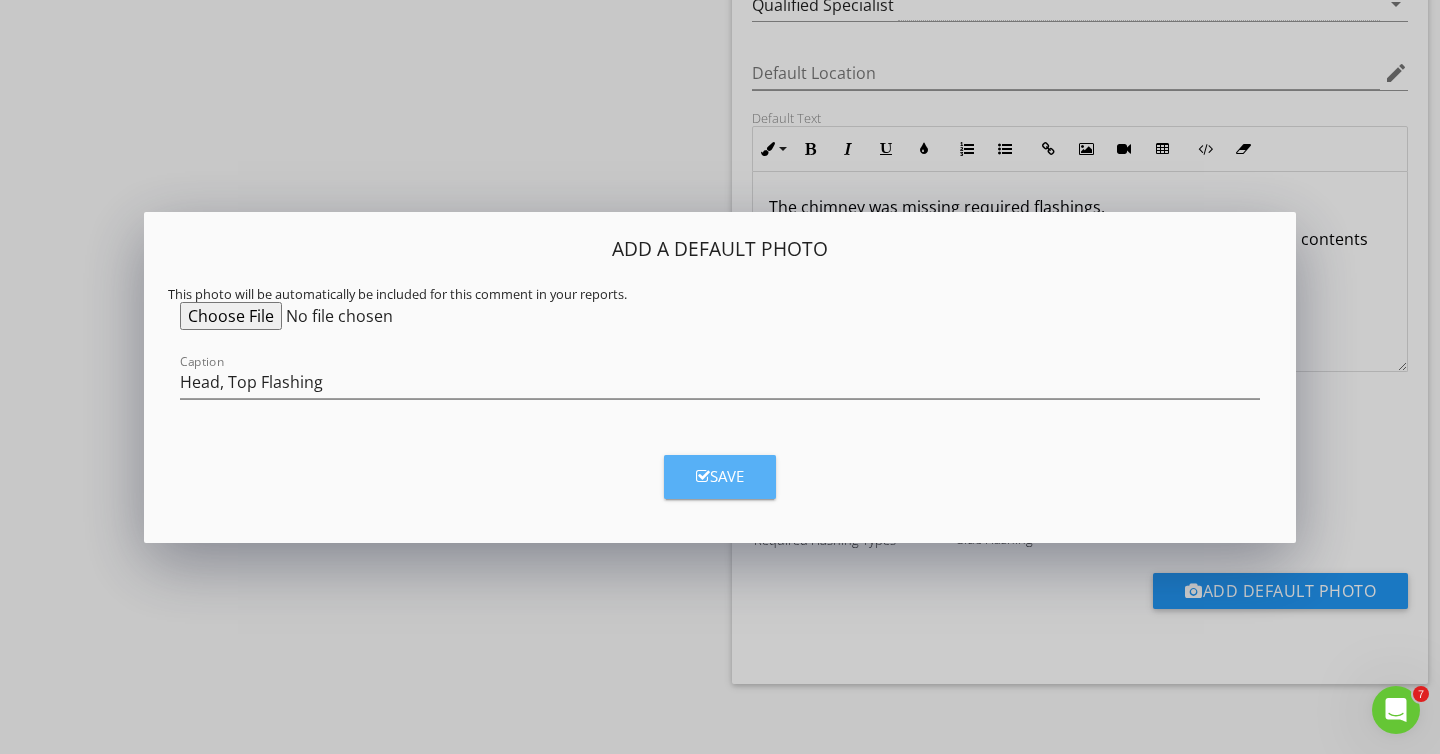 click on "Save" at bounding box center (720, 476) 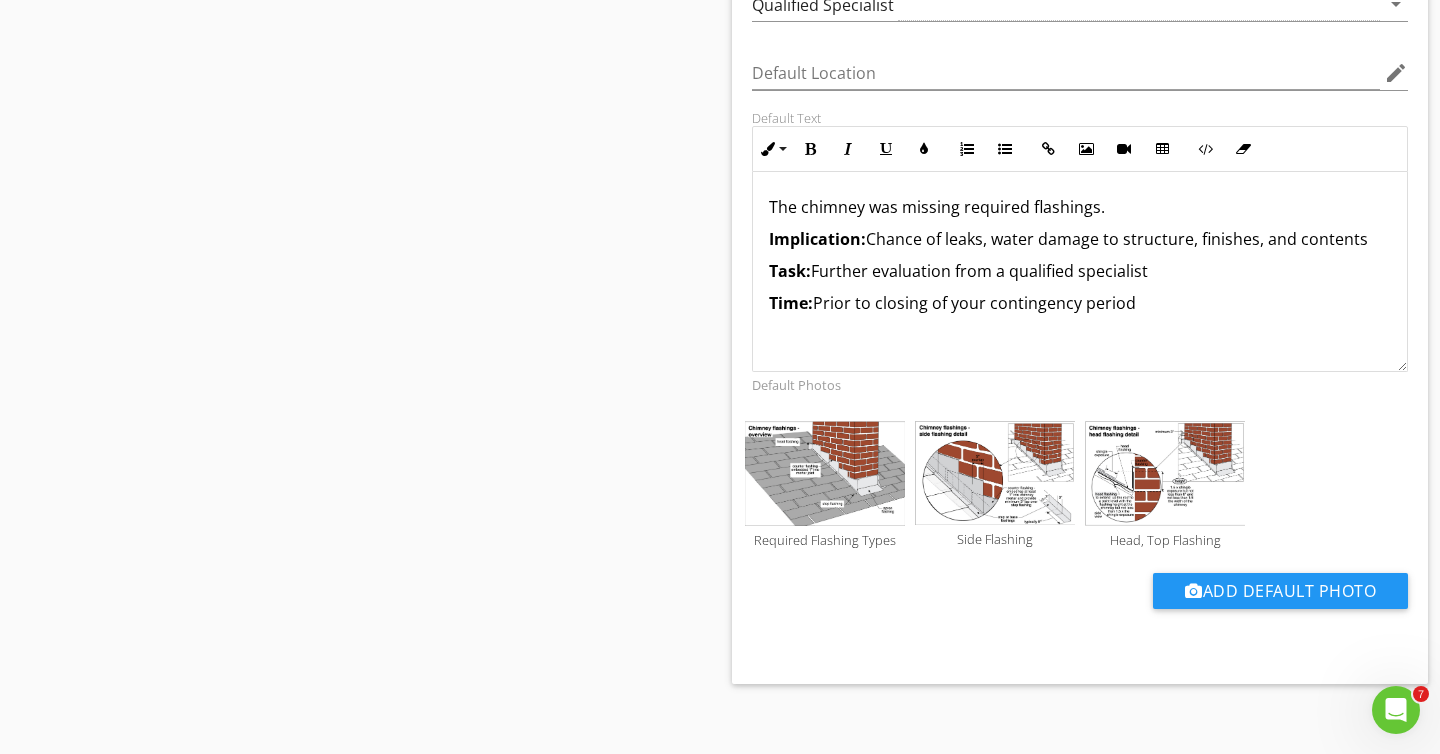 scroll, scrollTop: 0, scrollLeft: 0, axis: both 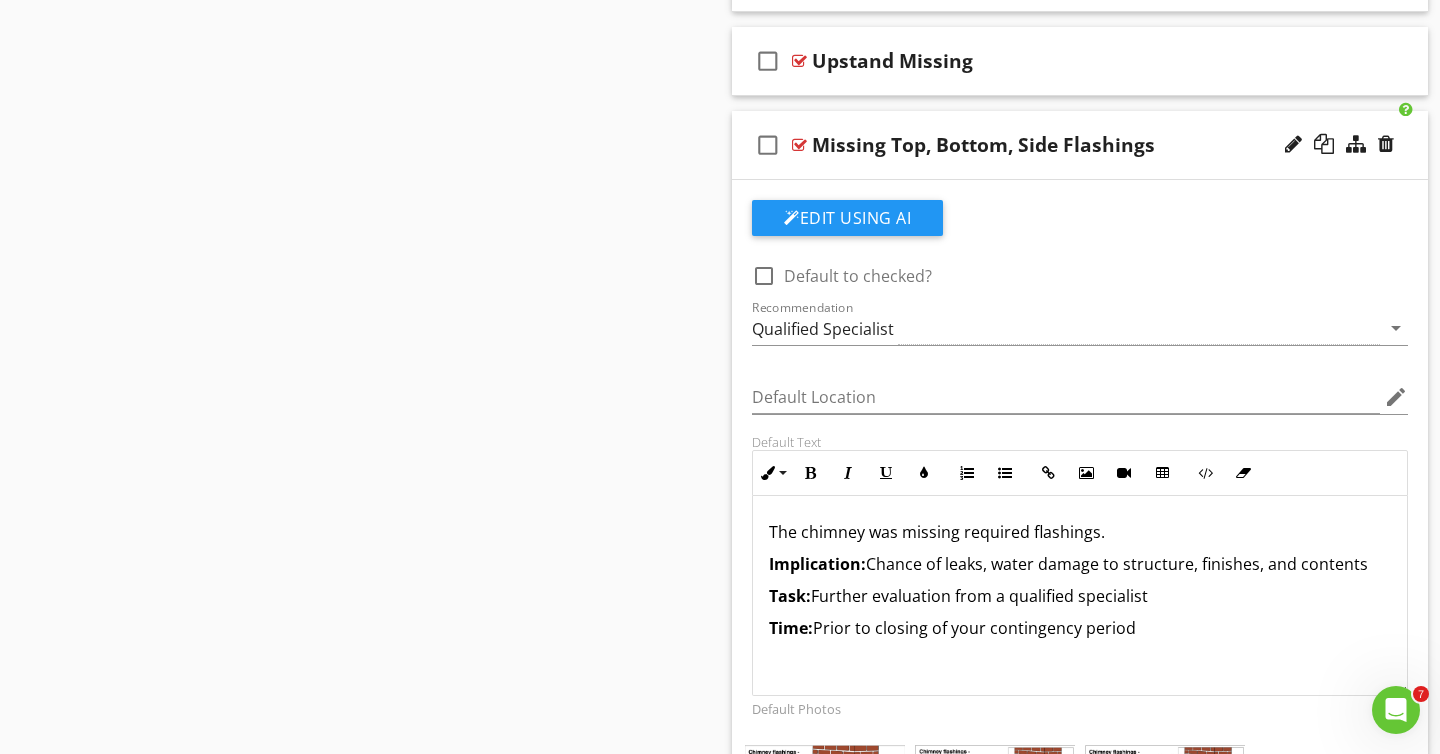 click on "check_box_outline_blank
Missing Top, Bottom, Side Flashings" at bounding box center (1080, 145) 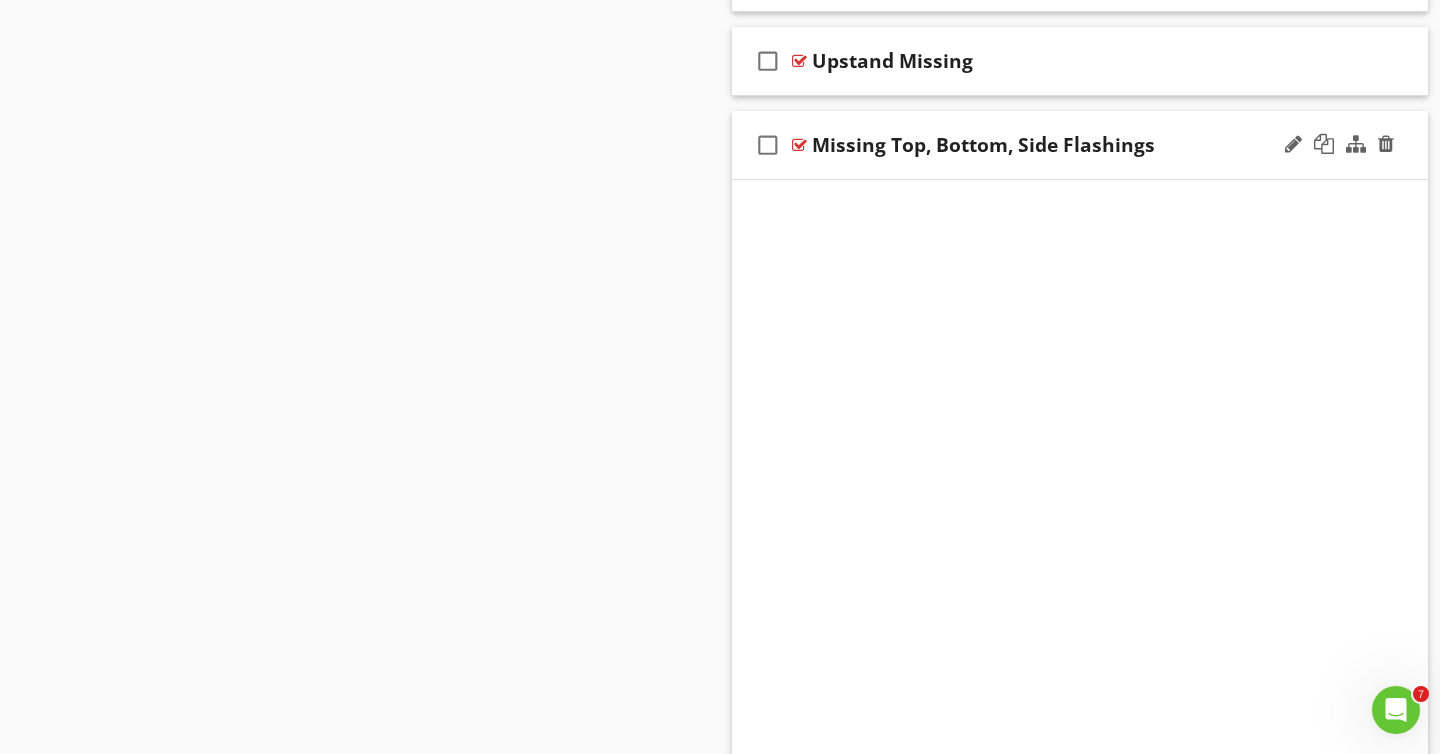 scroll, scrollTop: 1857, scrollLeft: 0, axis: vertical 